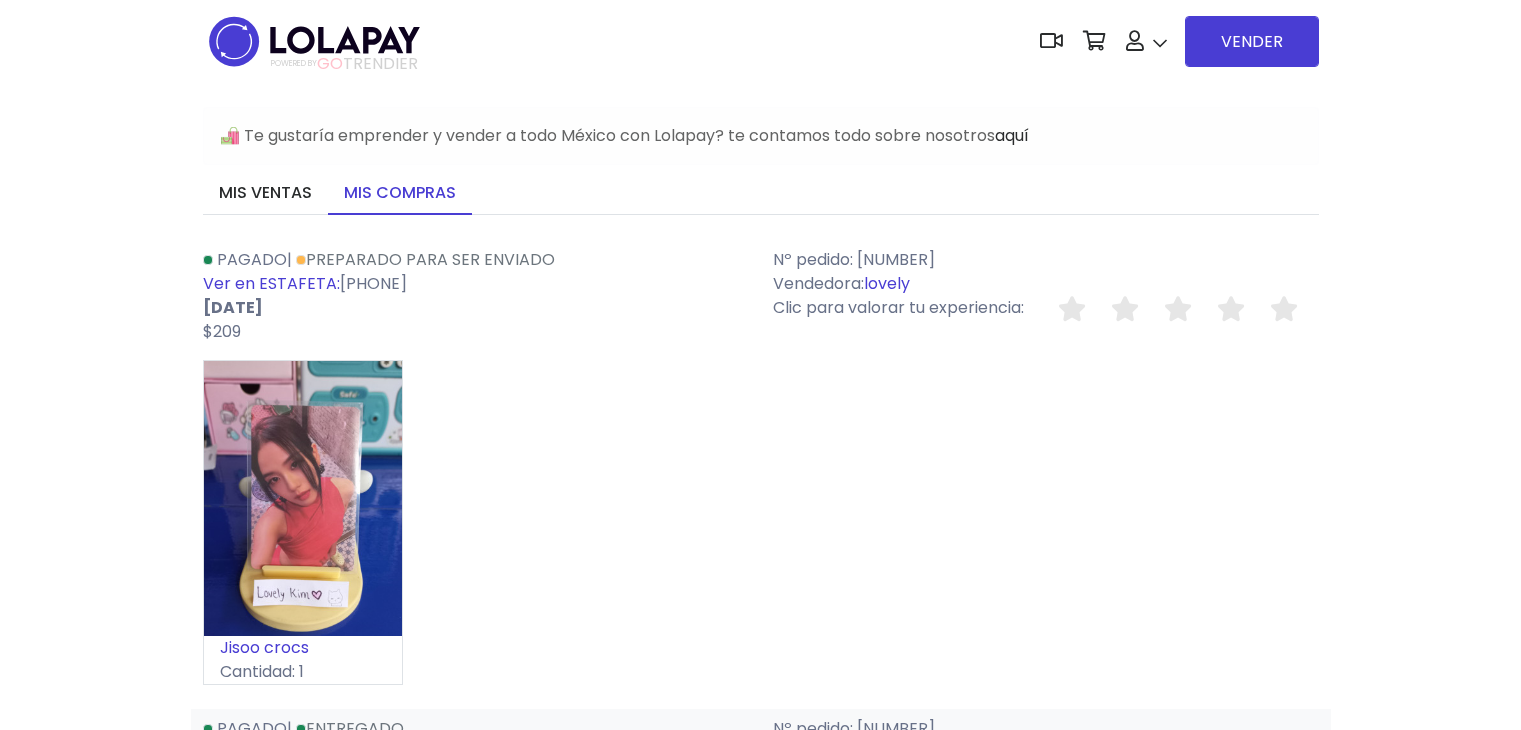 scroll, scrollTop: 0, scrollLeft: 0, axis: both 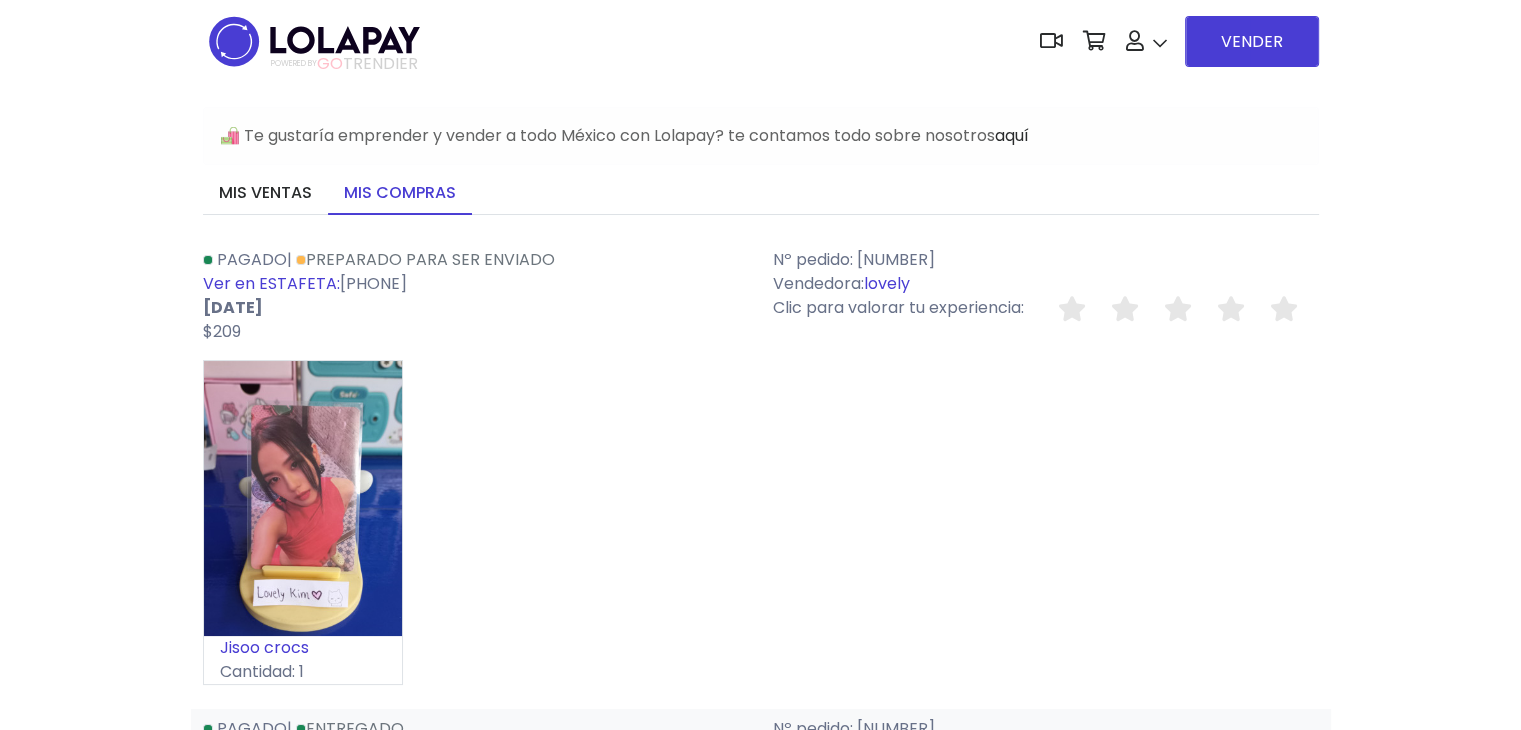 click at bounding box center [314, 41] 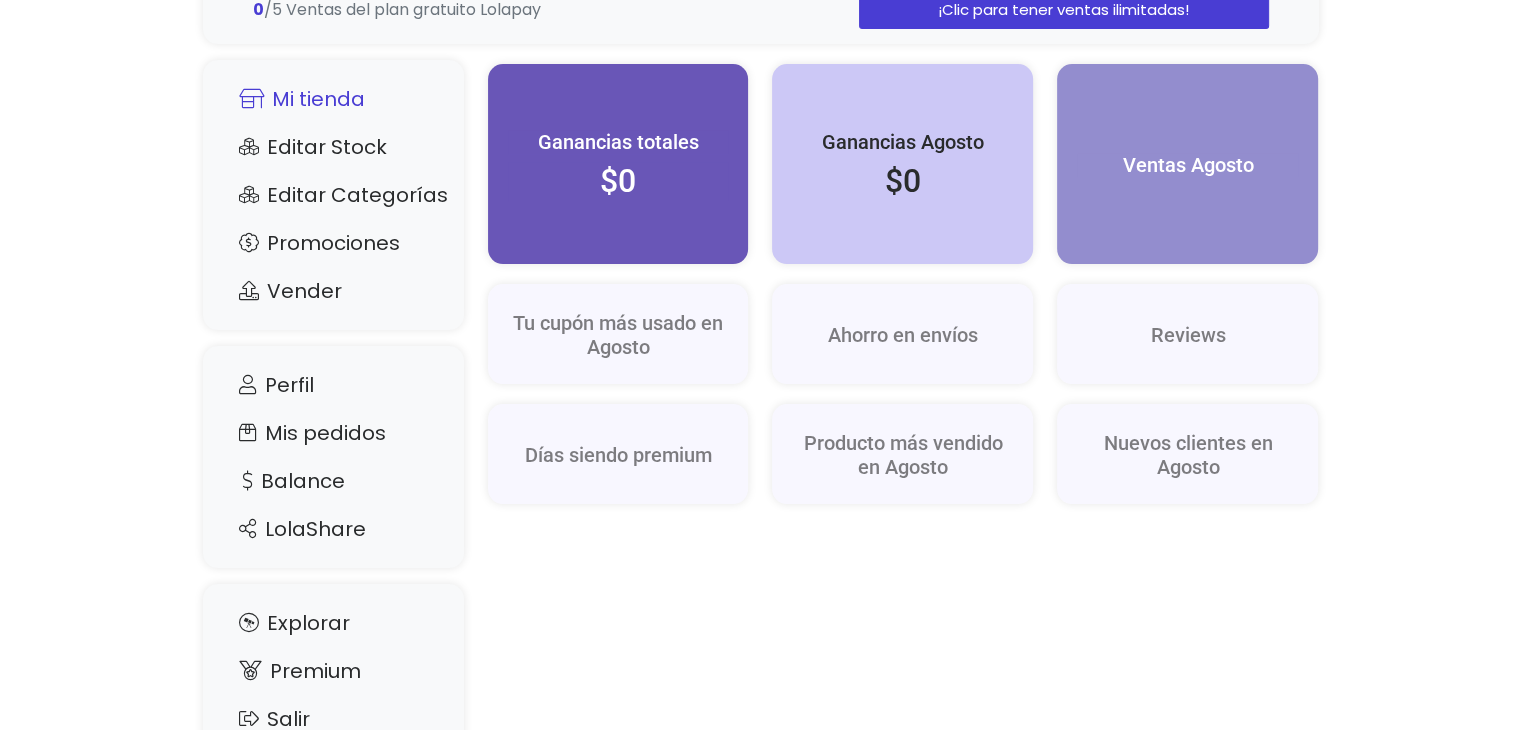 scroll, scrollTop: 0, scrollLeft: 0, axis: both 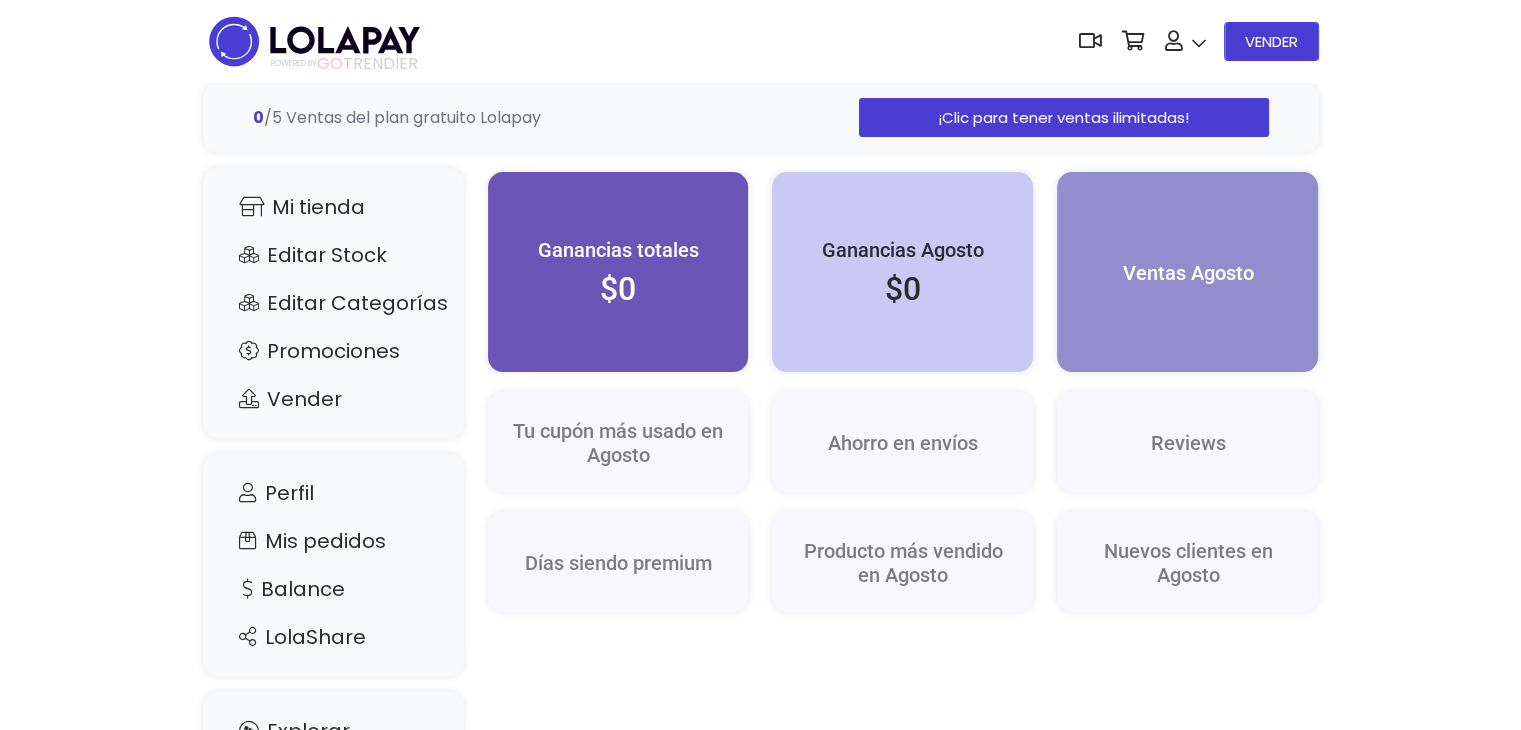 click at bounding box center [314, 41] 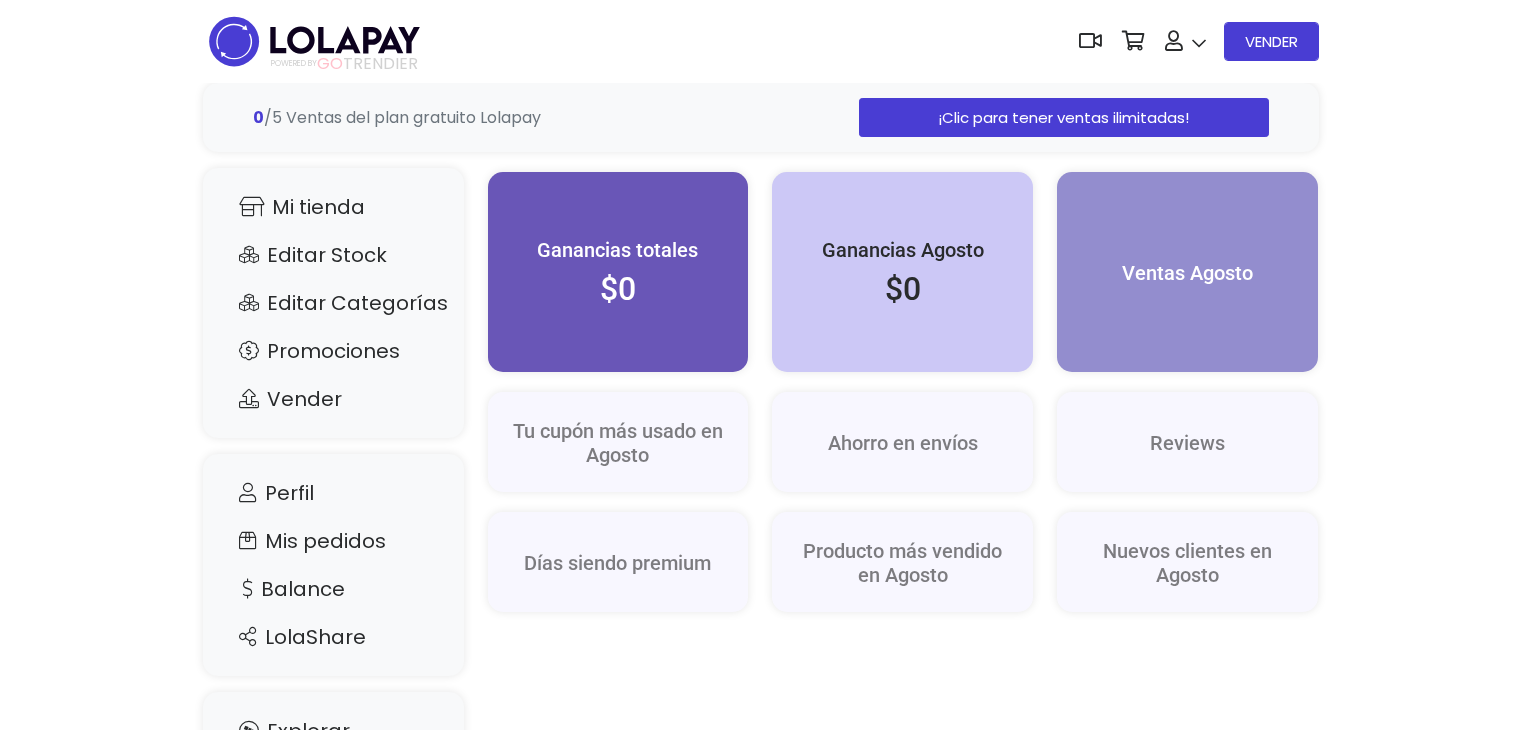 scroll, scrollTop: 0, scrollLeft: 0, axis: both 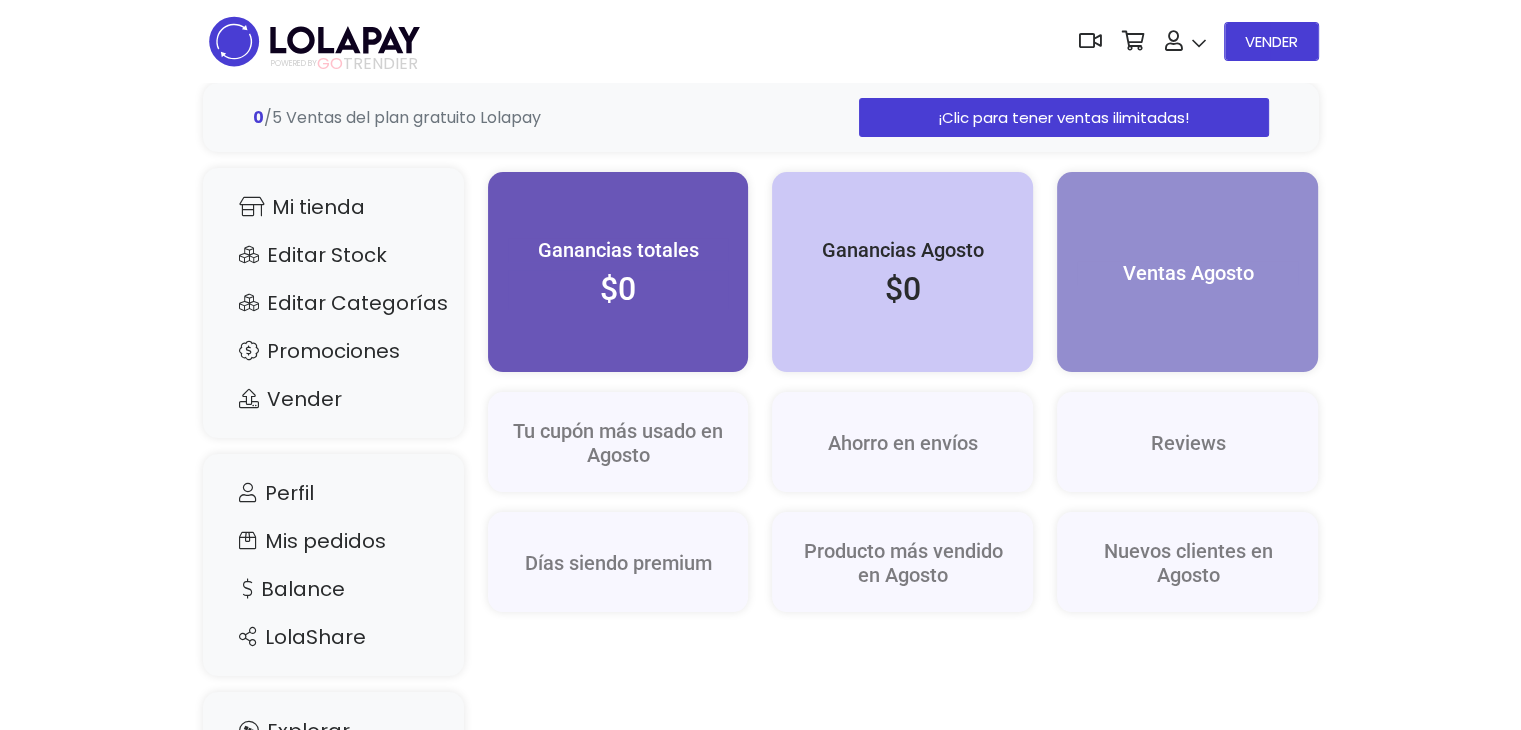 click at bounding box center (314, 41) 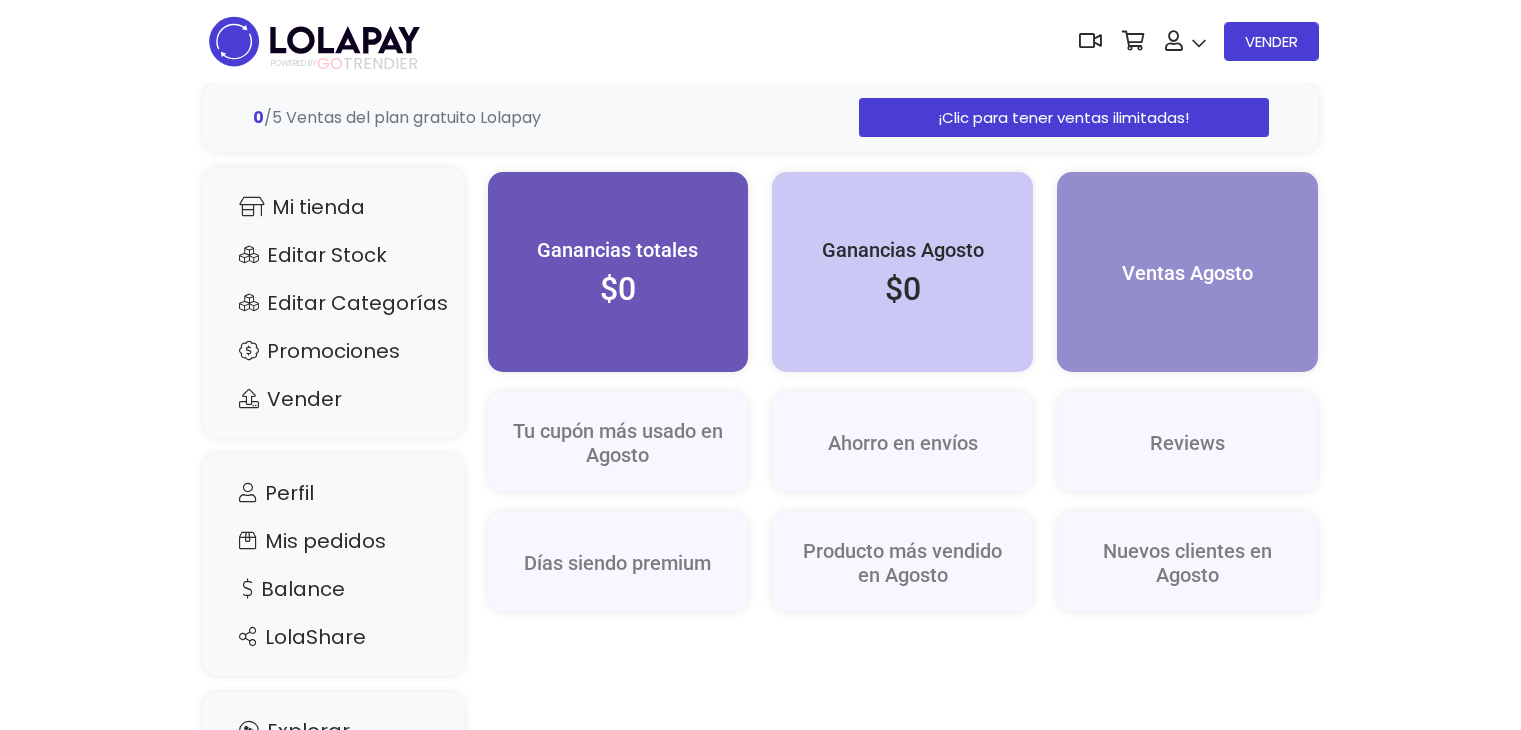 scroll, scrollTop: 0, scrollLeft: 0, axis: both 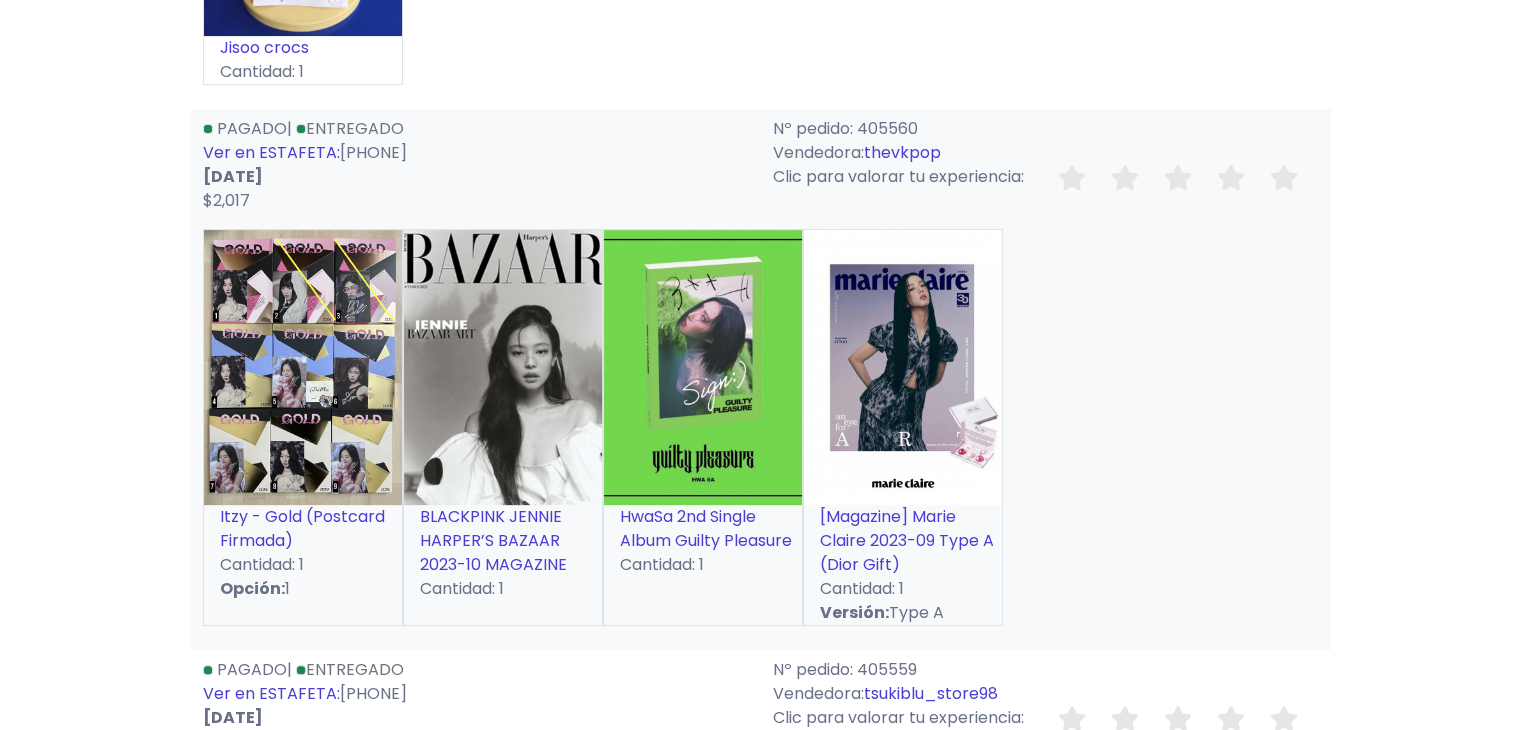 click on "[Magazine] Marie Claire 2023-09 Type A (Dior Gift)" at bounding box center (907, 540) 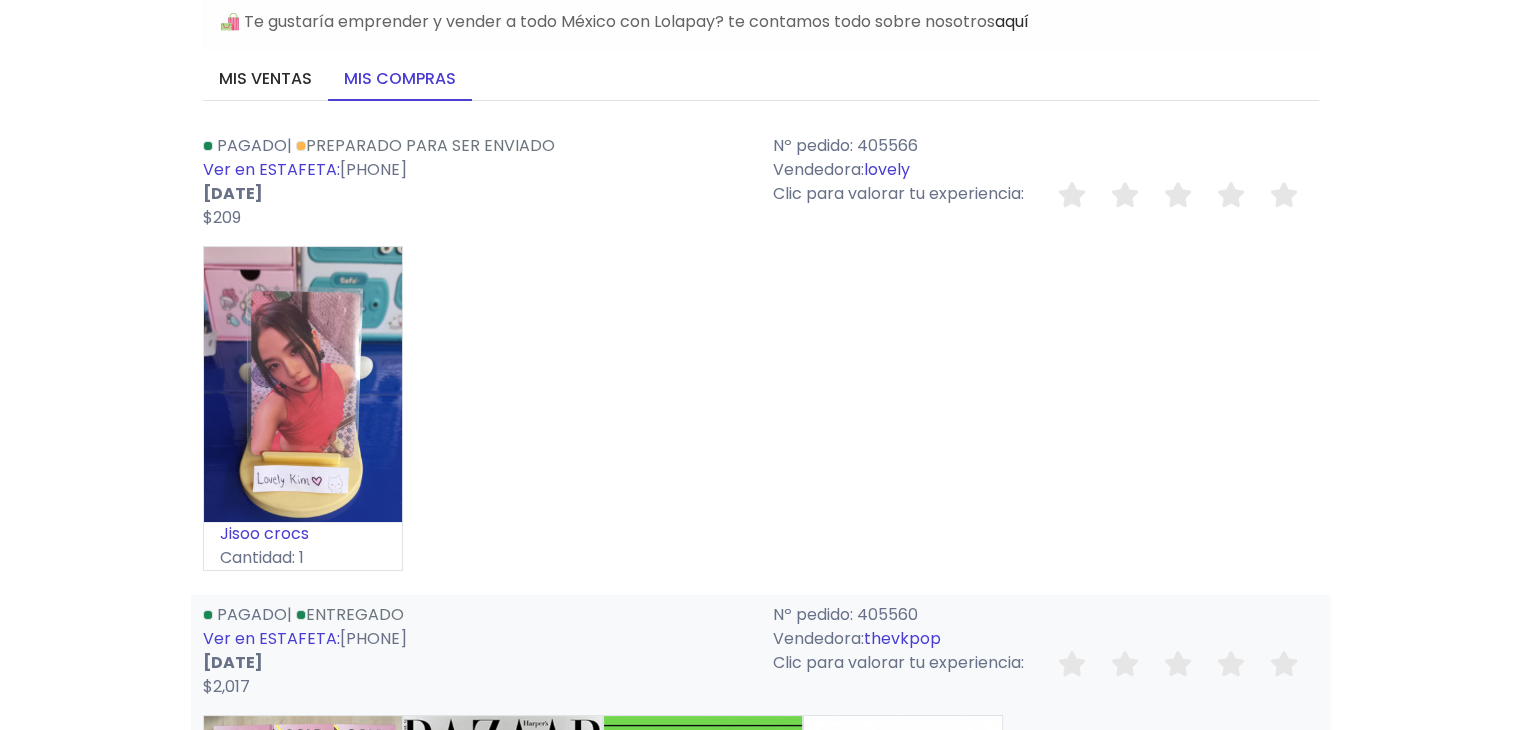 scroll, scrollTop: 0, scrollLeft: 0, axis: both 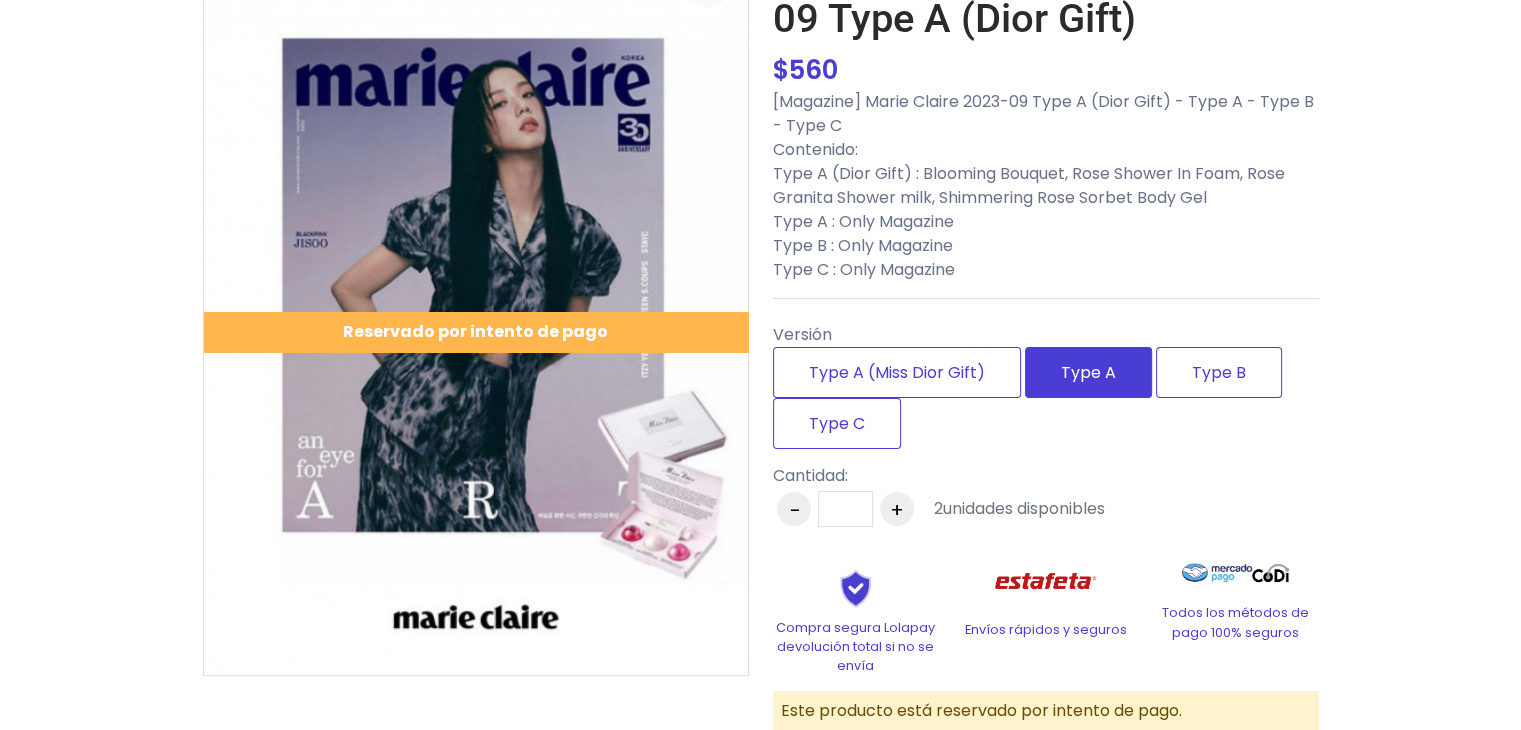 click on "Type A" at bounding box center [1088, 372] 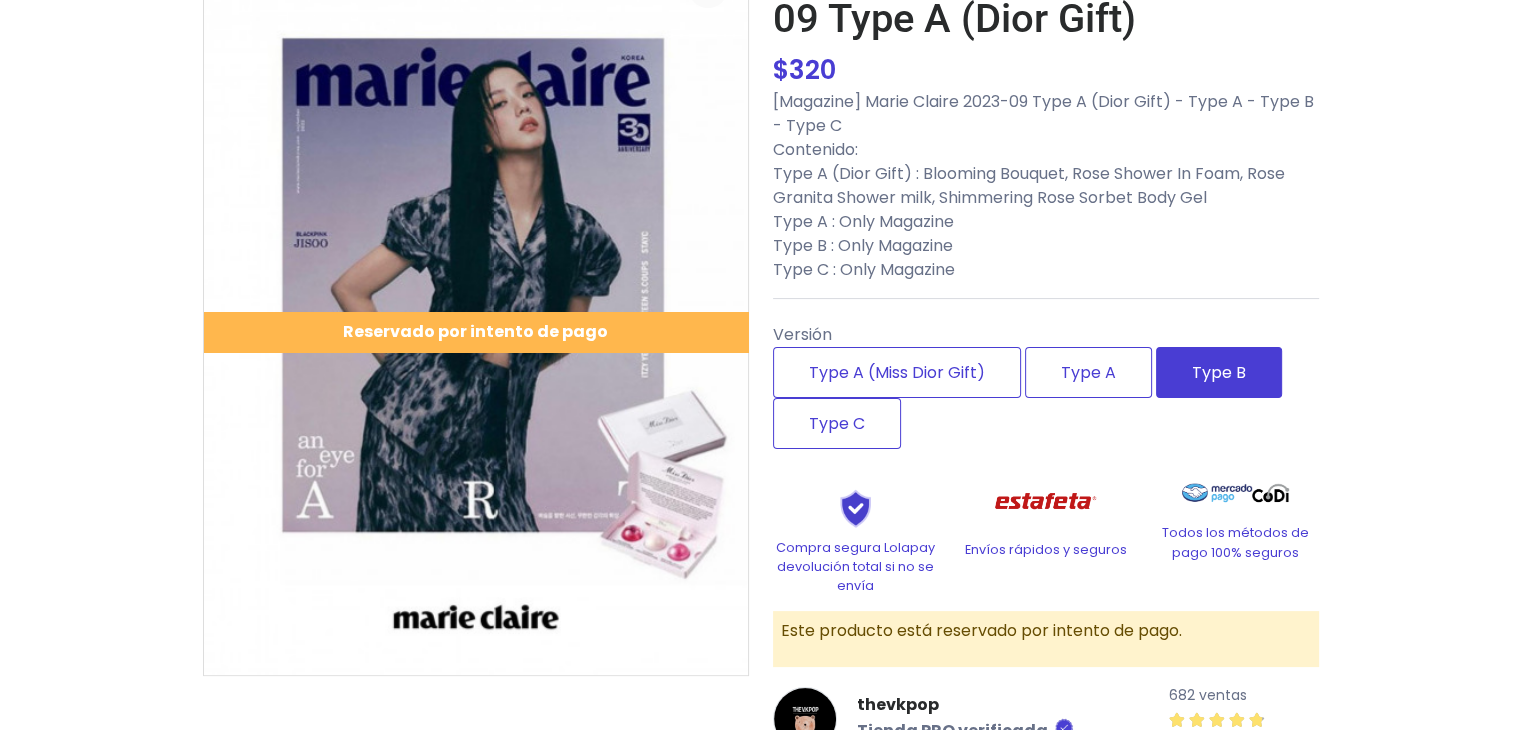 click on "Type B" at bounding box center (1219, 372) 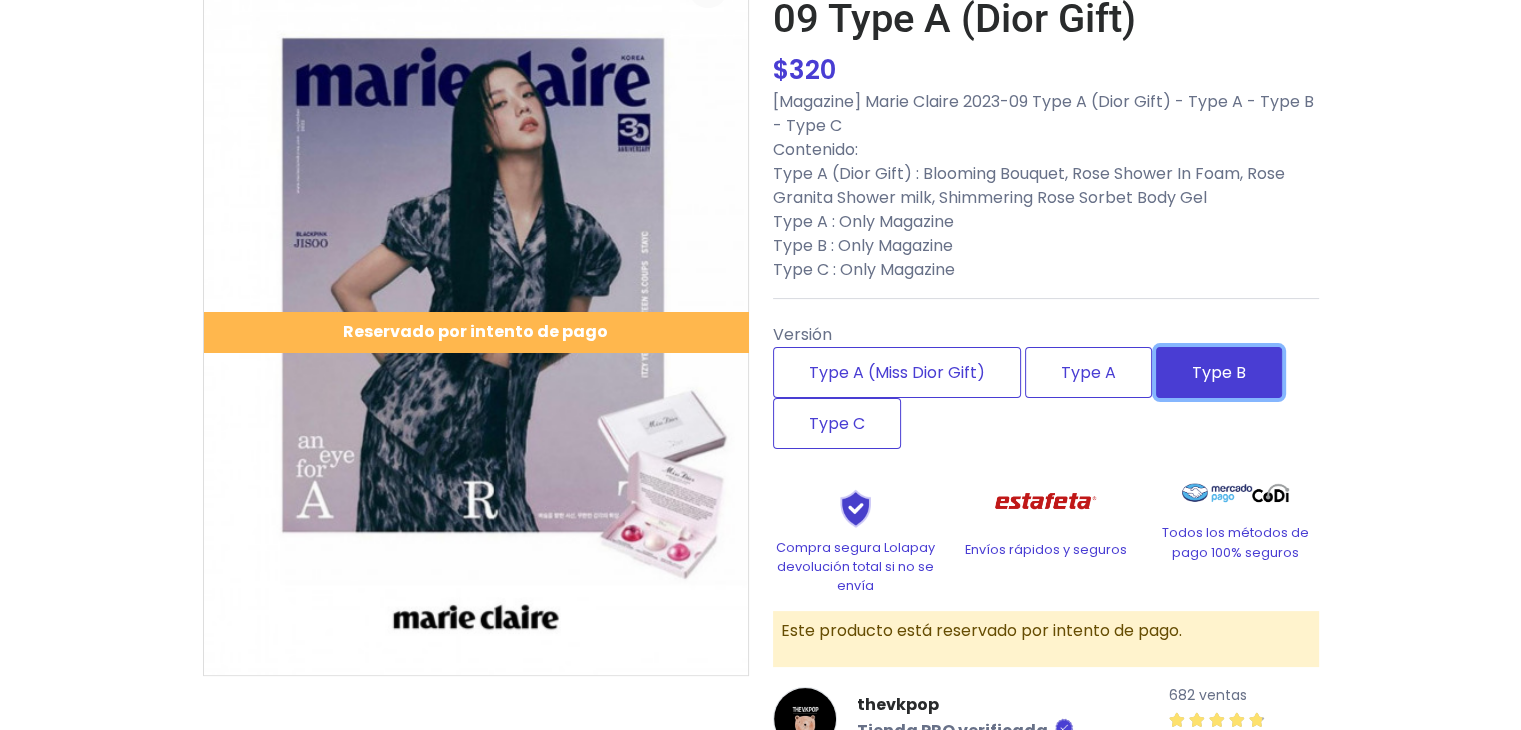 type on "*" 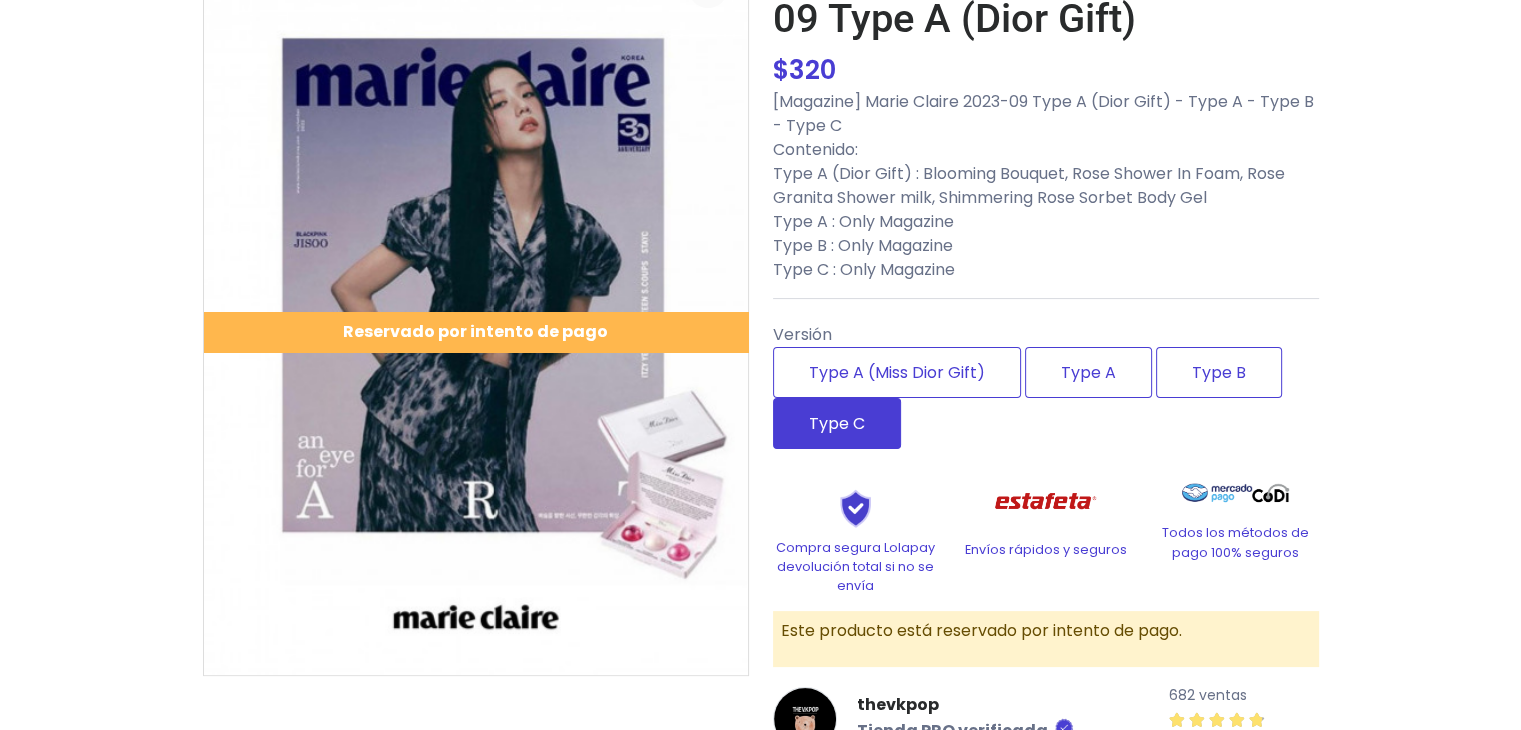 click on "Type C" at bounding box center (837, 423) 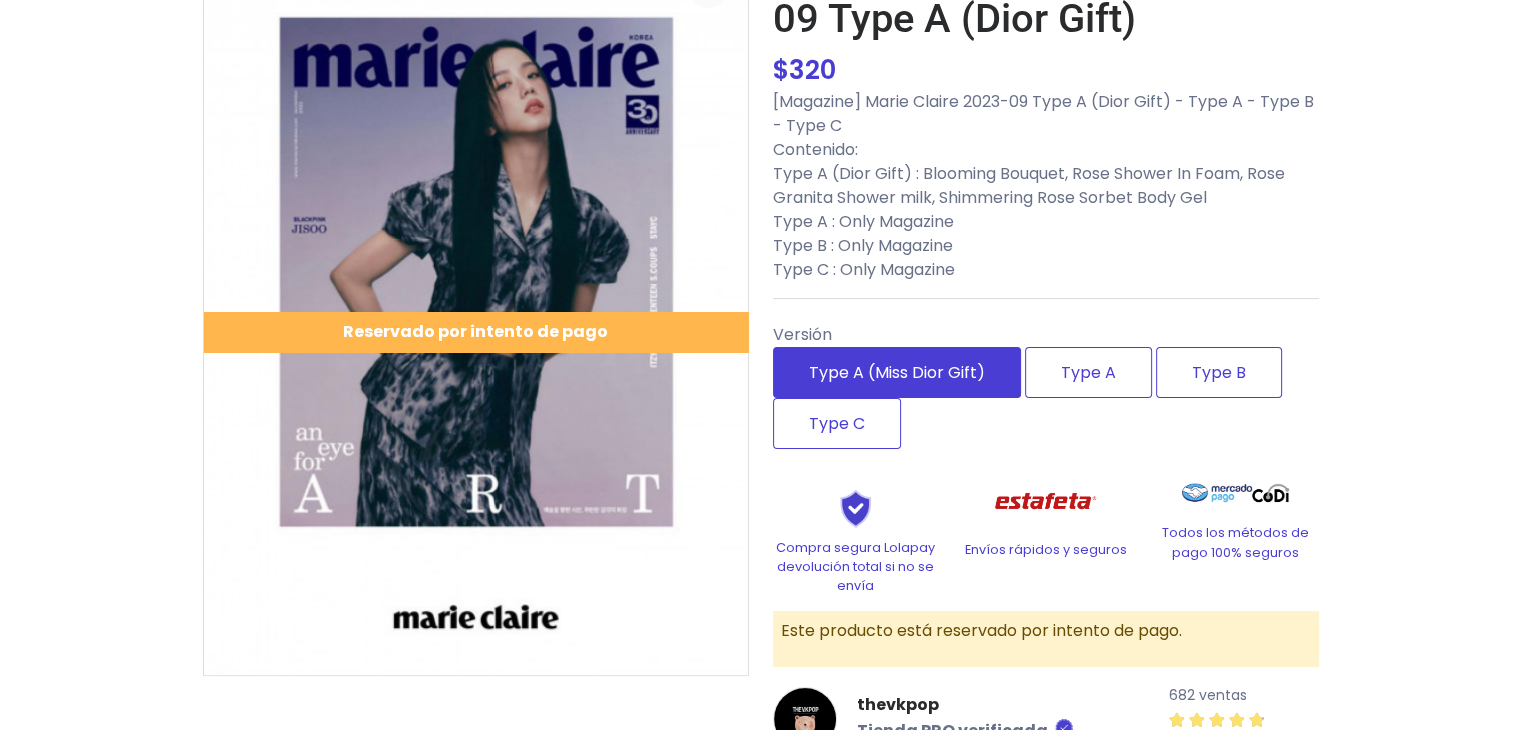 click on "Type A (Miss Dior Gift)" at bounding box center (897, 372) 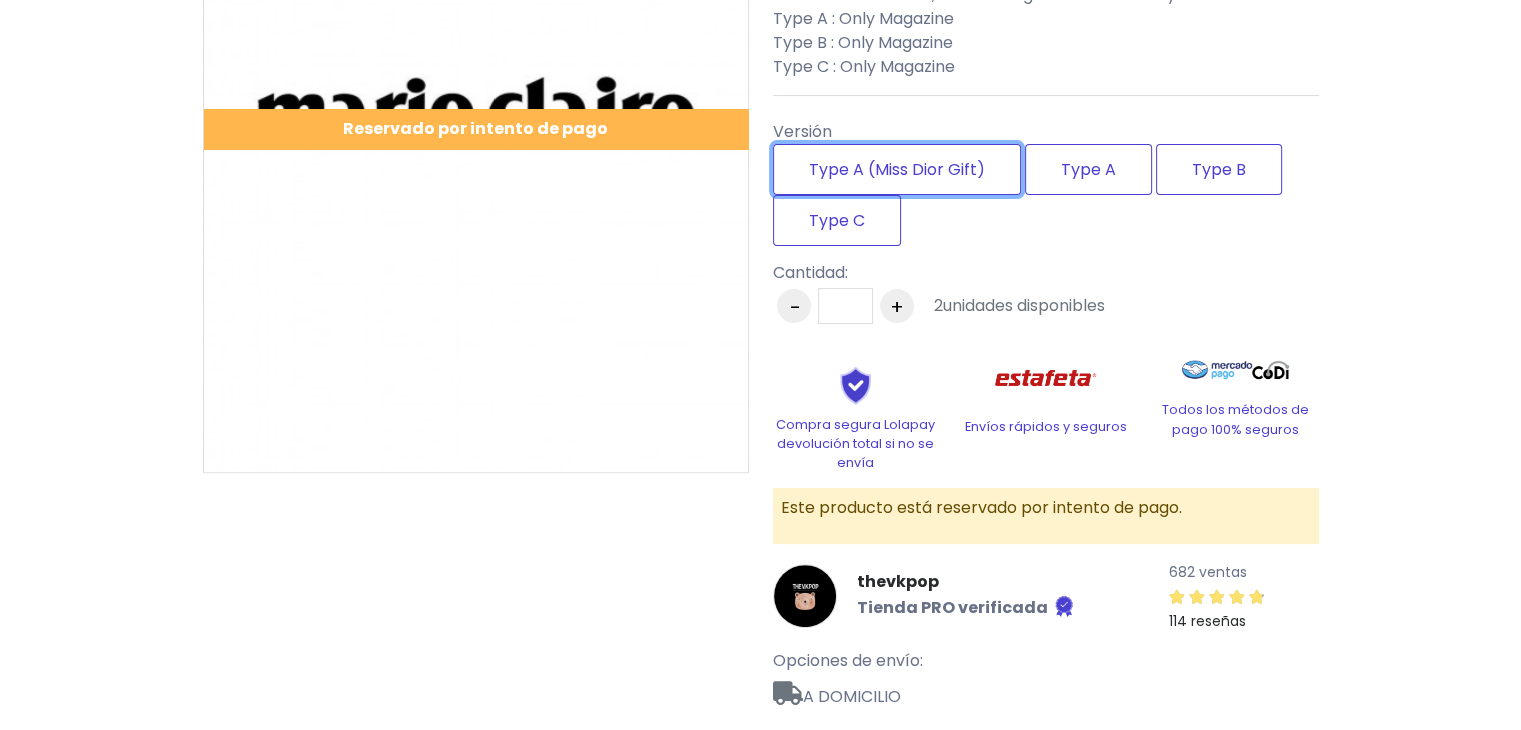 scroll, scrollTop: 484, scrollLeft: 0, axis: vertical 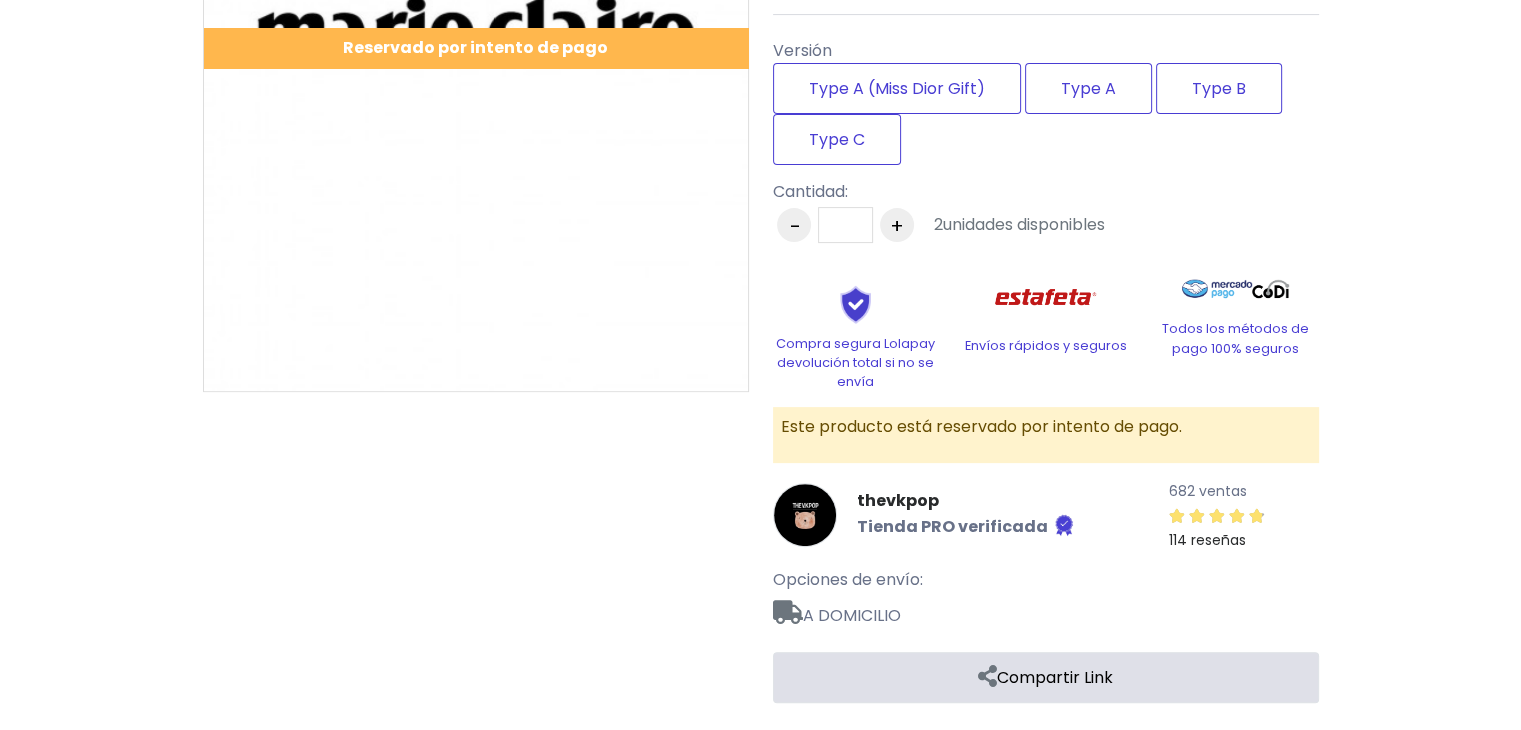 click at bounding box center (805, 515) 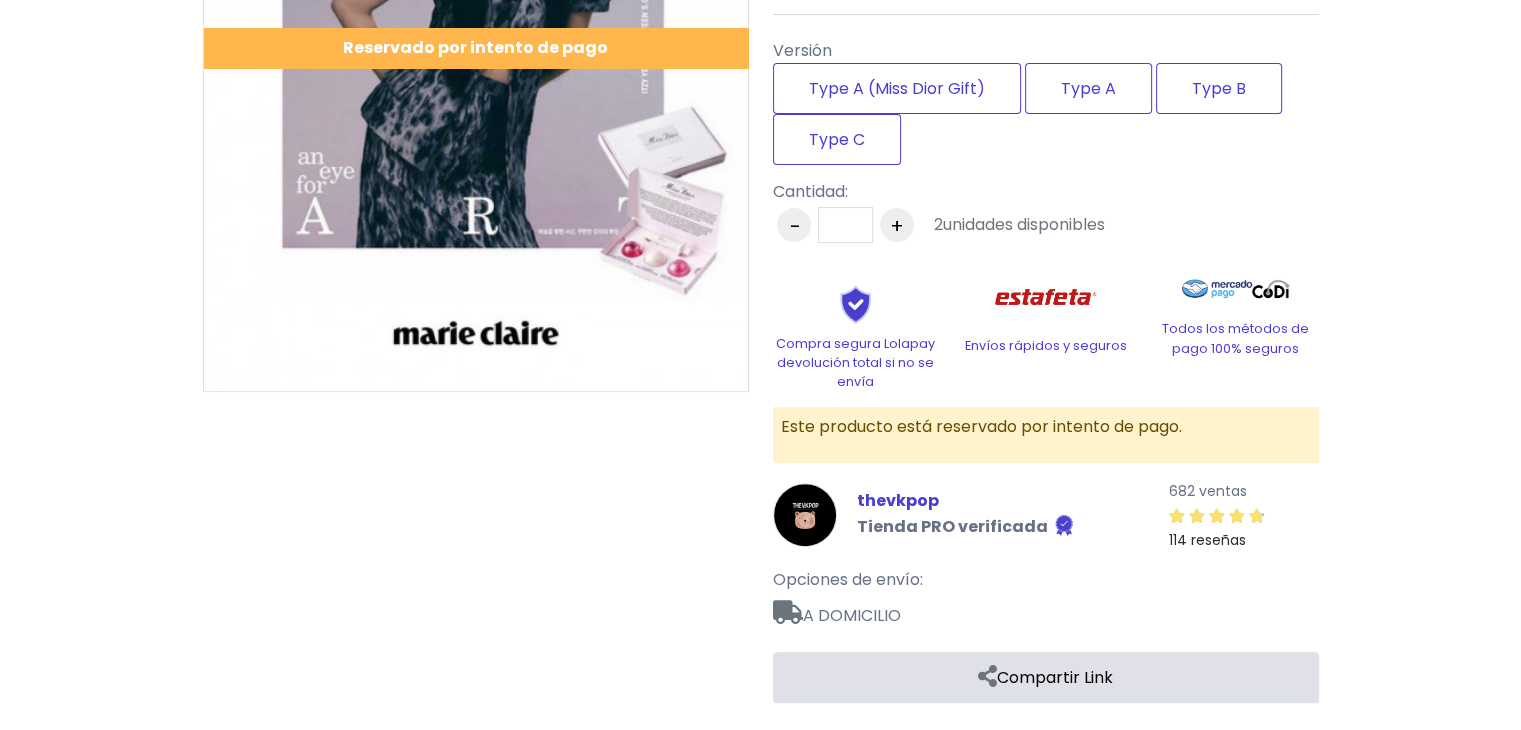 click on "thevkpop" at bounding box center (966, 501) 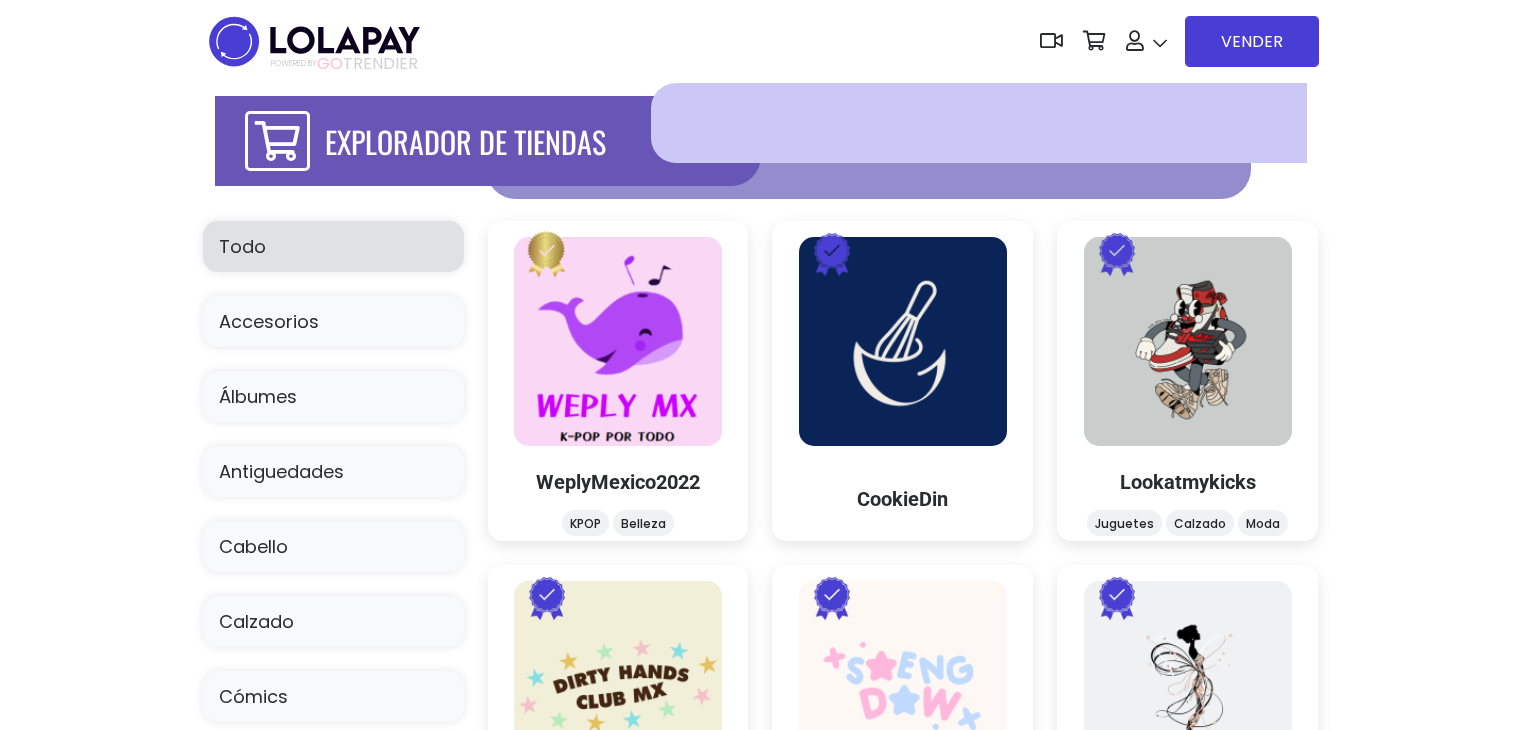 scroll, scrollTop: 0, scrollLeft: 0, axis: both 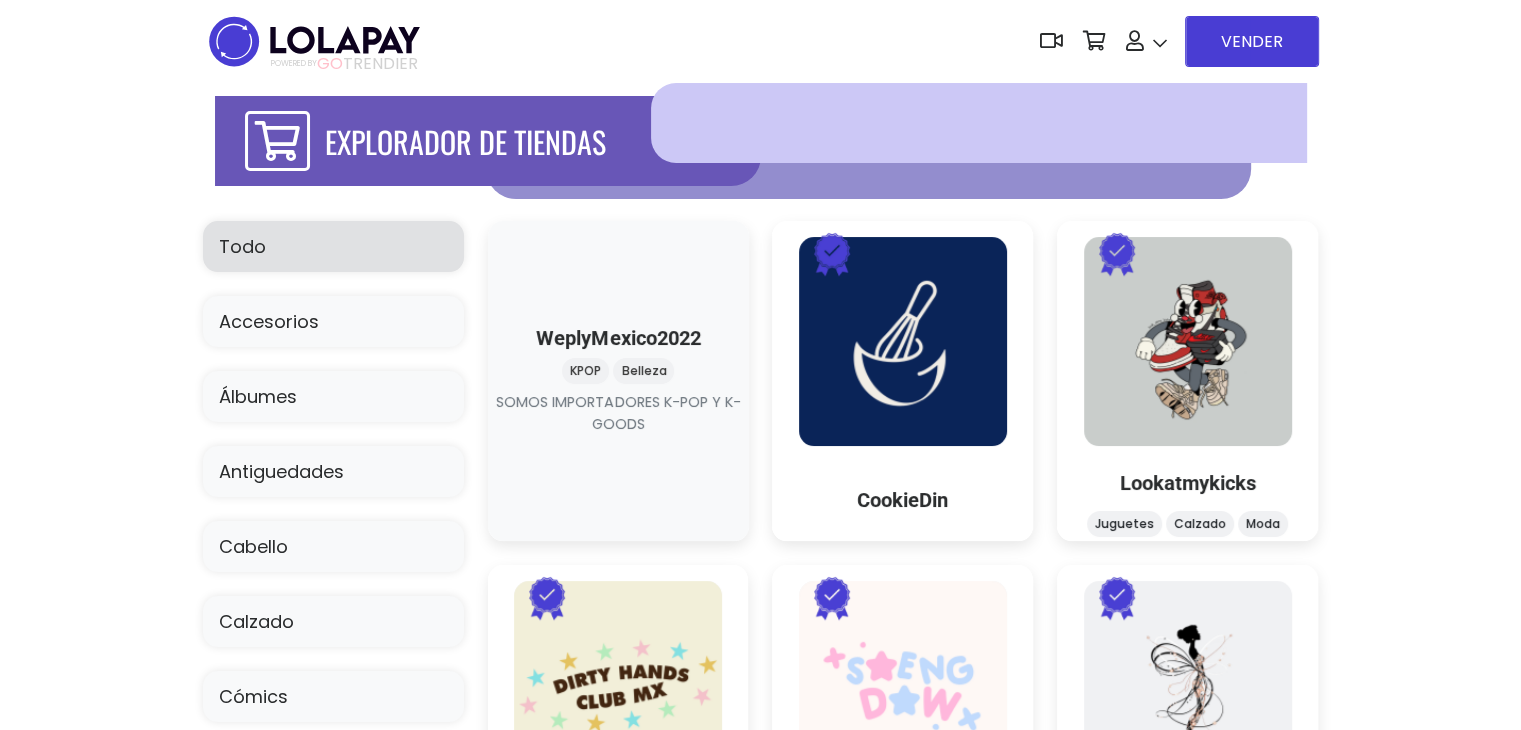 click at bounding box center (618, 436) 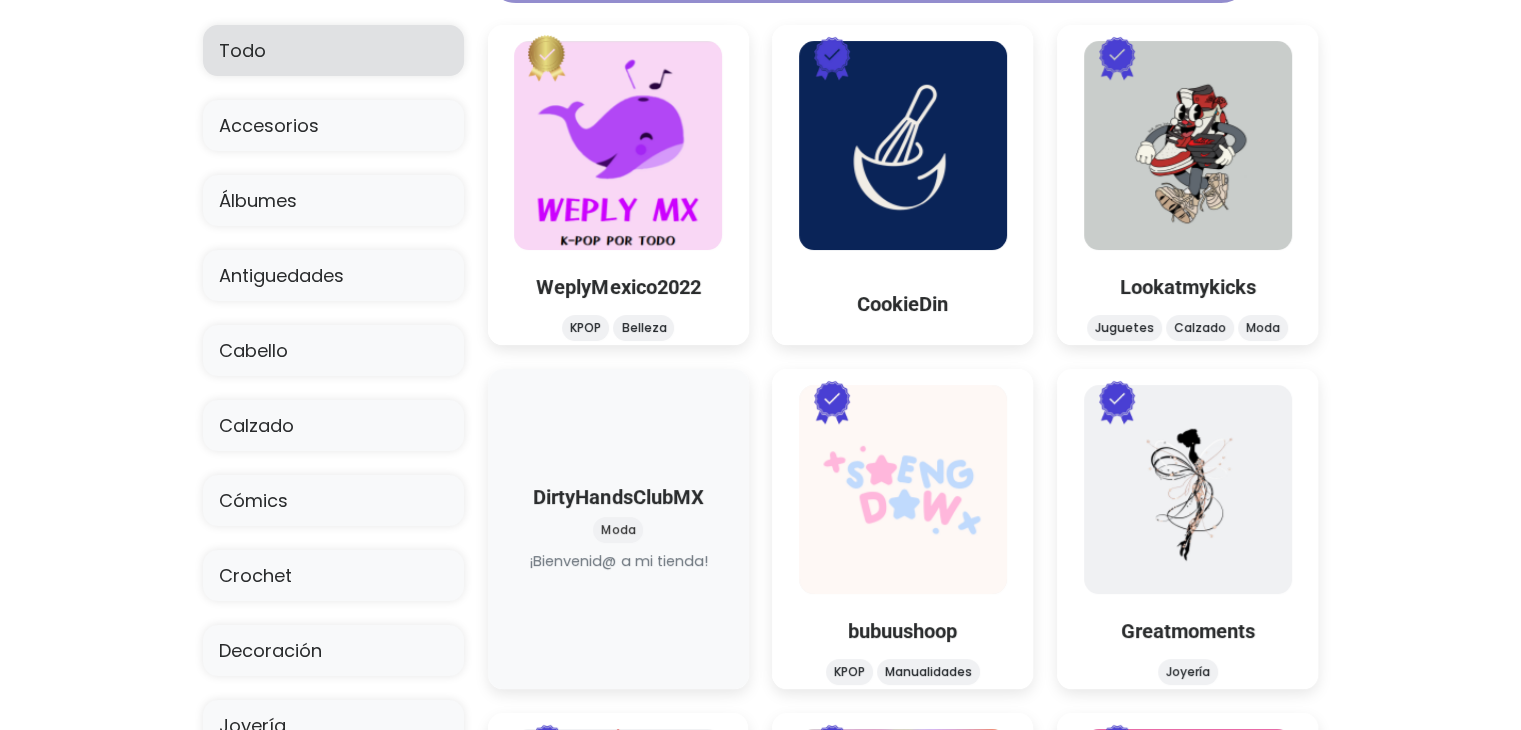 scroll, scrollTop: 200, scrollLeft: 0, axis: vertical 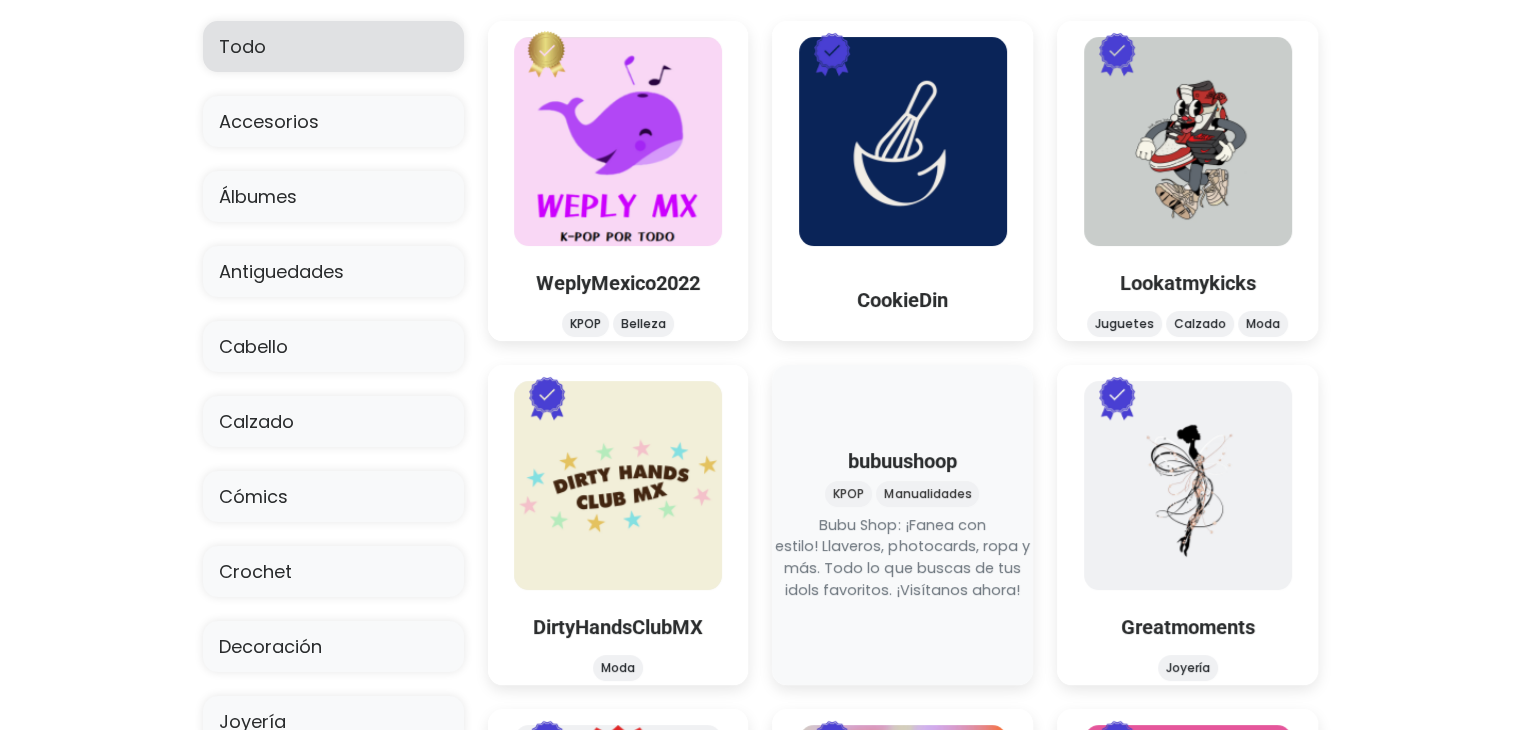 click at bounding box center (903, 602) 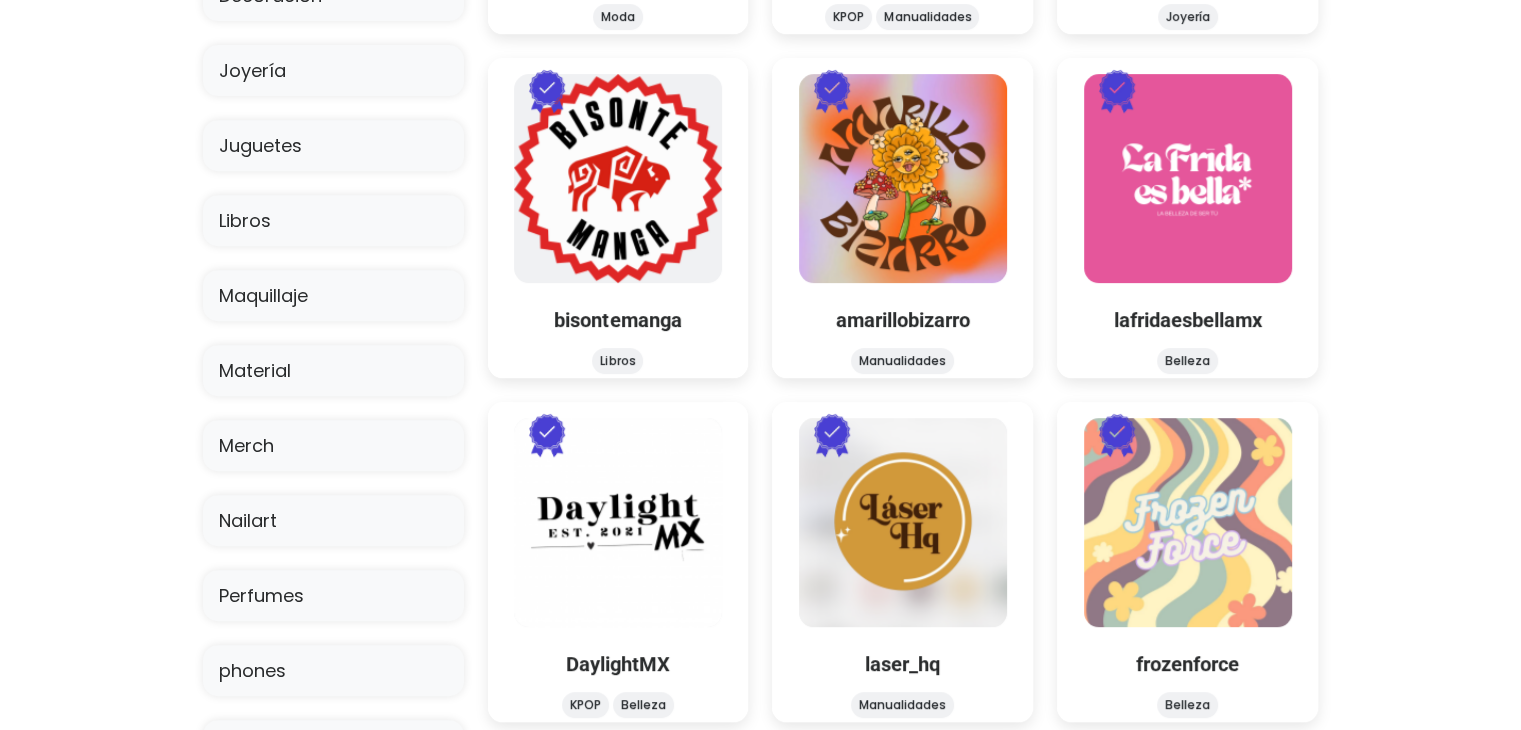 scroll, scrollTop: 900, scrollLeft: 0, axis: vertical 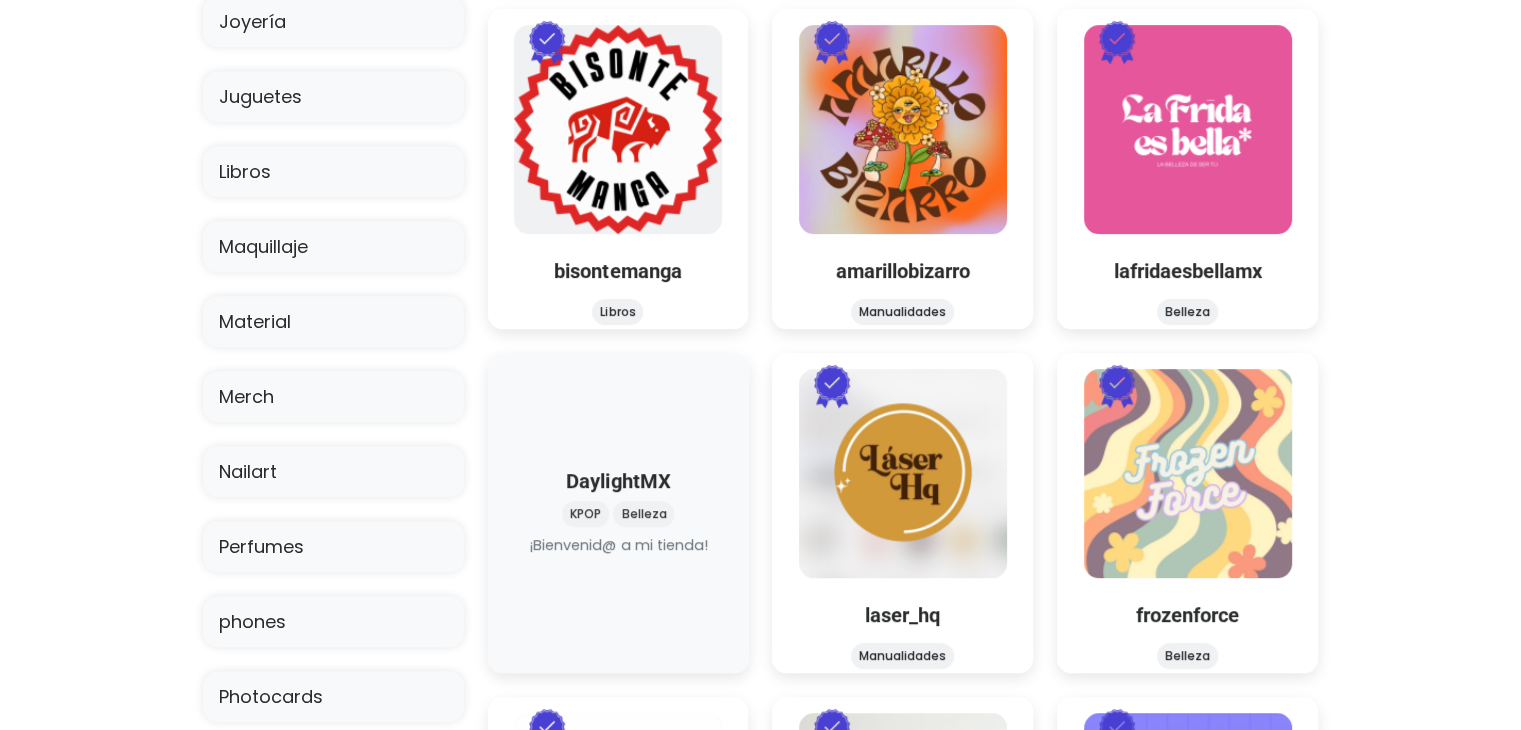 click at bounding box center (618, 557) 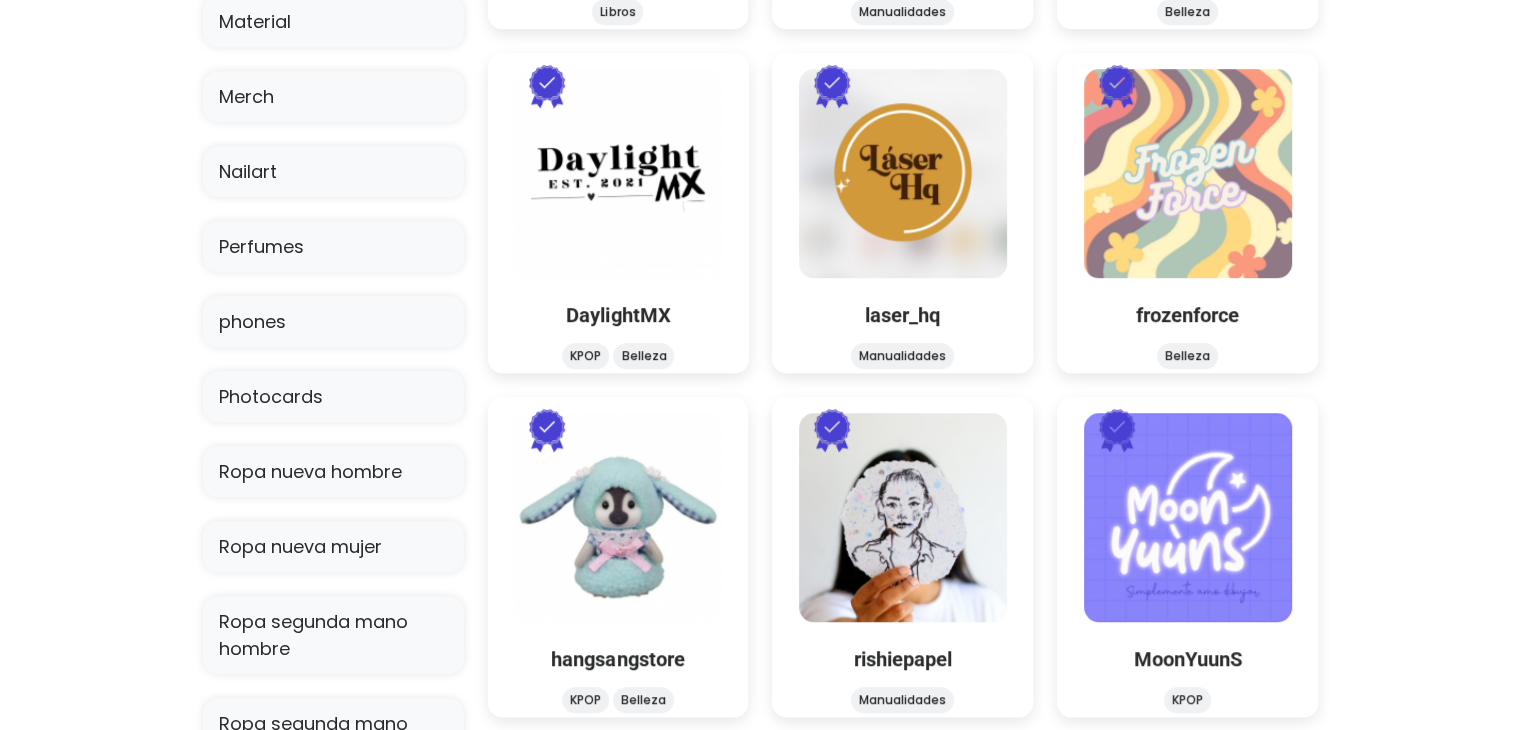 scroll, scrollTop: 1300, scrollLeft: 0, axis: vertical 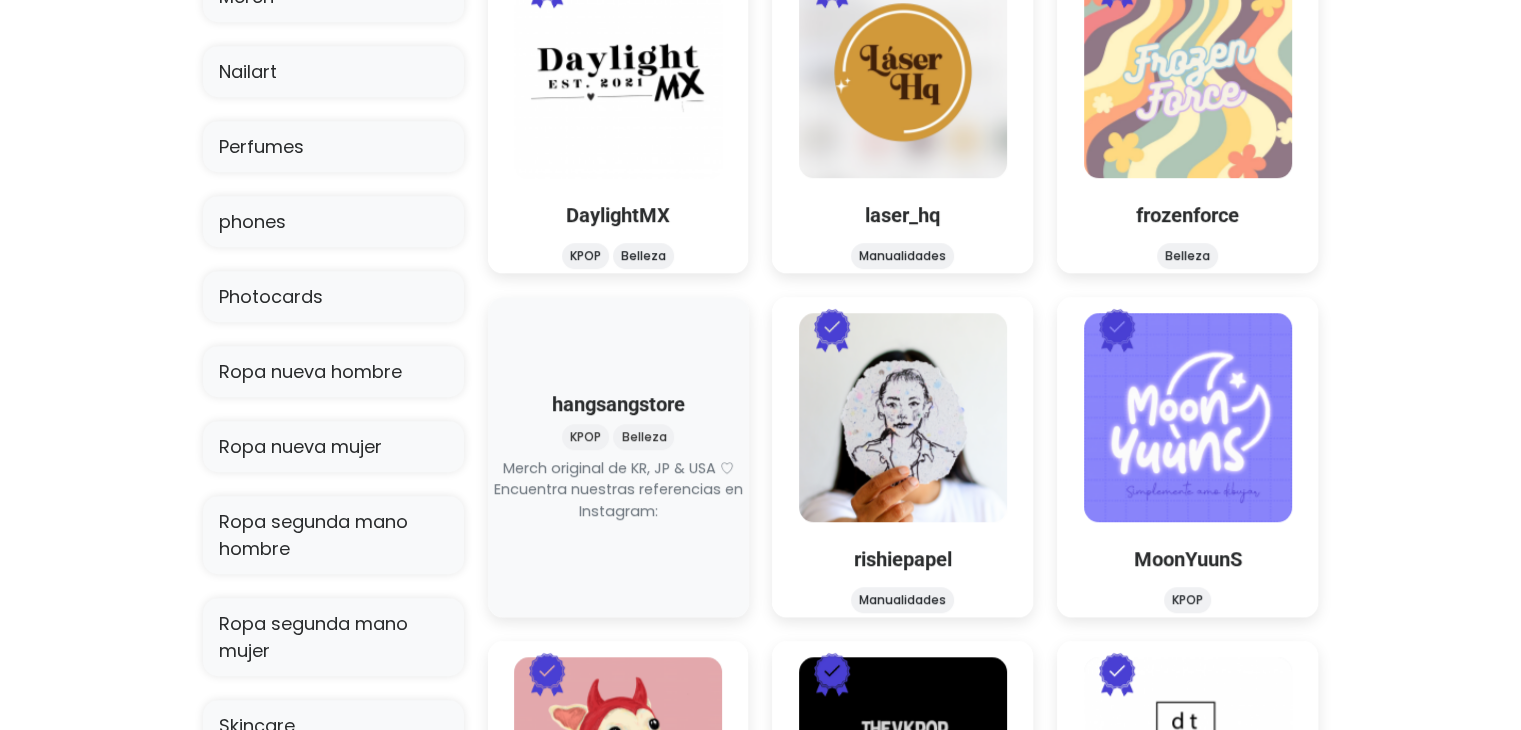 click at bounding box center (618, 523) 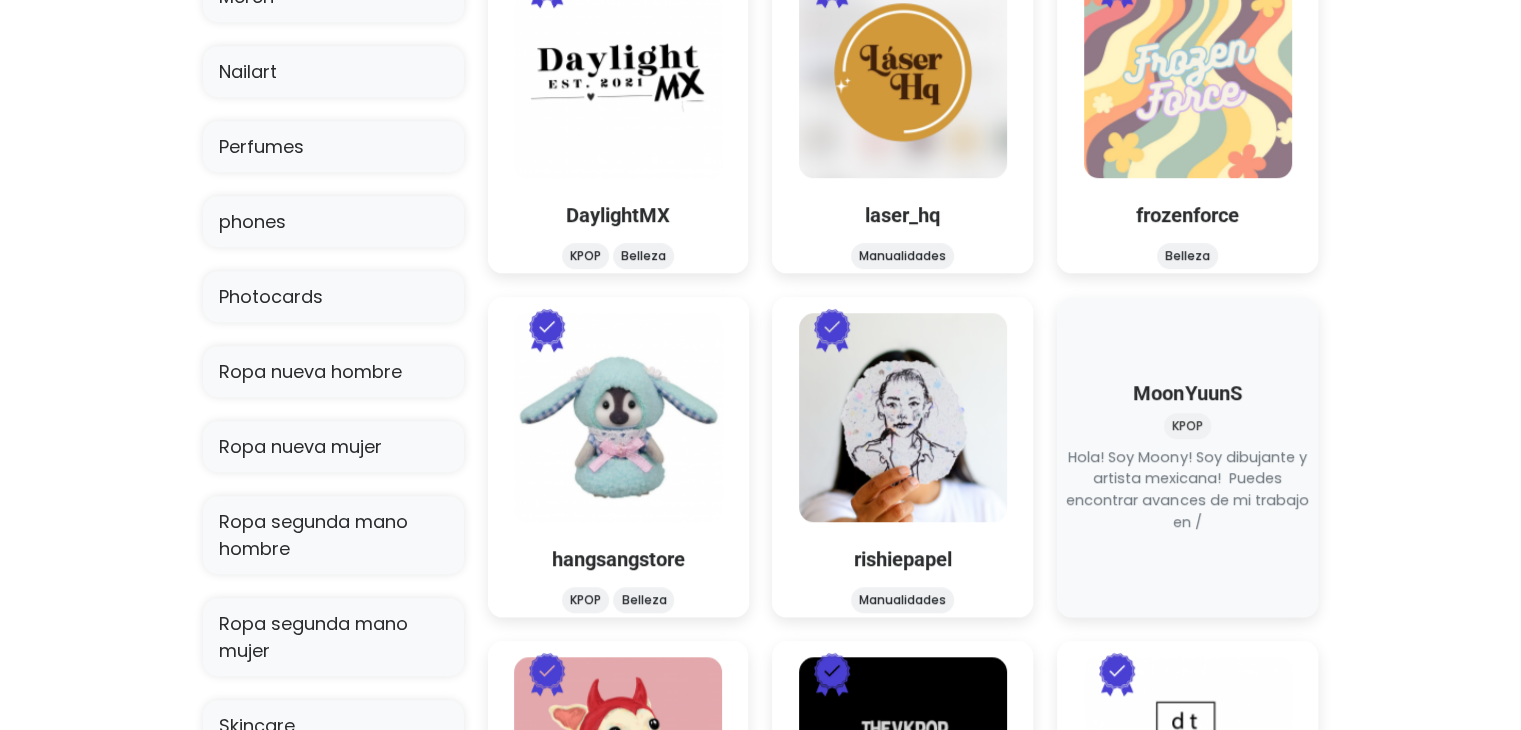 click at bounding box center [1188, 534] 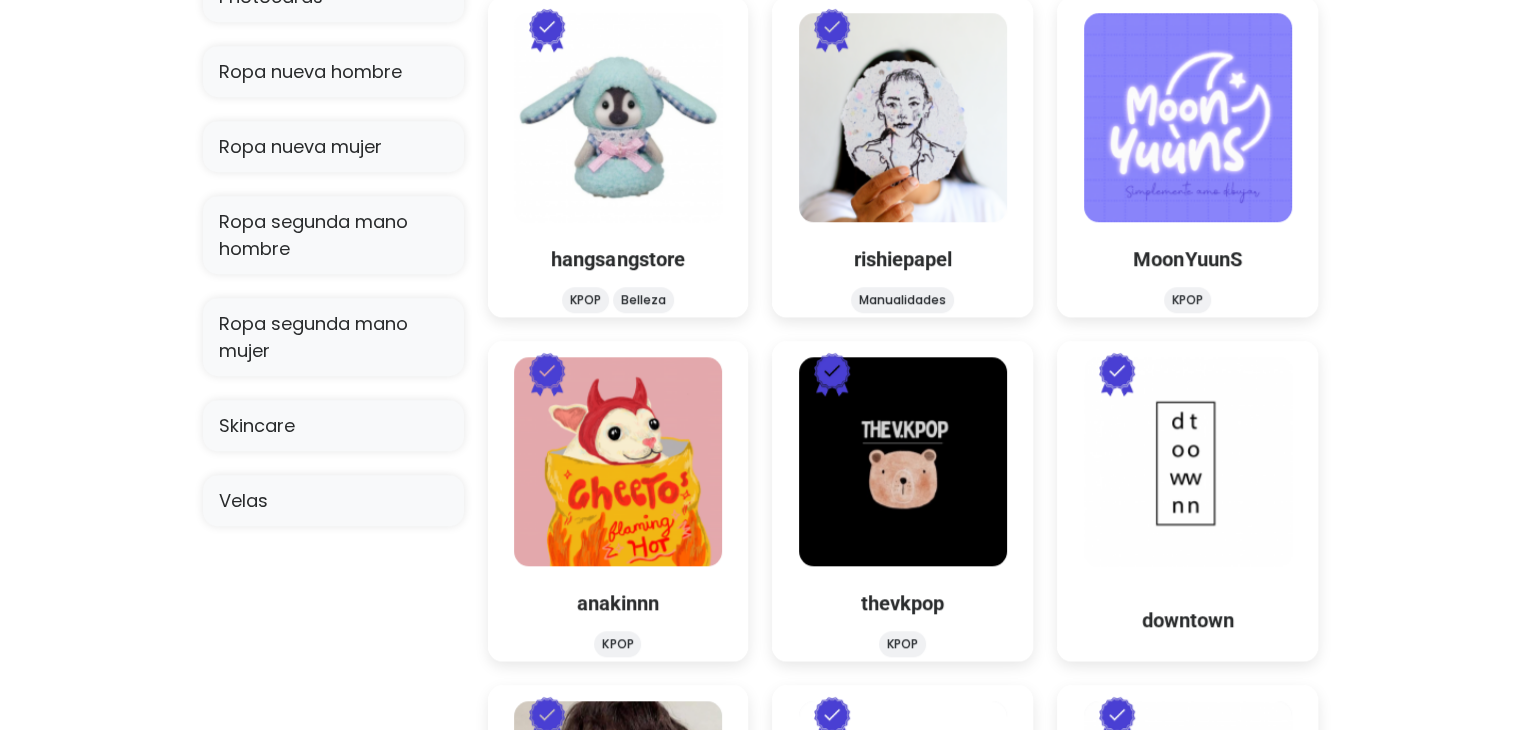 scroll, scrollTop: 1700, scrollLeft: 0, axis: vertical 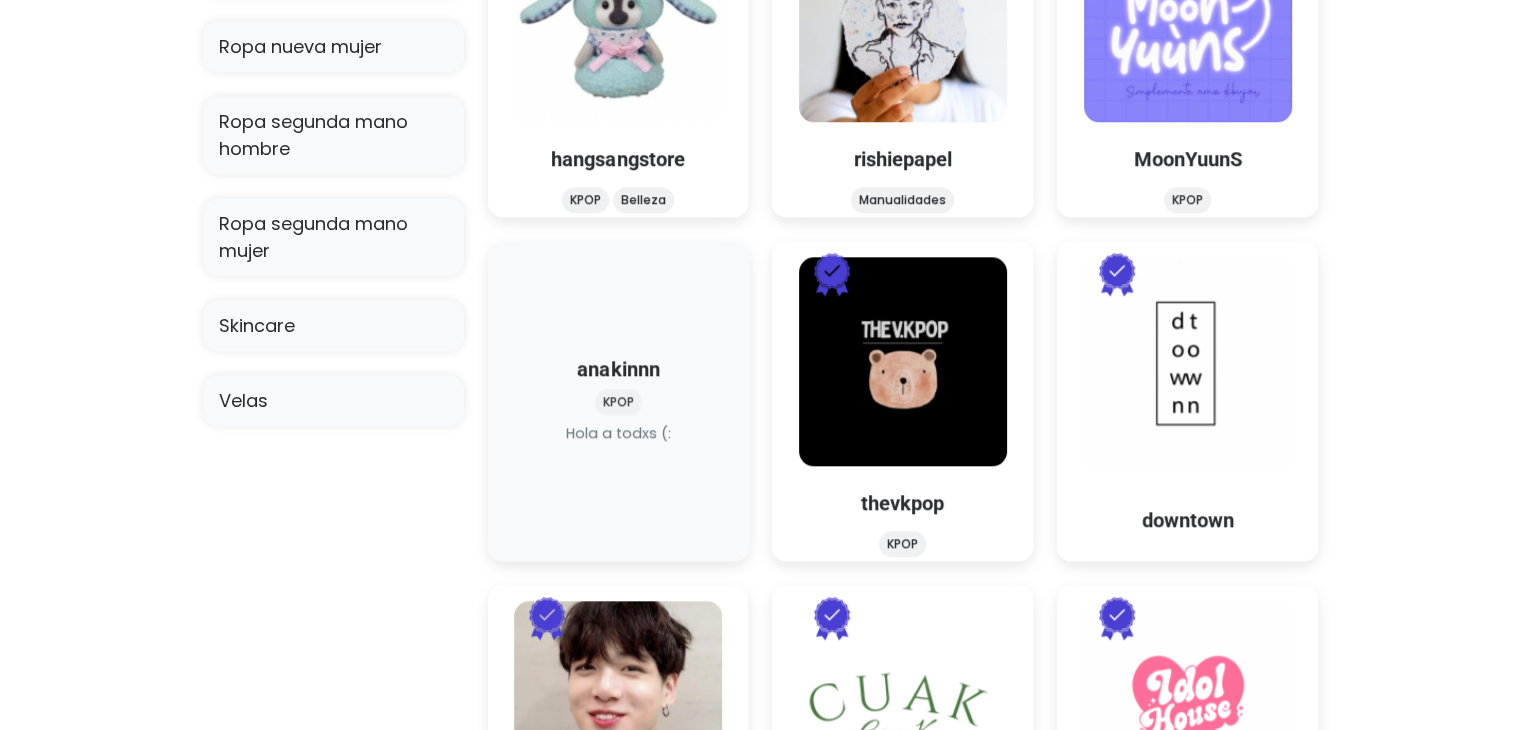 click at bounding box center [618, 445] 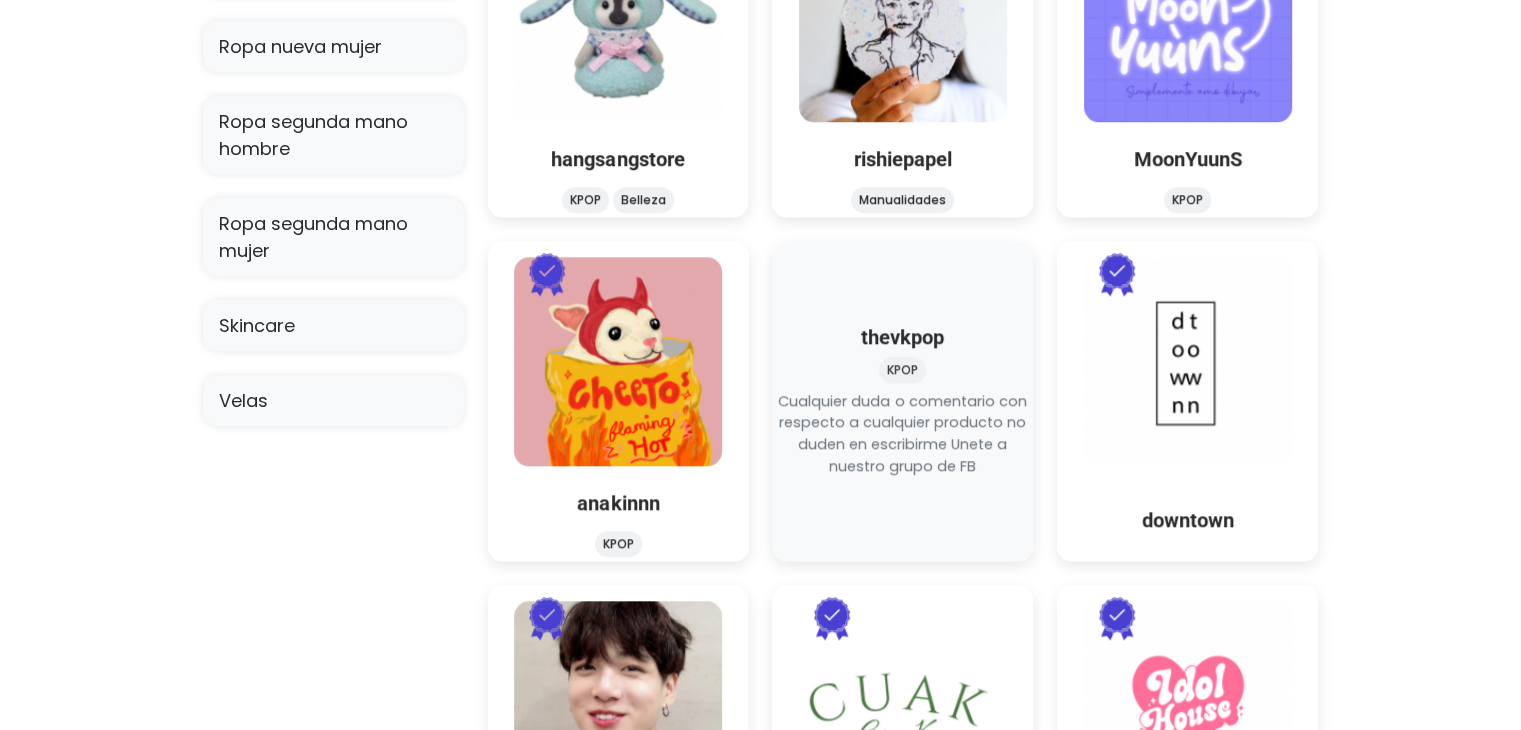 click at bounding box center (903, 478) 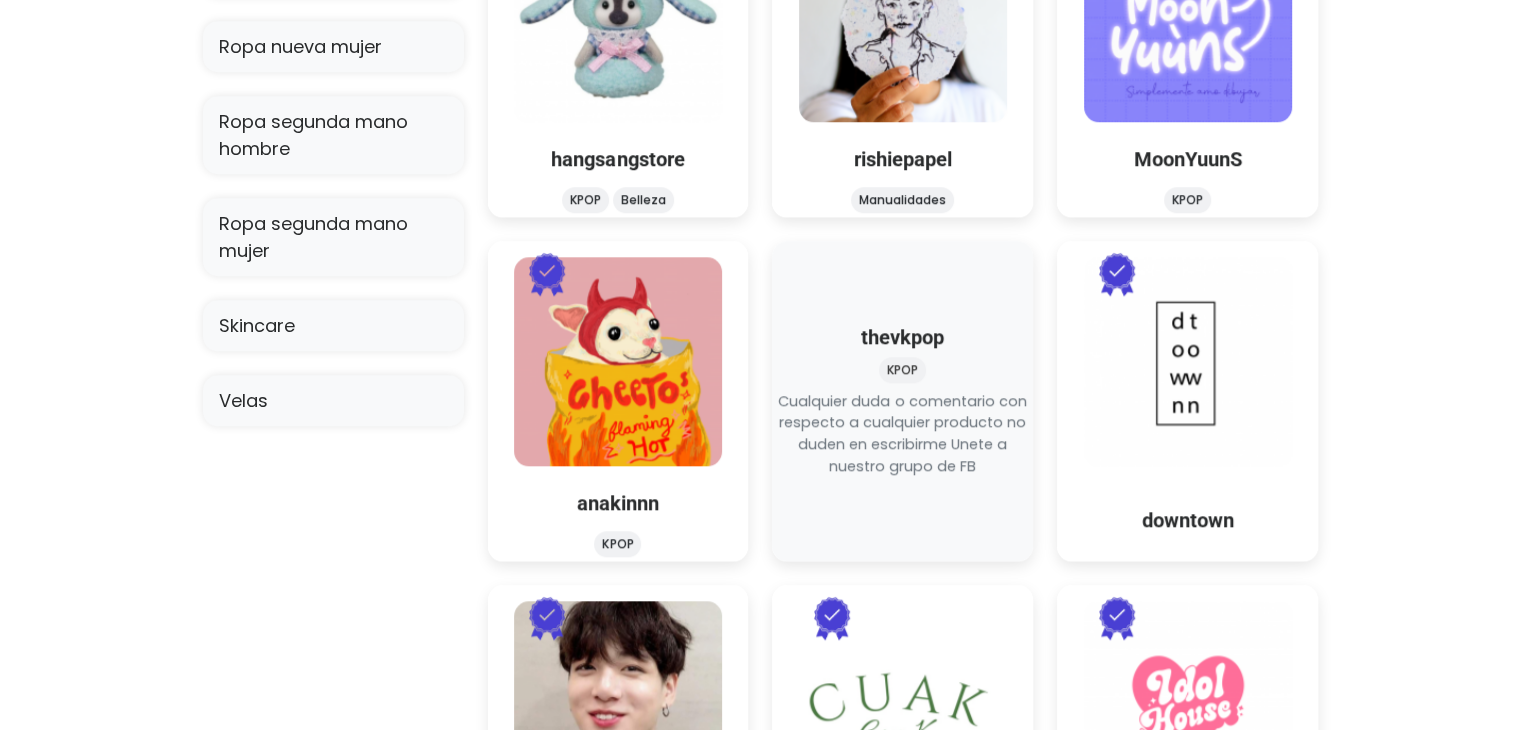 click at bounding box center (903, 478) 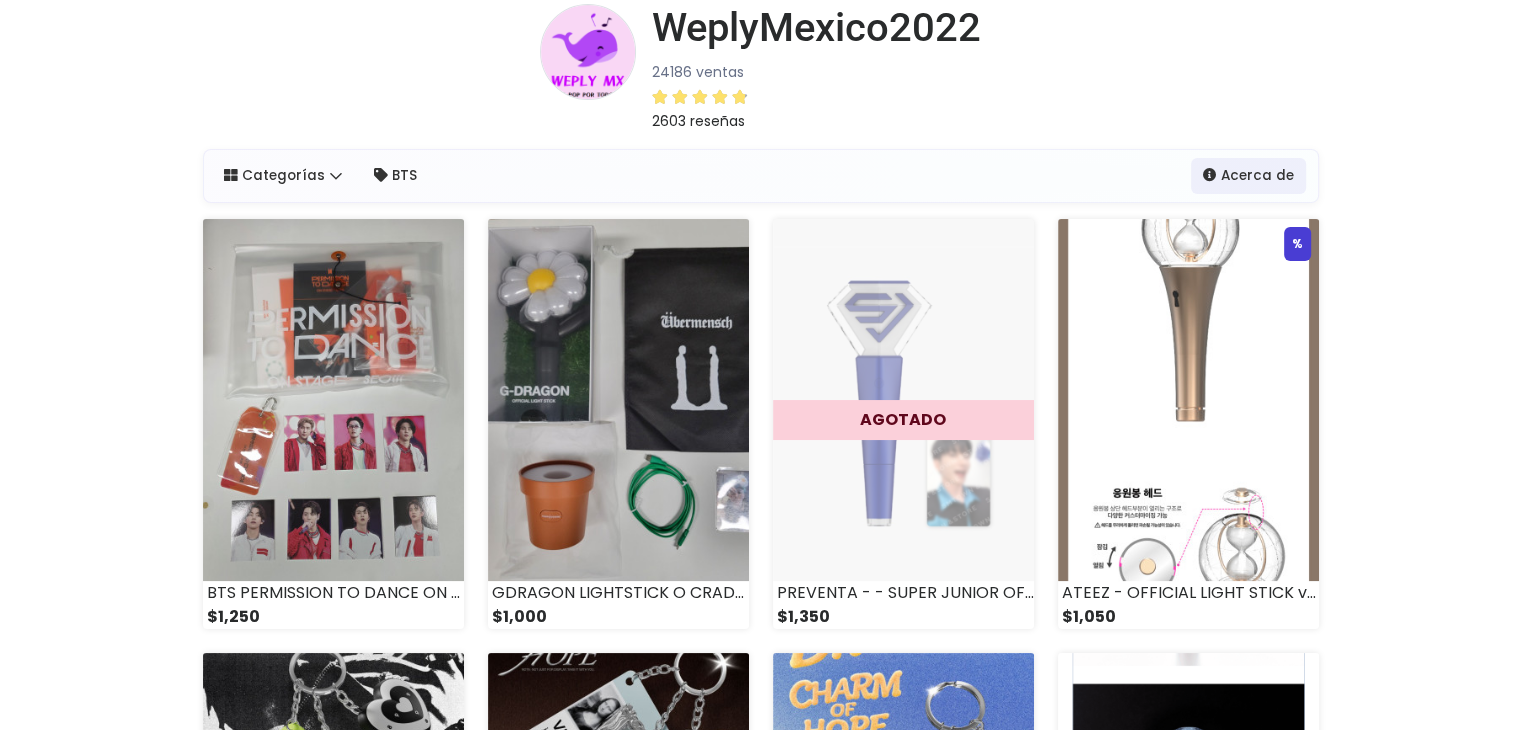 scroll, scrollTop: 0, scrollLeft: 0, axis: both 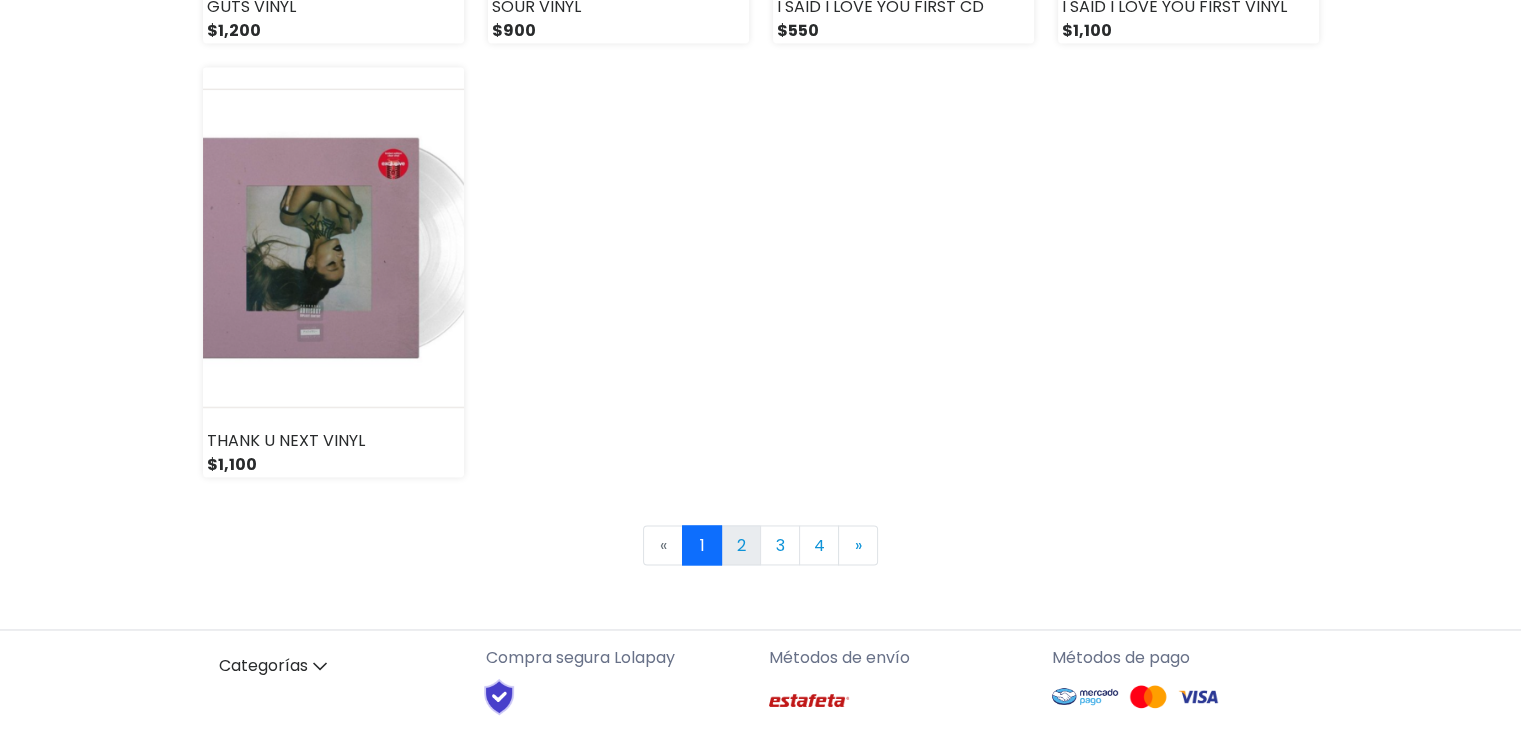 click on "2" at bounding box center (741, 545) 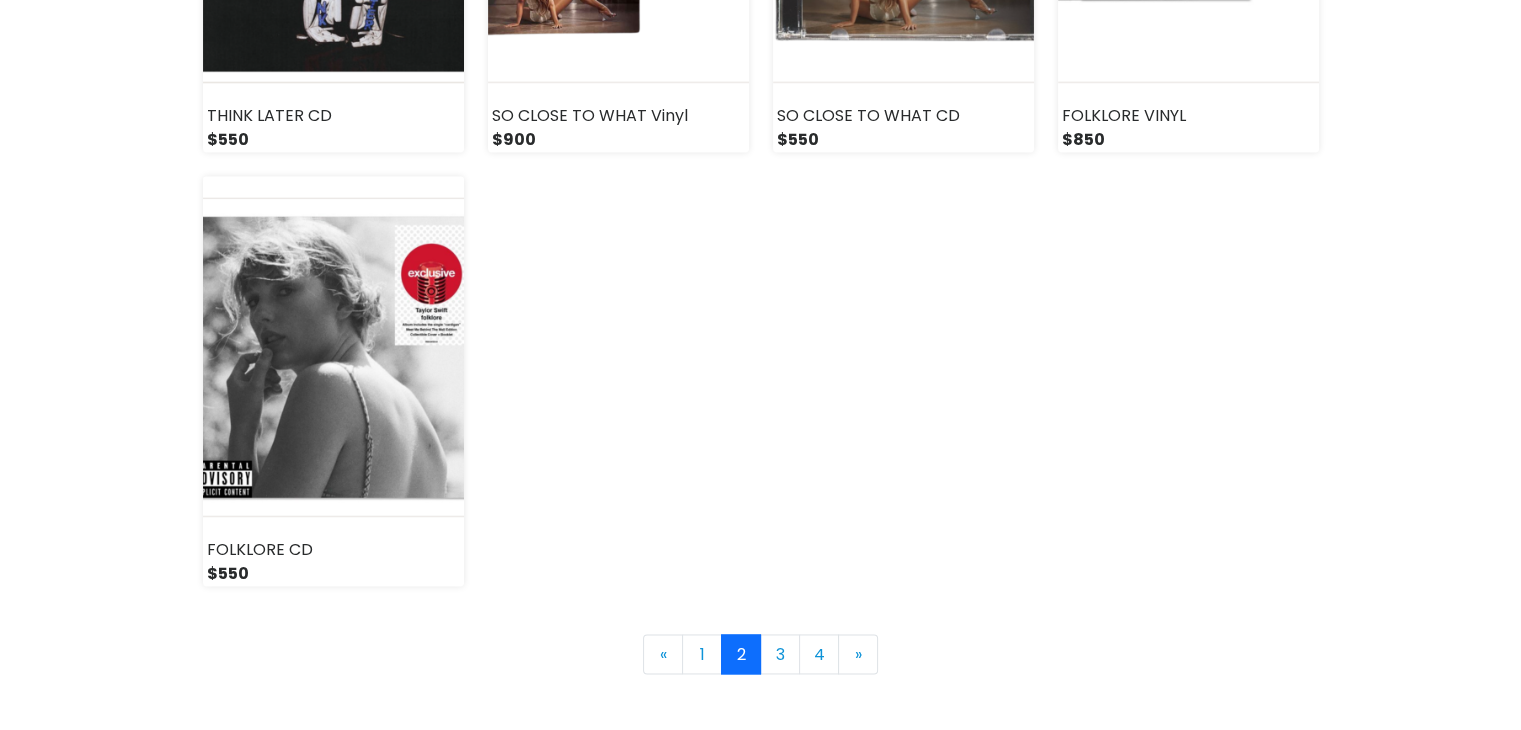 scroll, scrollTop: 2800, scrollLeft: 0, axis: vertical 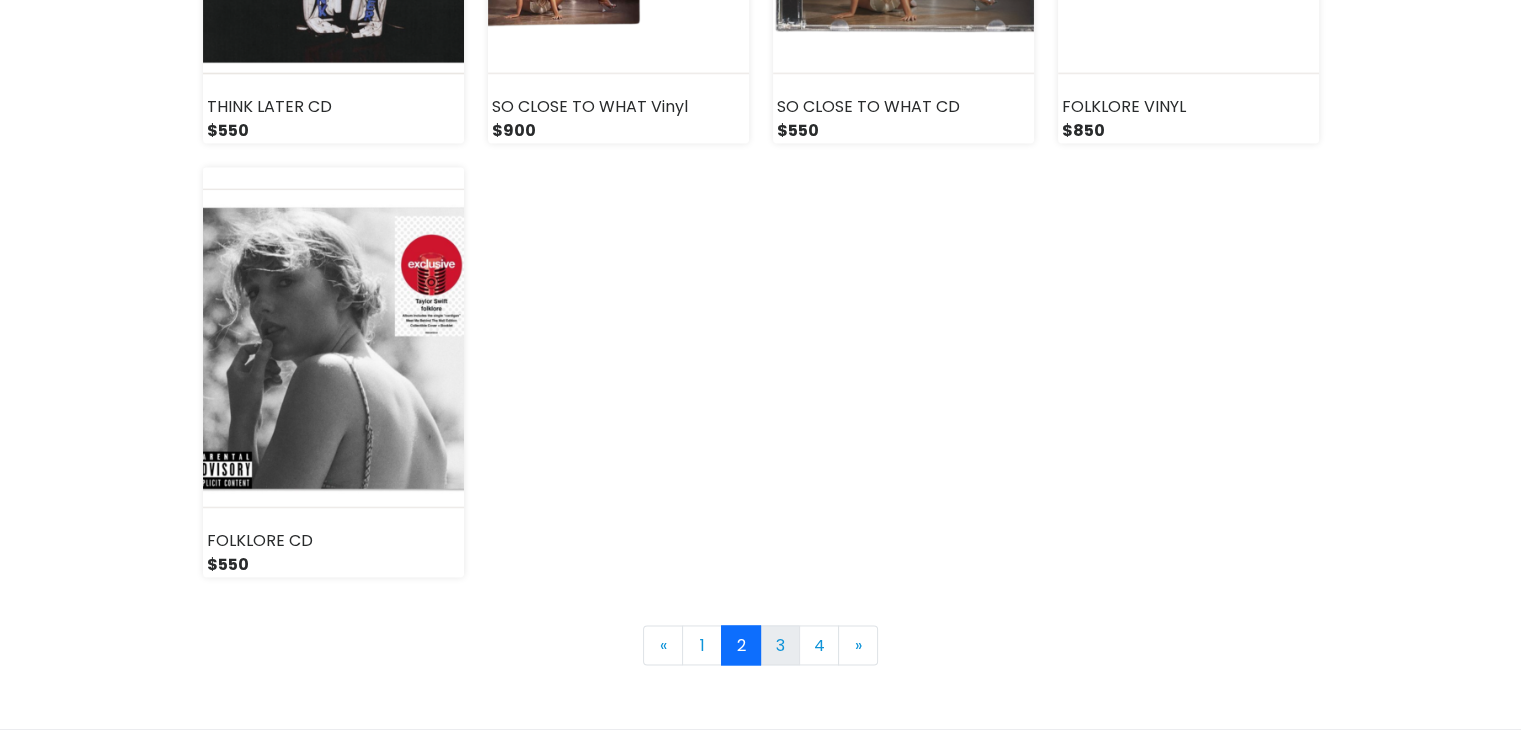 click on "3" at bounding box center [780, 645] 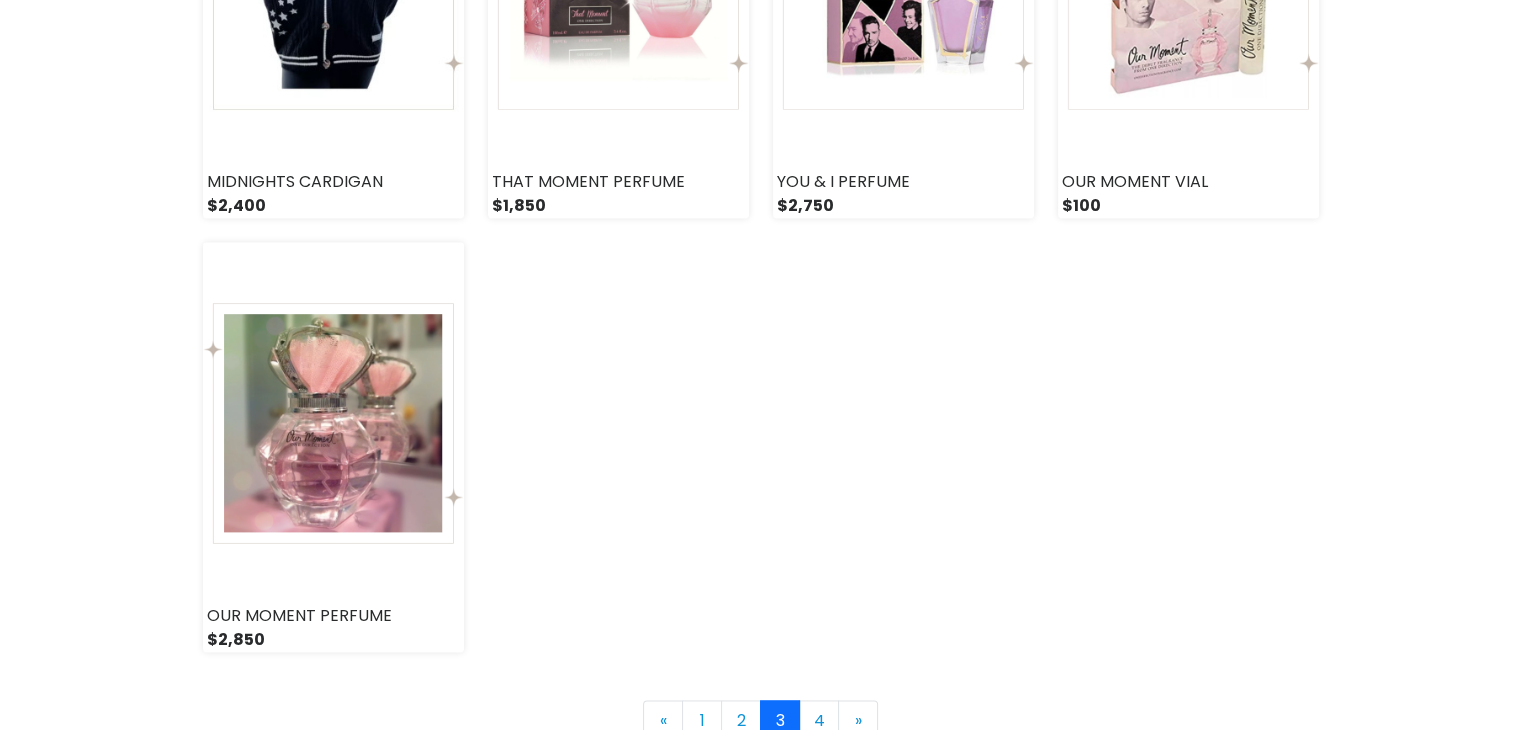 scroll, scrollTop: 2800, scrollLeft: 0, axis: vertical 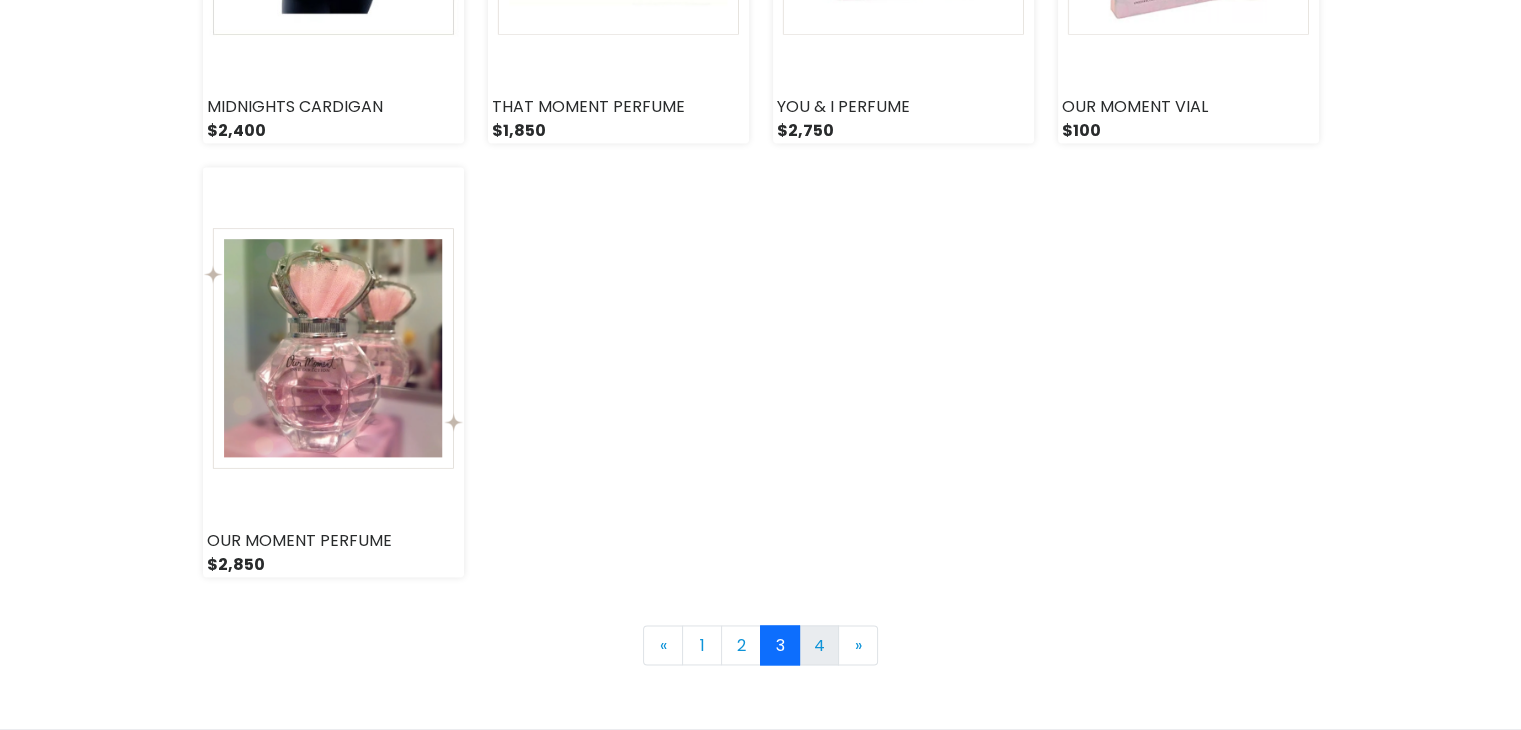click on "4" at bounding box center [819, 645] 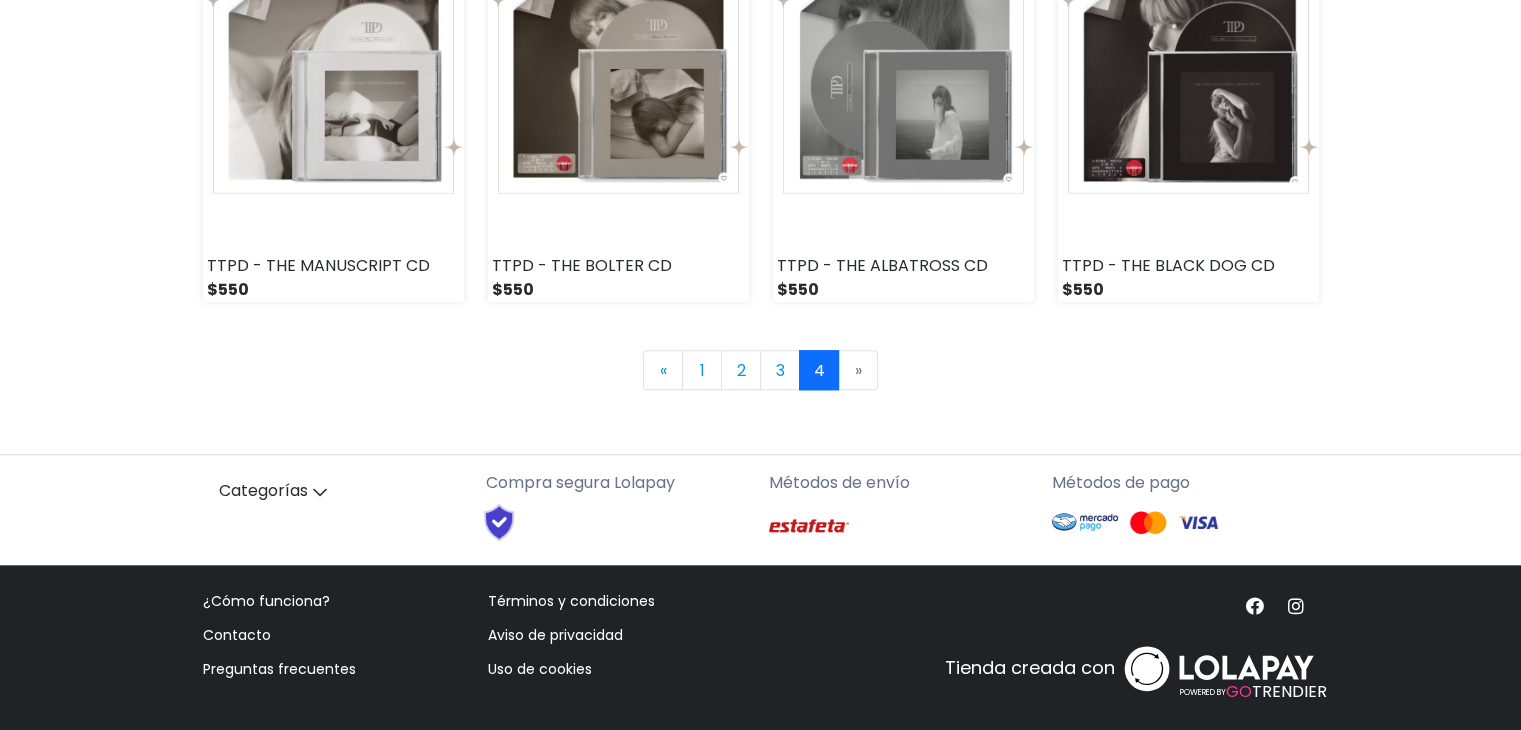 scroll, scrollTop: 1779, scrollLeft: 0, axis: vertical 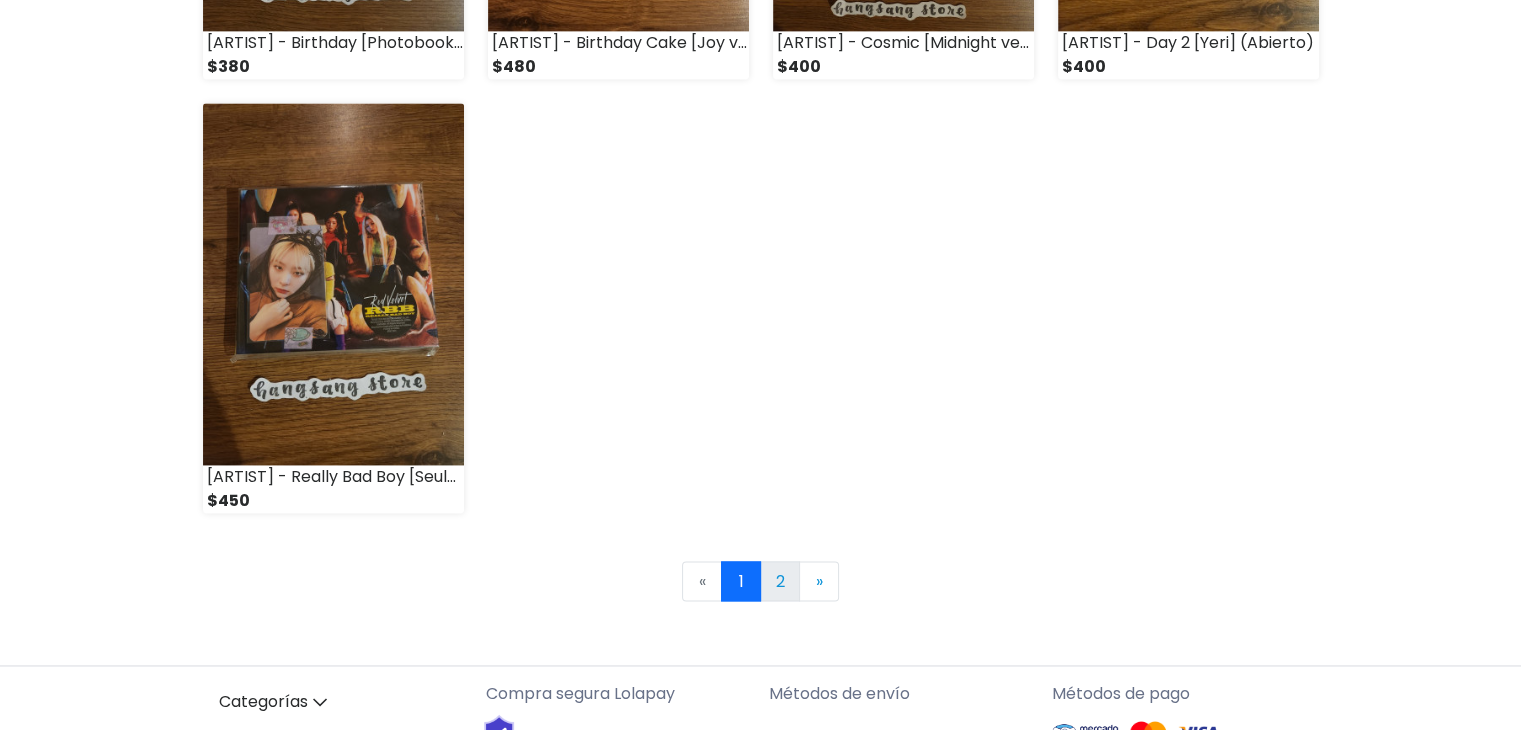 click on "2" at bounding box center (780, 581) 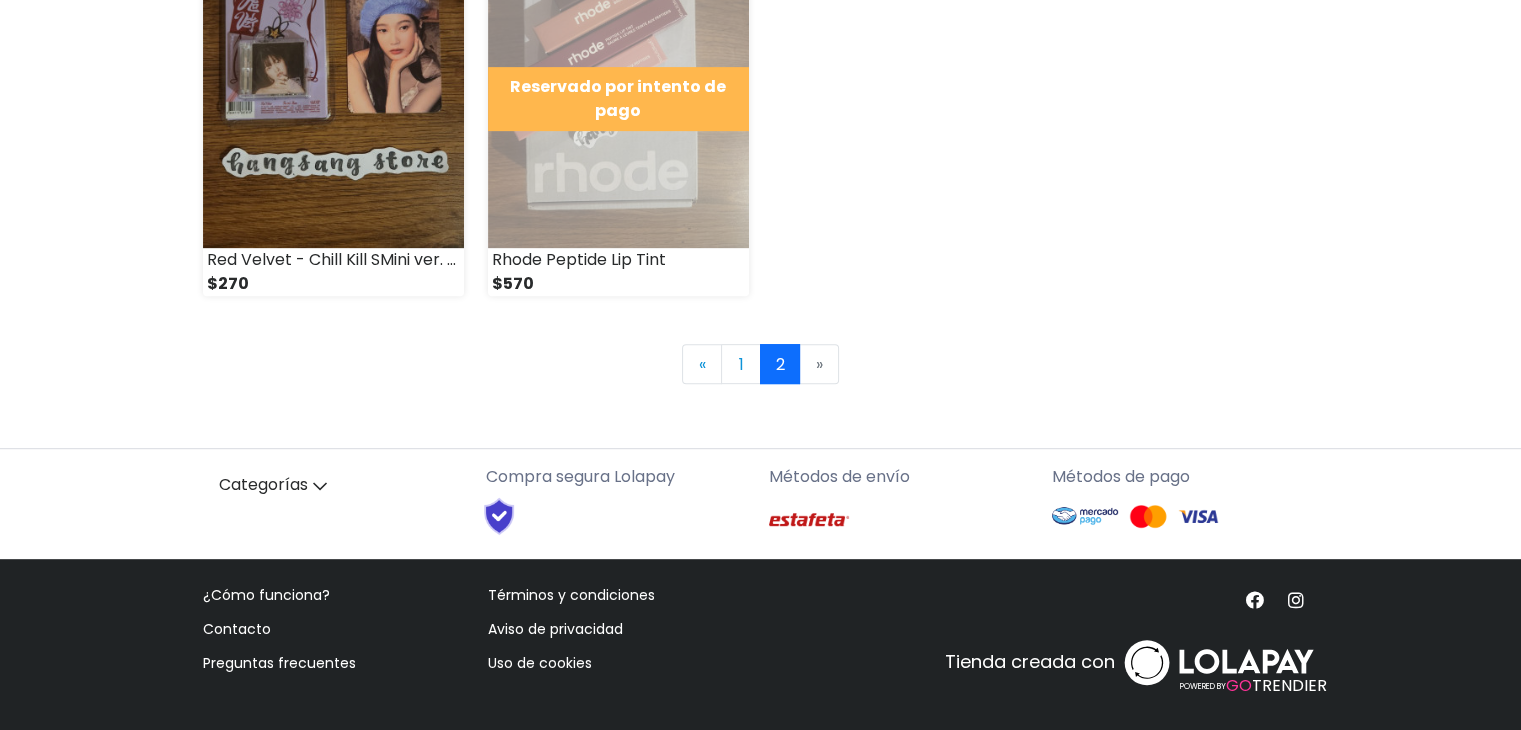 scroll, scrollTop: 847, scrollLeft: 0, axis: vertical 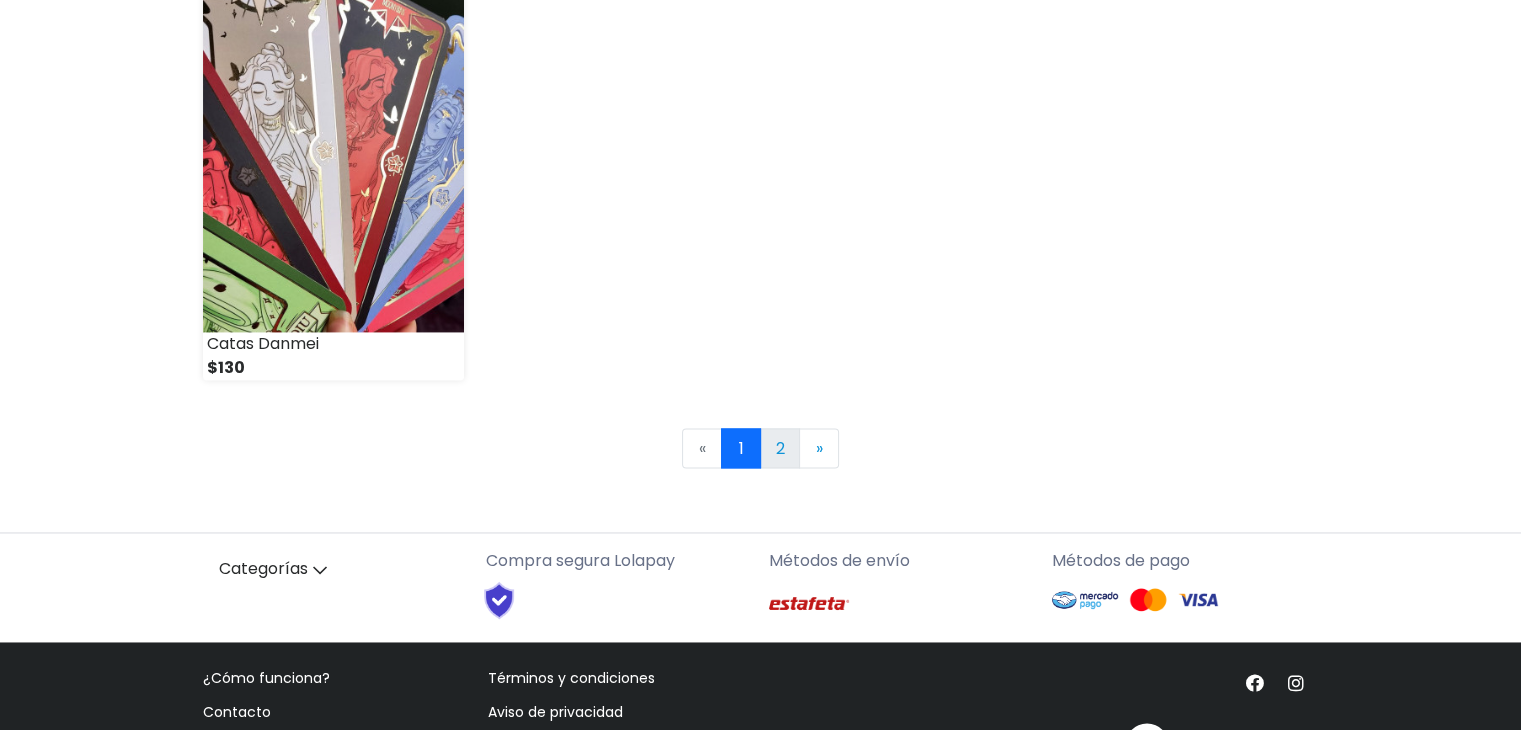 click on "2" at bounding box center [780, 448] 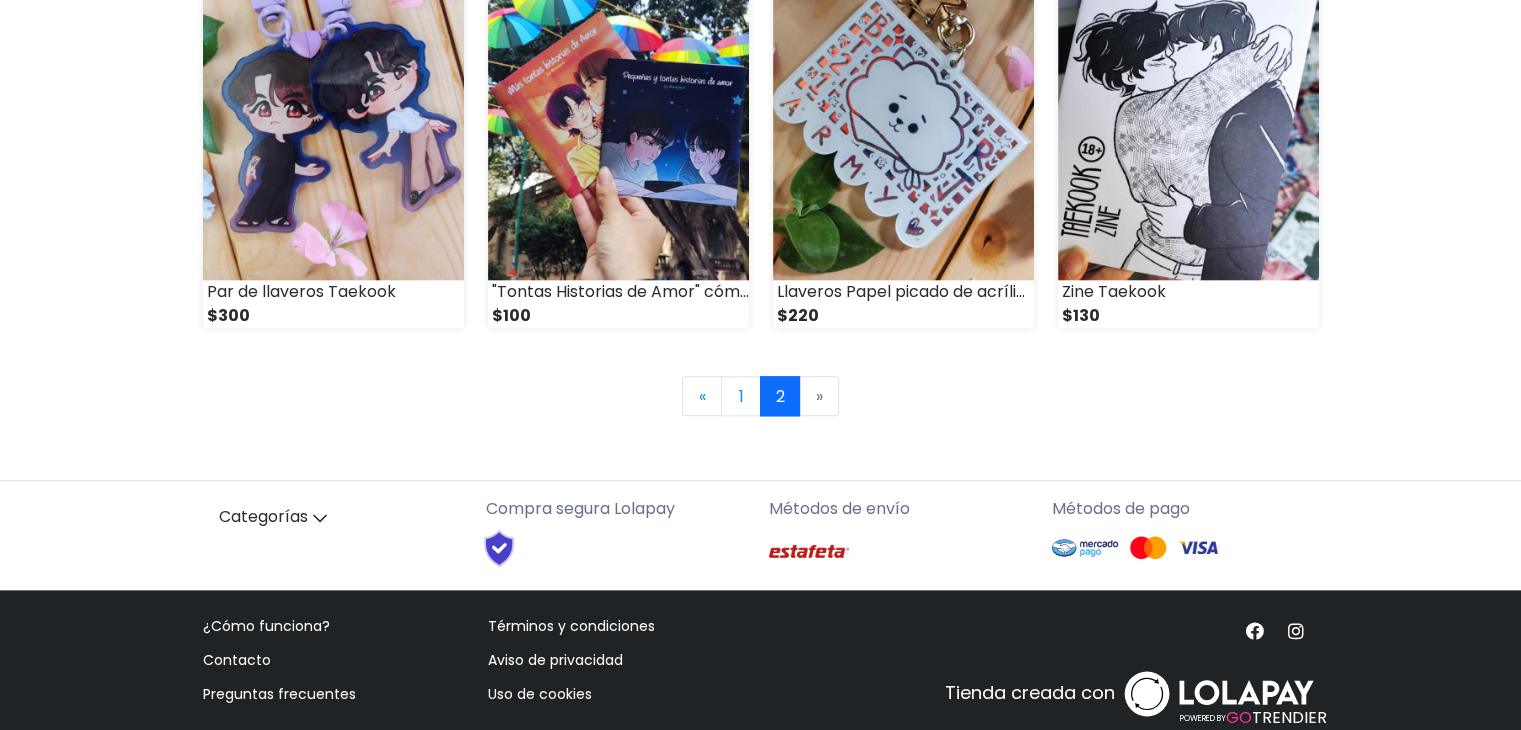 scroll, scrollTop: 2100, scrollLeft: 0, axis: vertical 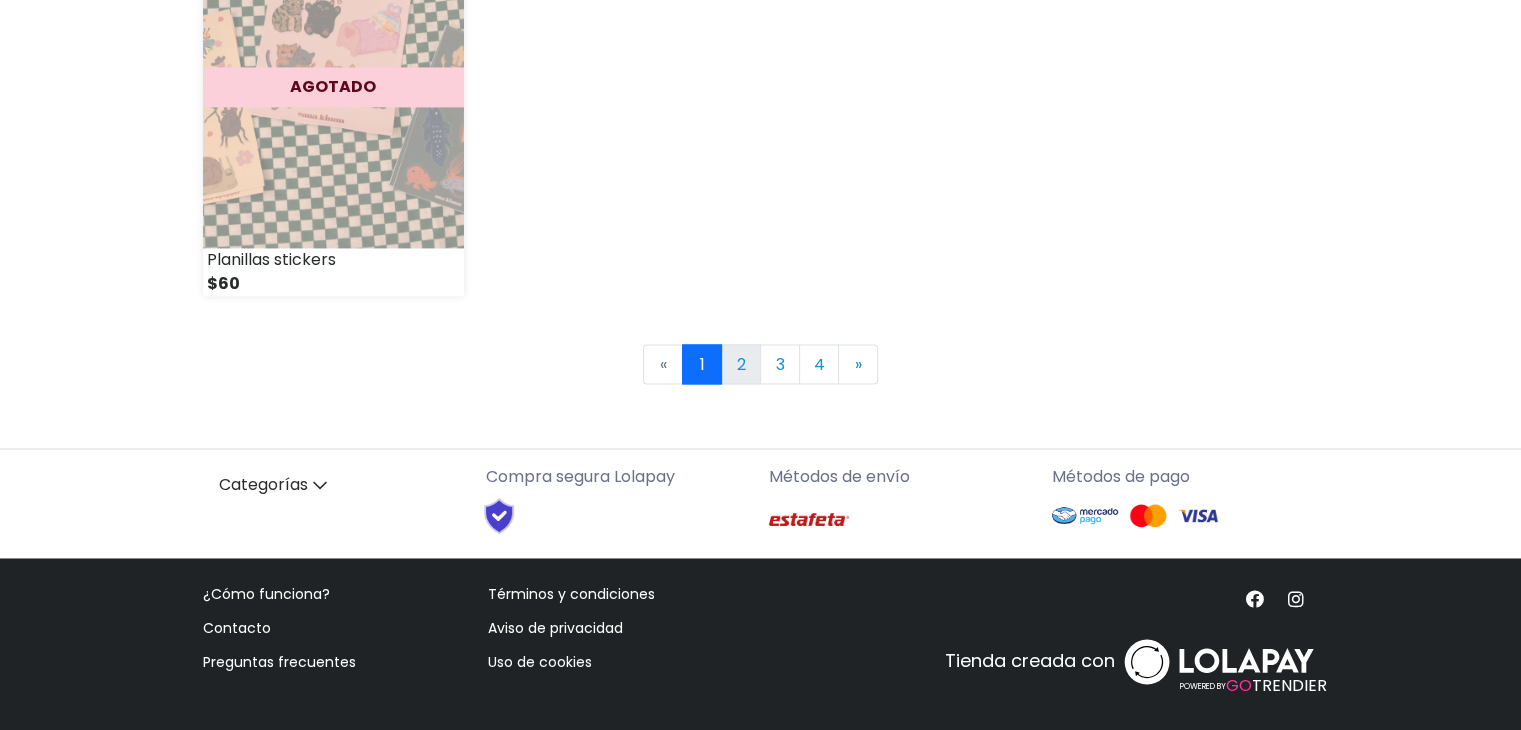 click on "2" at bounding box center [741, 364] 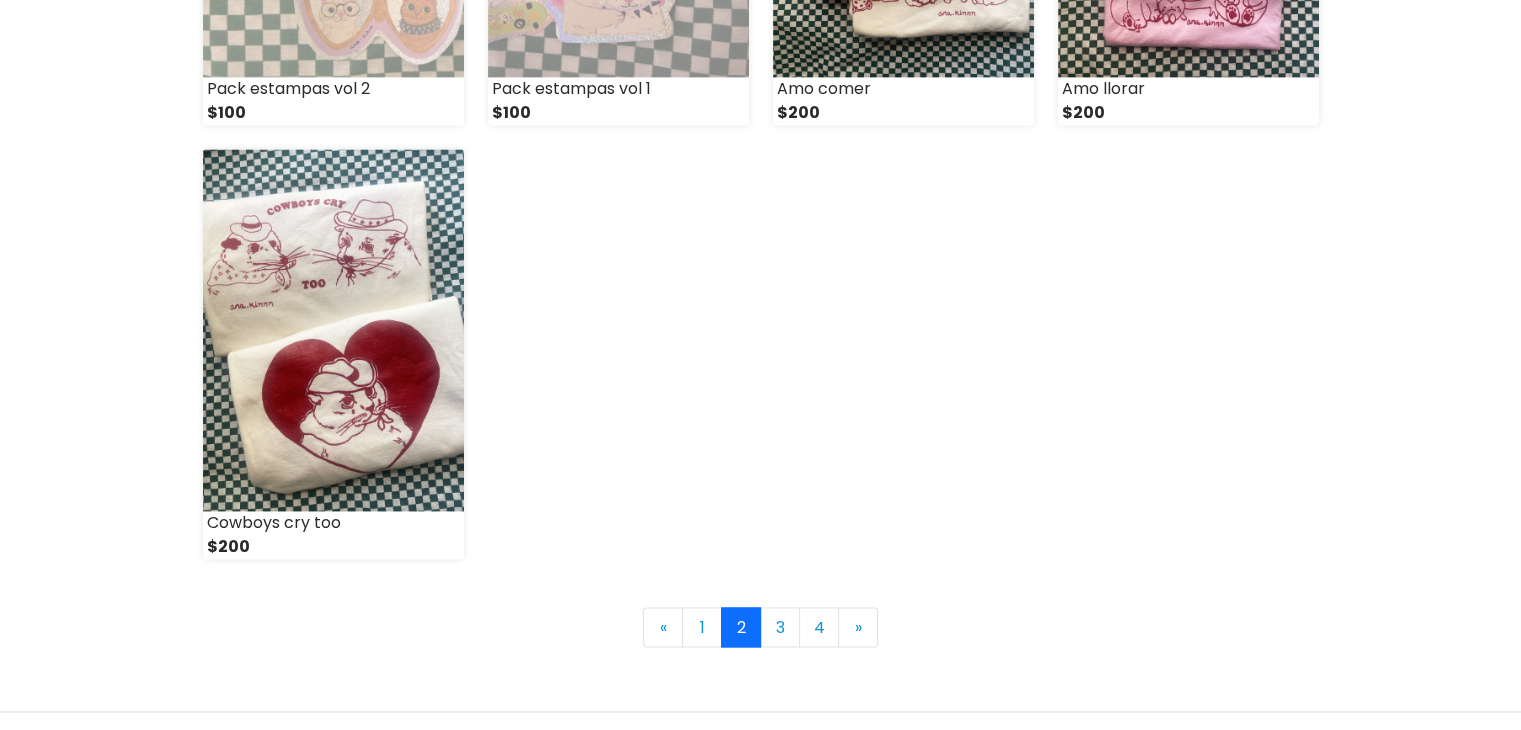 scroll, scrollTop: 2900, scrollLeft: 0, axis: vertical 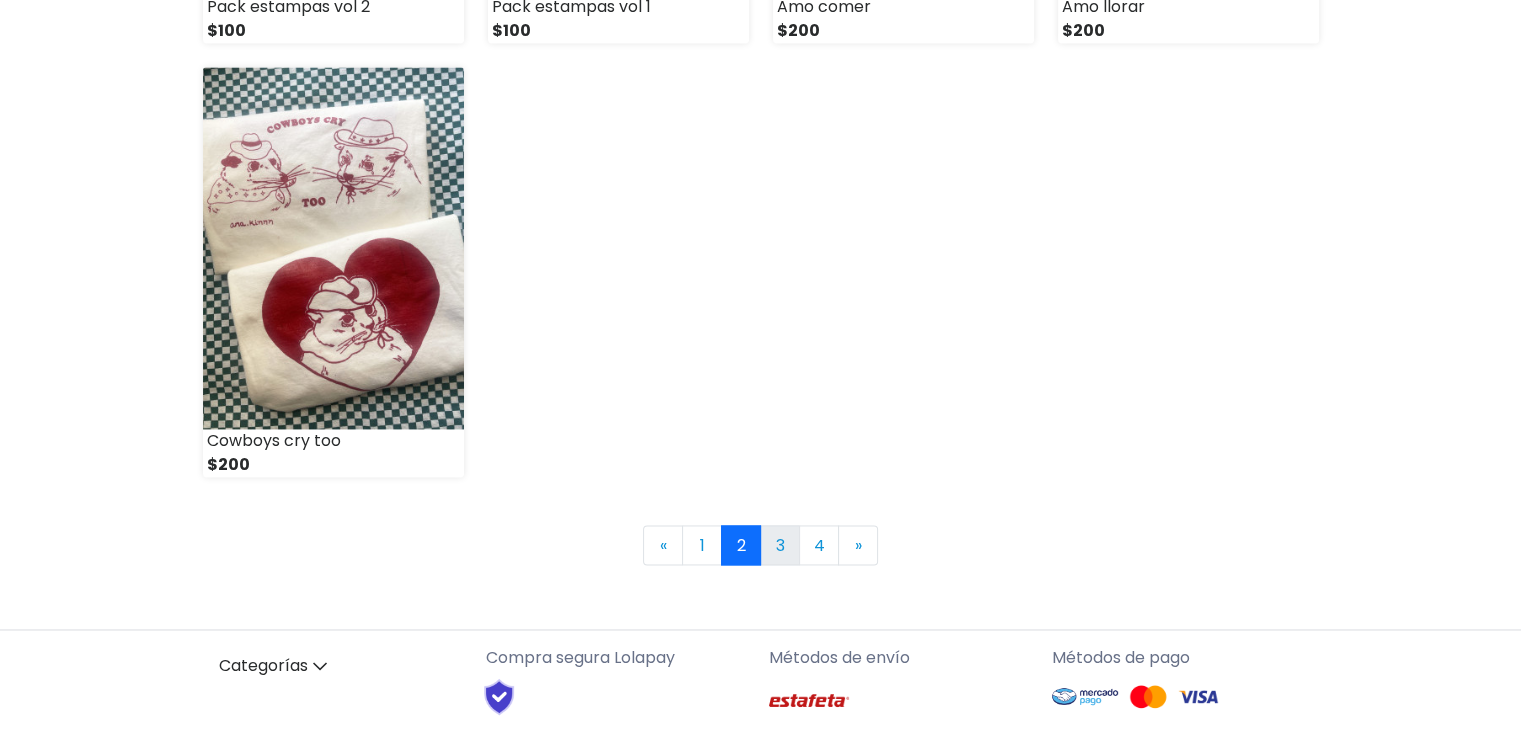click on "3" at bounding box center (780, 545) 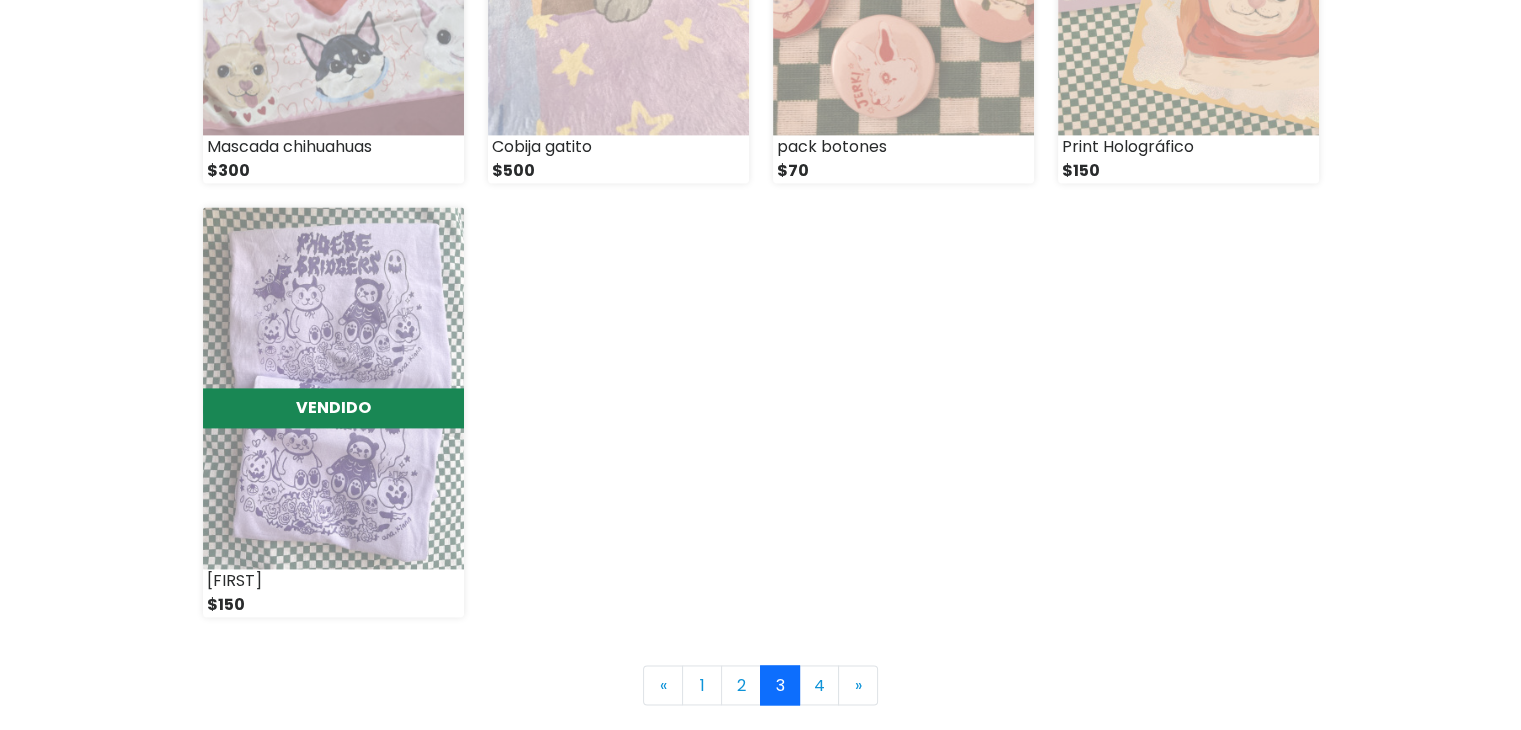 scroll, scrollTop: 2900, scrollLeft: 0, axis: vertical 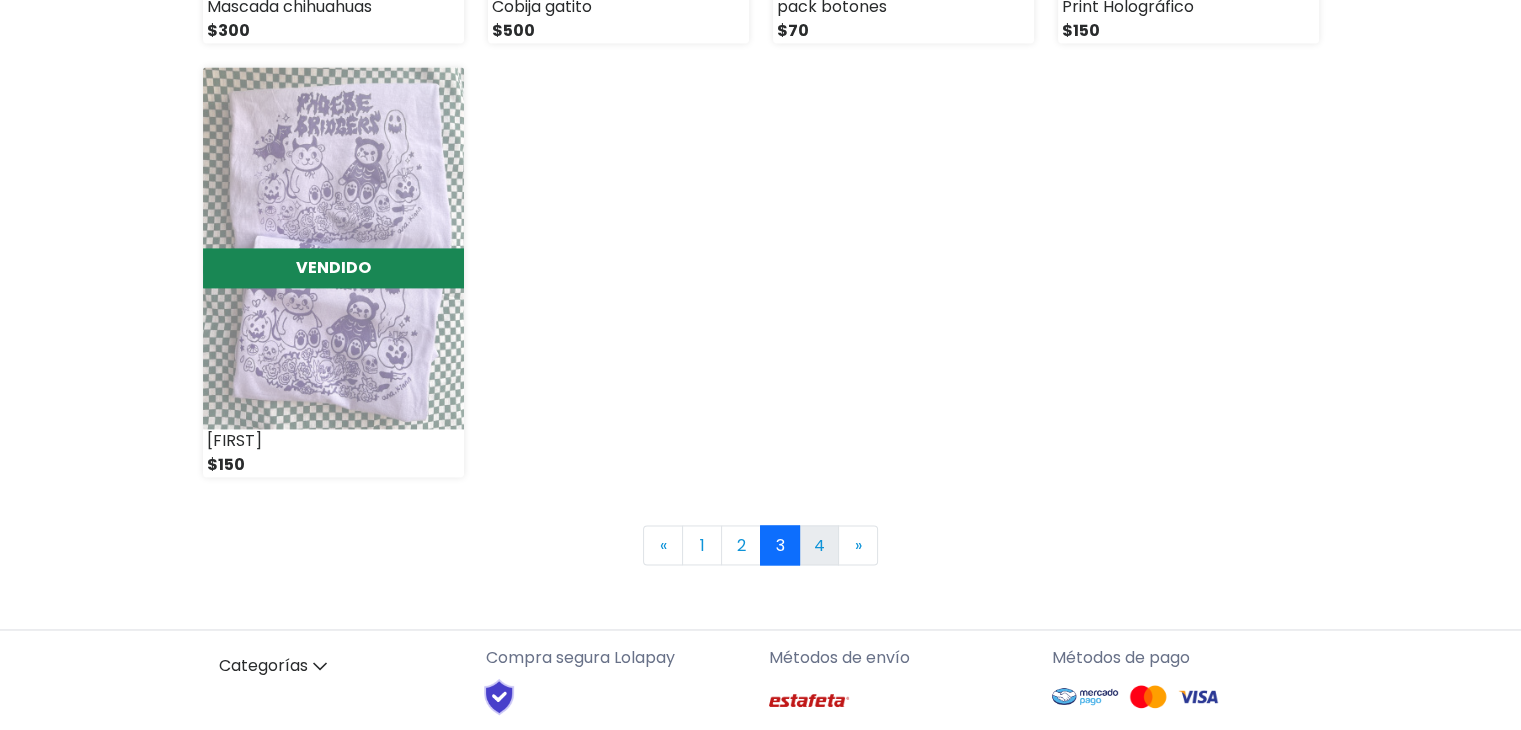click on "4" at bounding box center (819, 545) 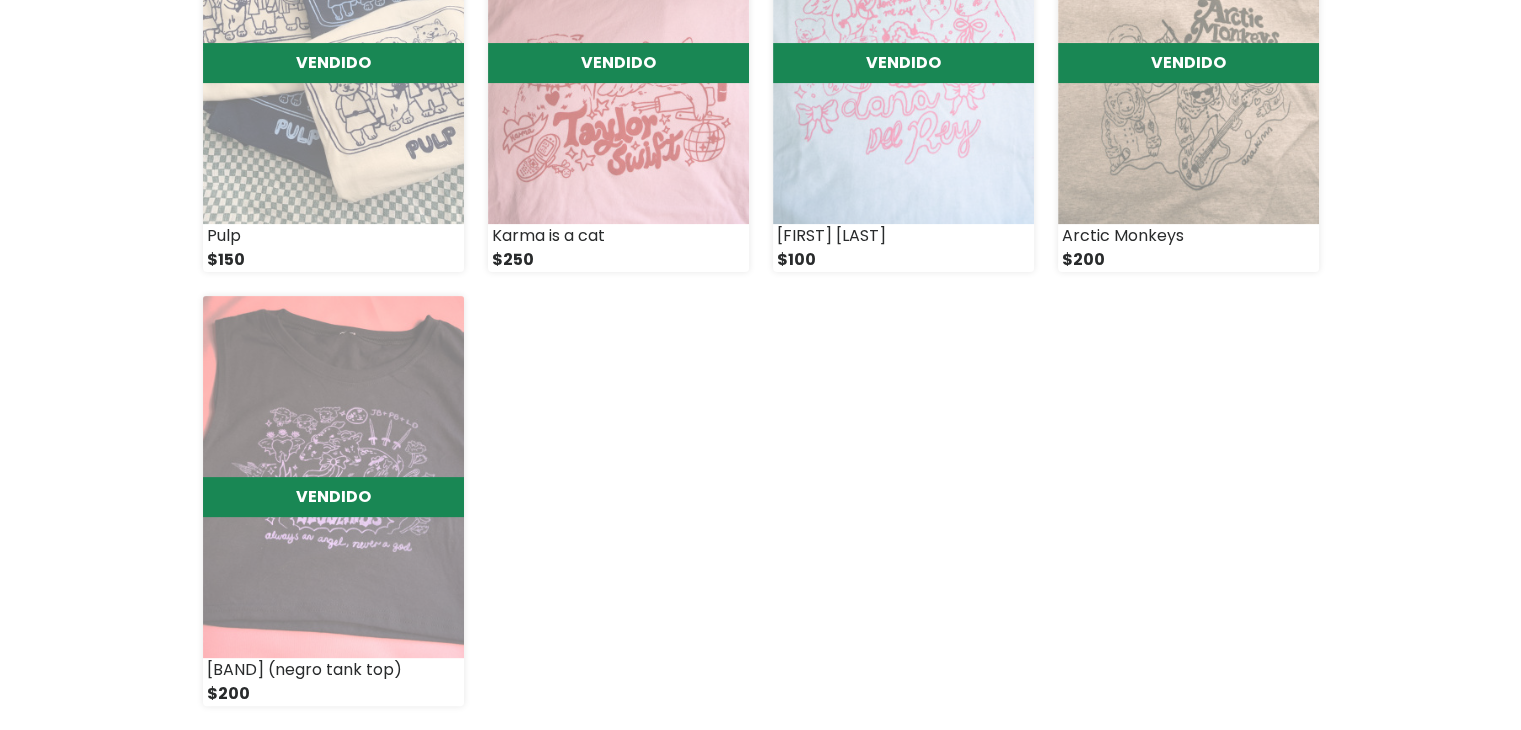 scroll, scrollTop: 600, scrollLeft: 0, axis: vertical 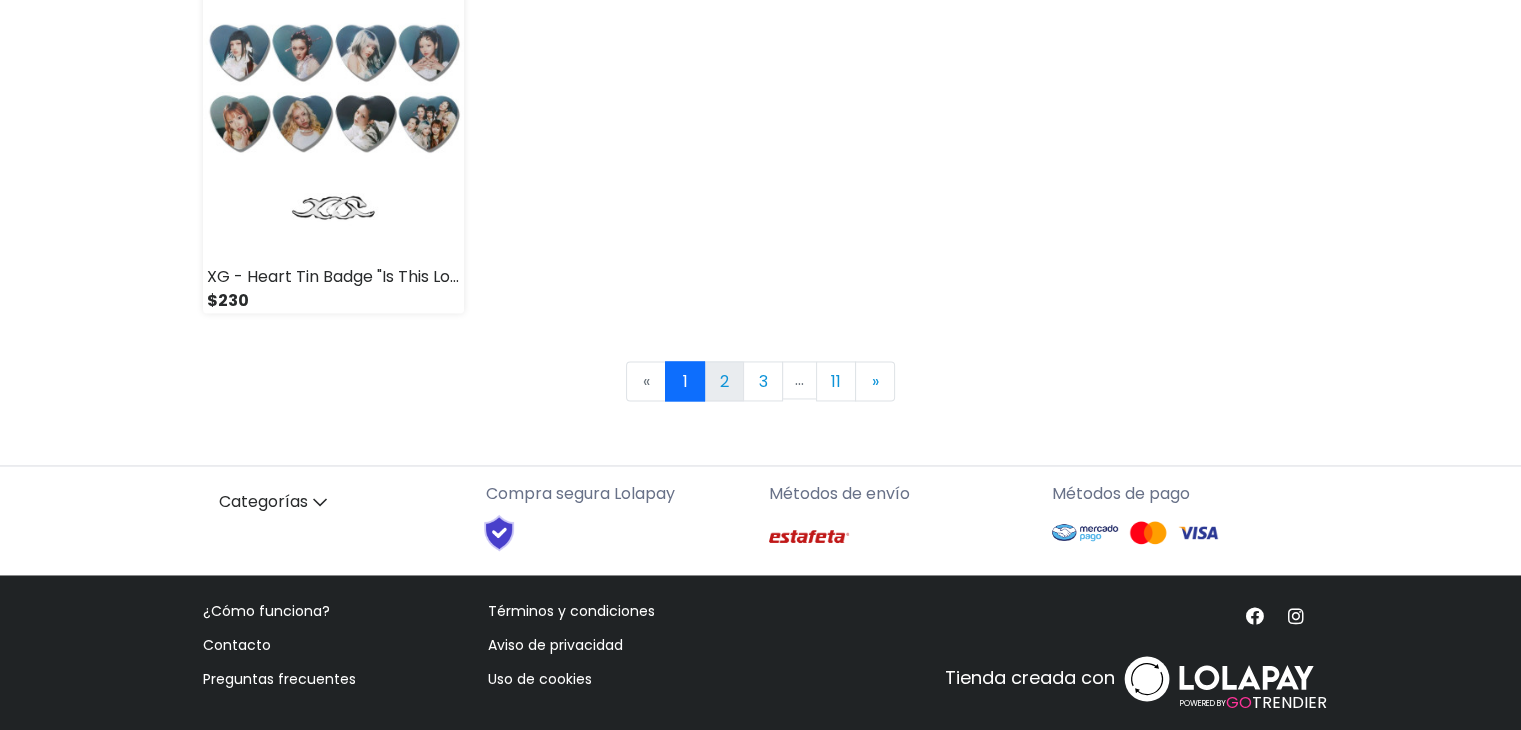 click on "2" at bounding box center [724, 381] 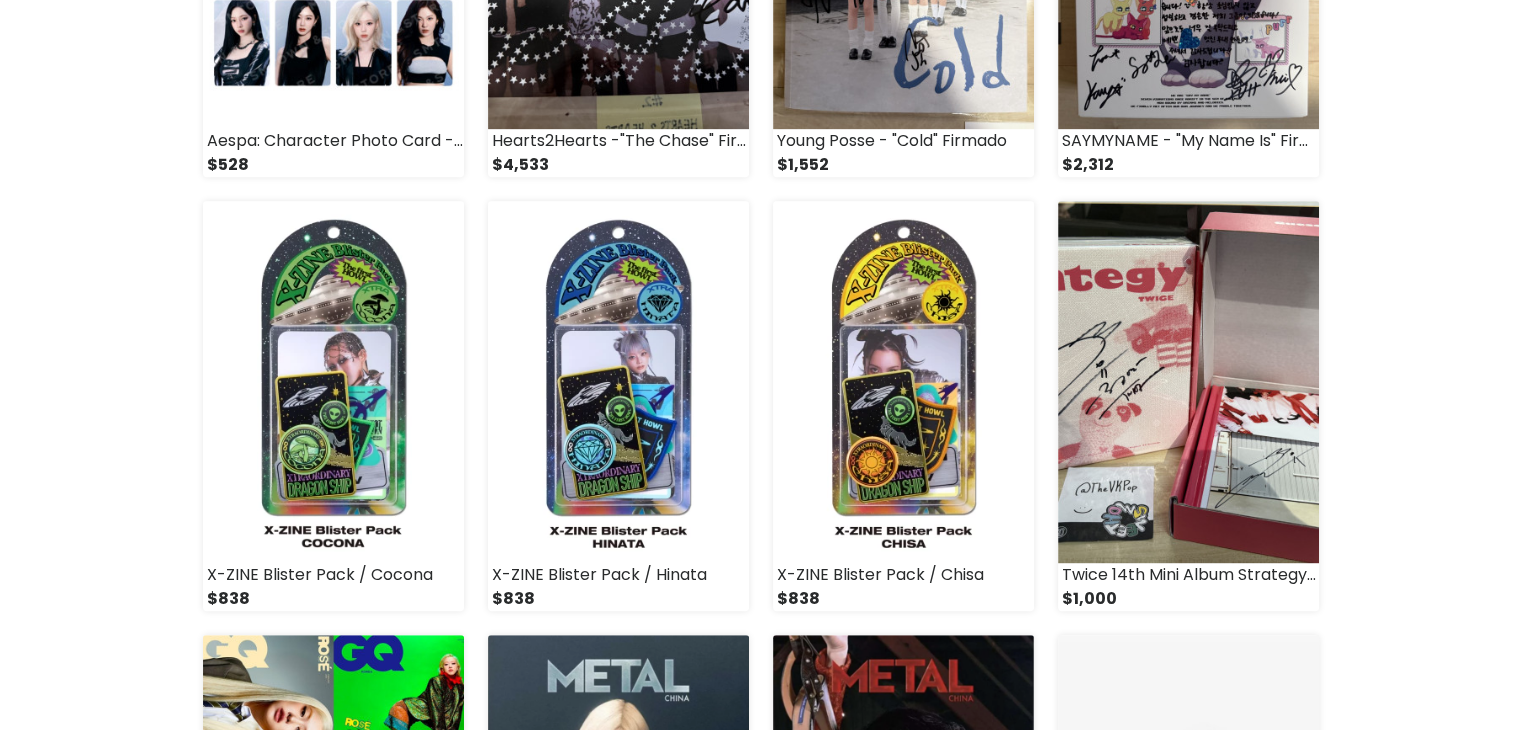 scroll, scrollTop: 1000, scrollLeft: 0, axis: vertical 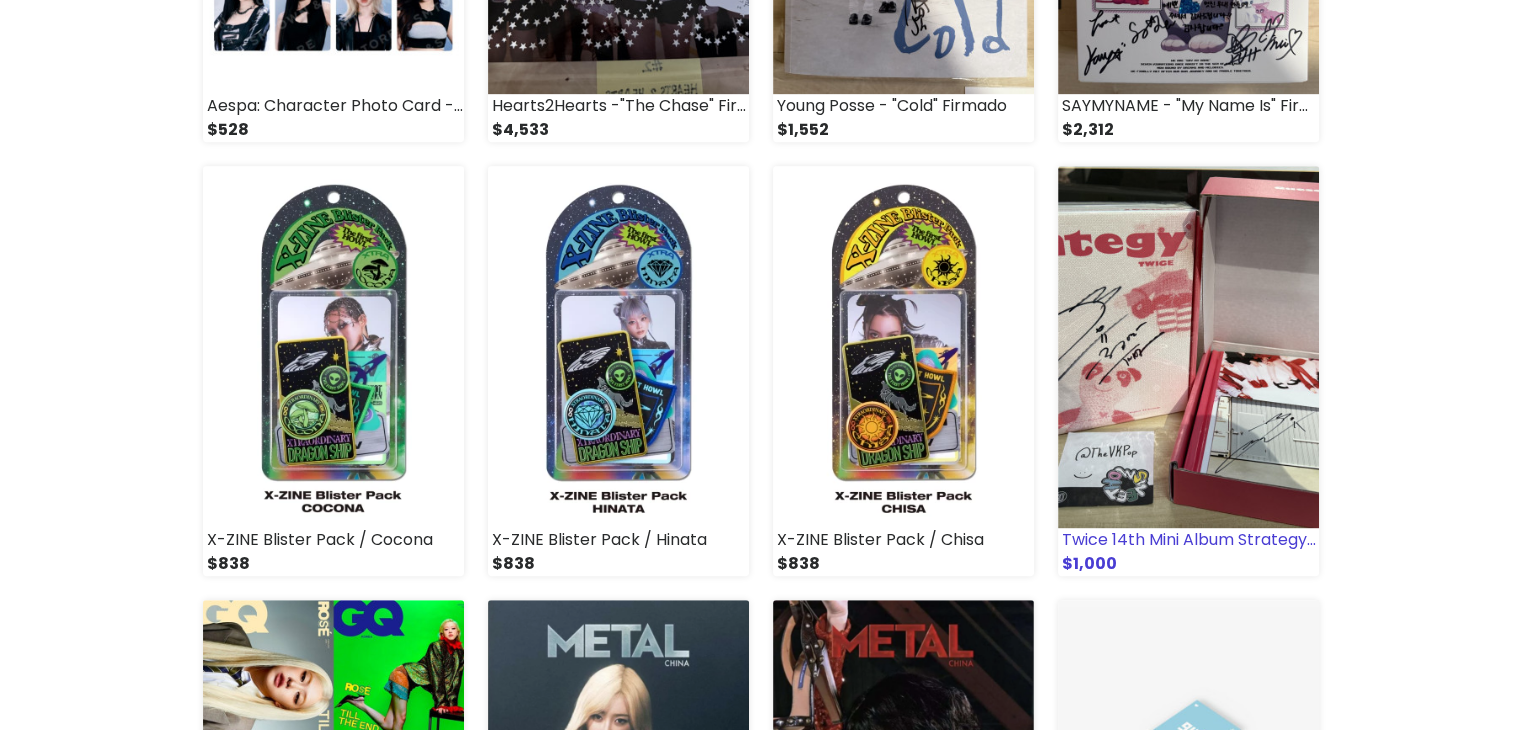 click on "Twice 14th Mini Album Strategy Jeongyeon Firmado" at bounding box center [1188, 540] 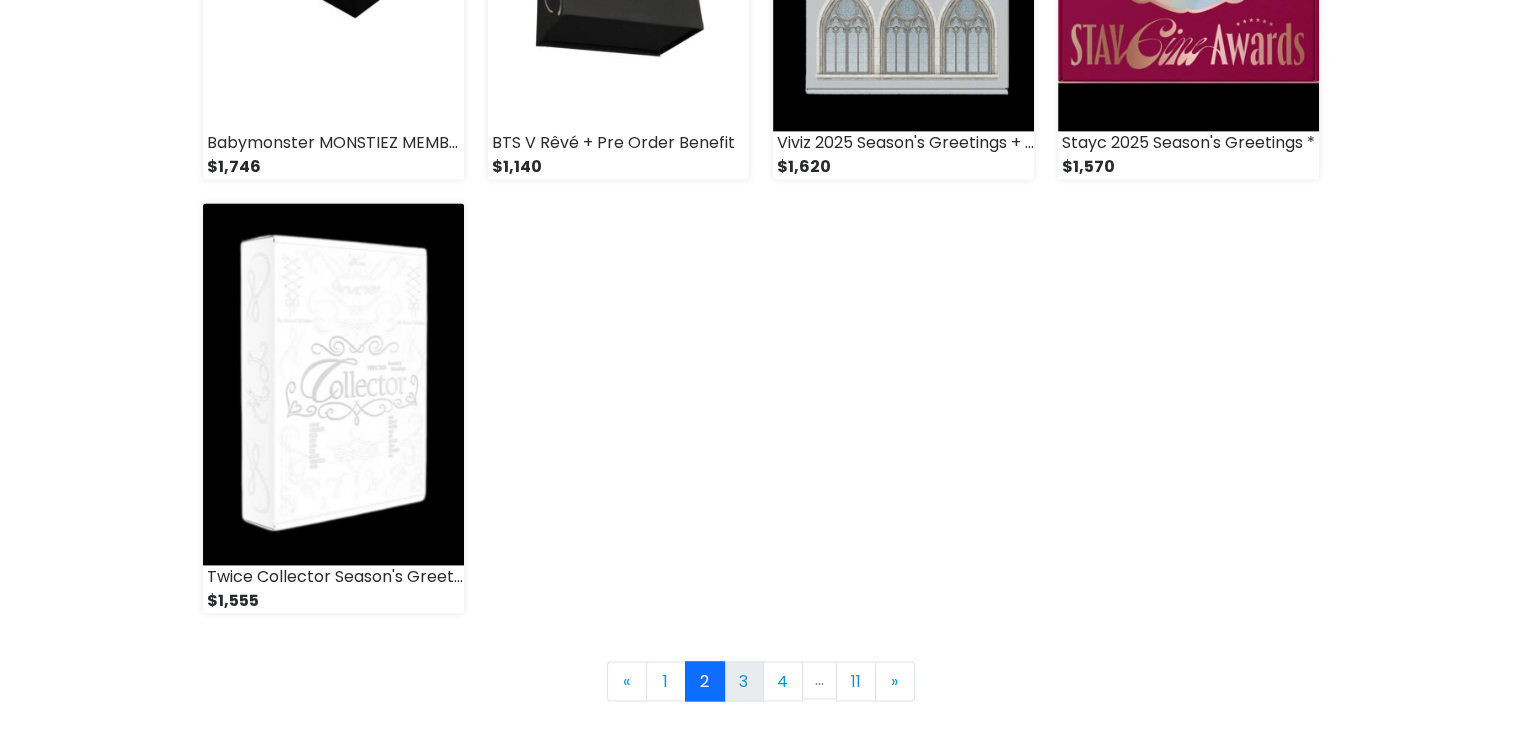 scroll, scrollTop: 2900, scrollLeft: 0, axis: vertical 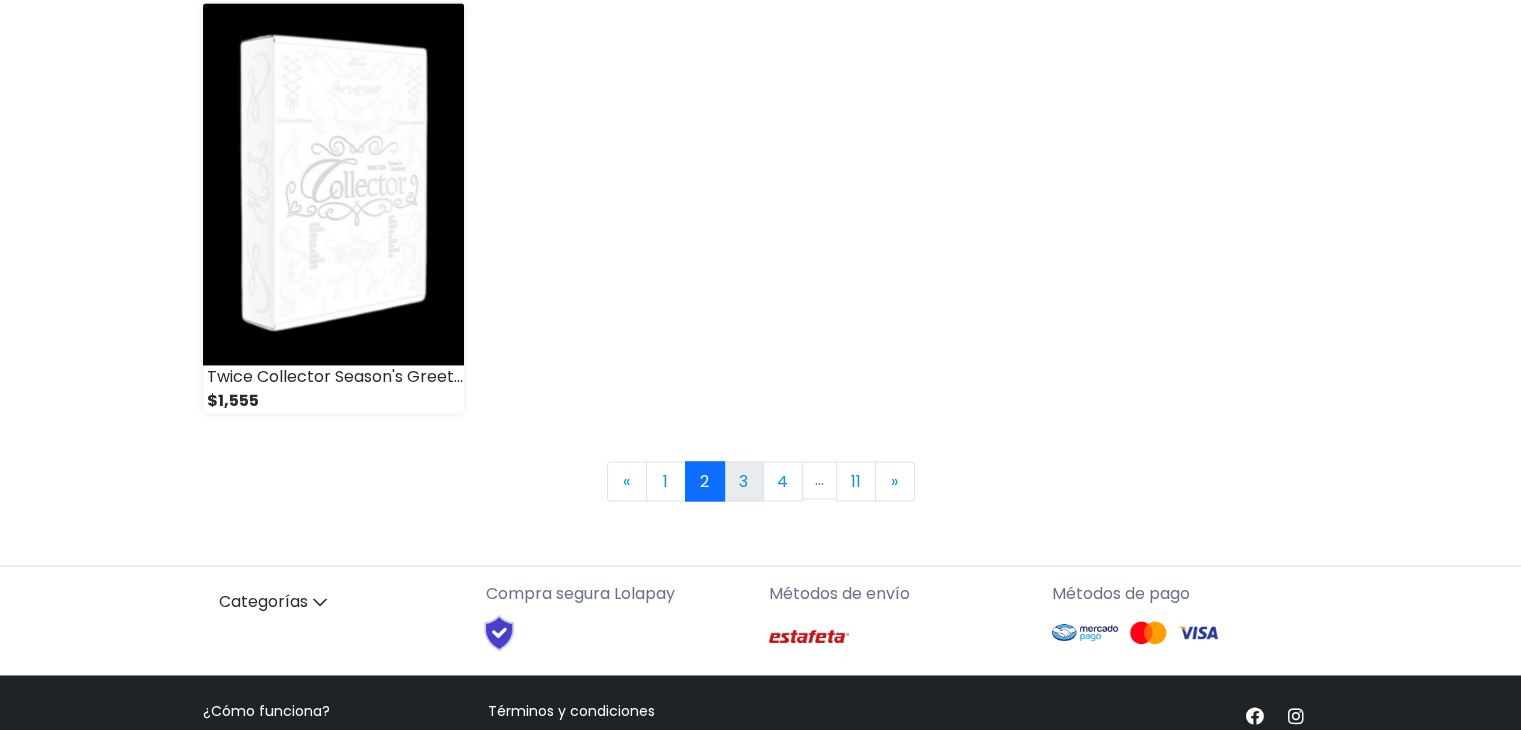 click on "3" at bounding box center (744, 481) 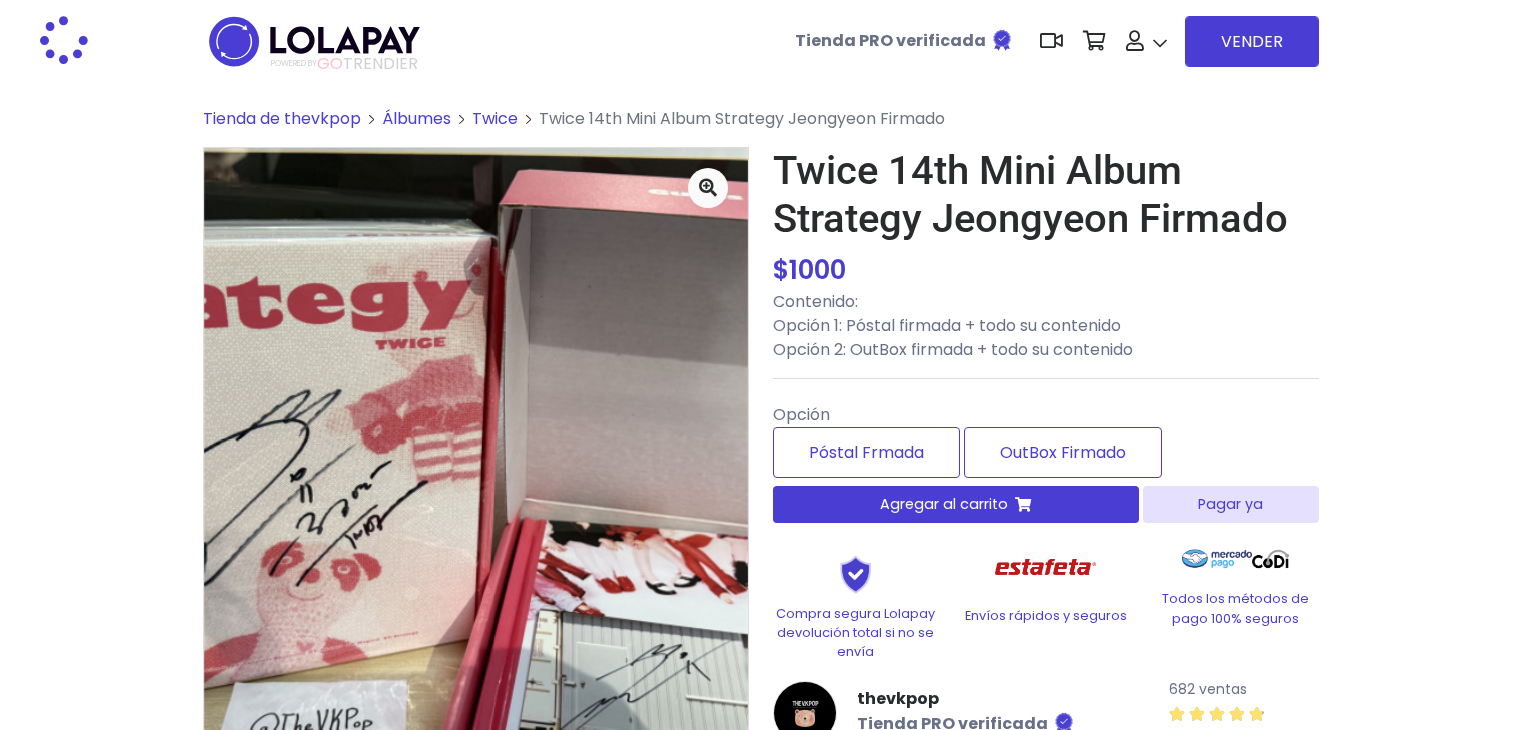 scroll, scrollTop: 0, scrollLeft: 0, axis: both 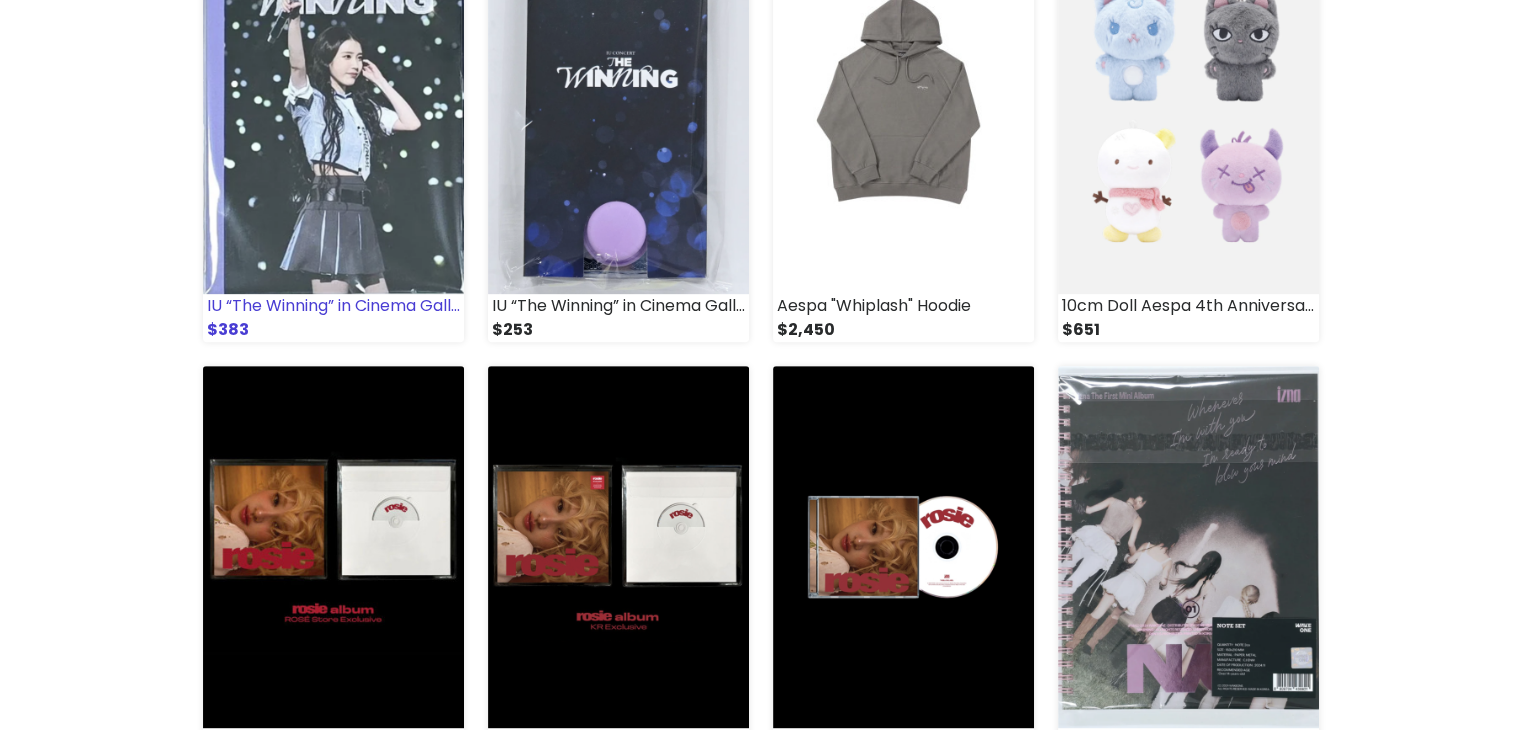 click at bounding box center (333, 113) 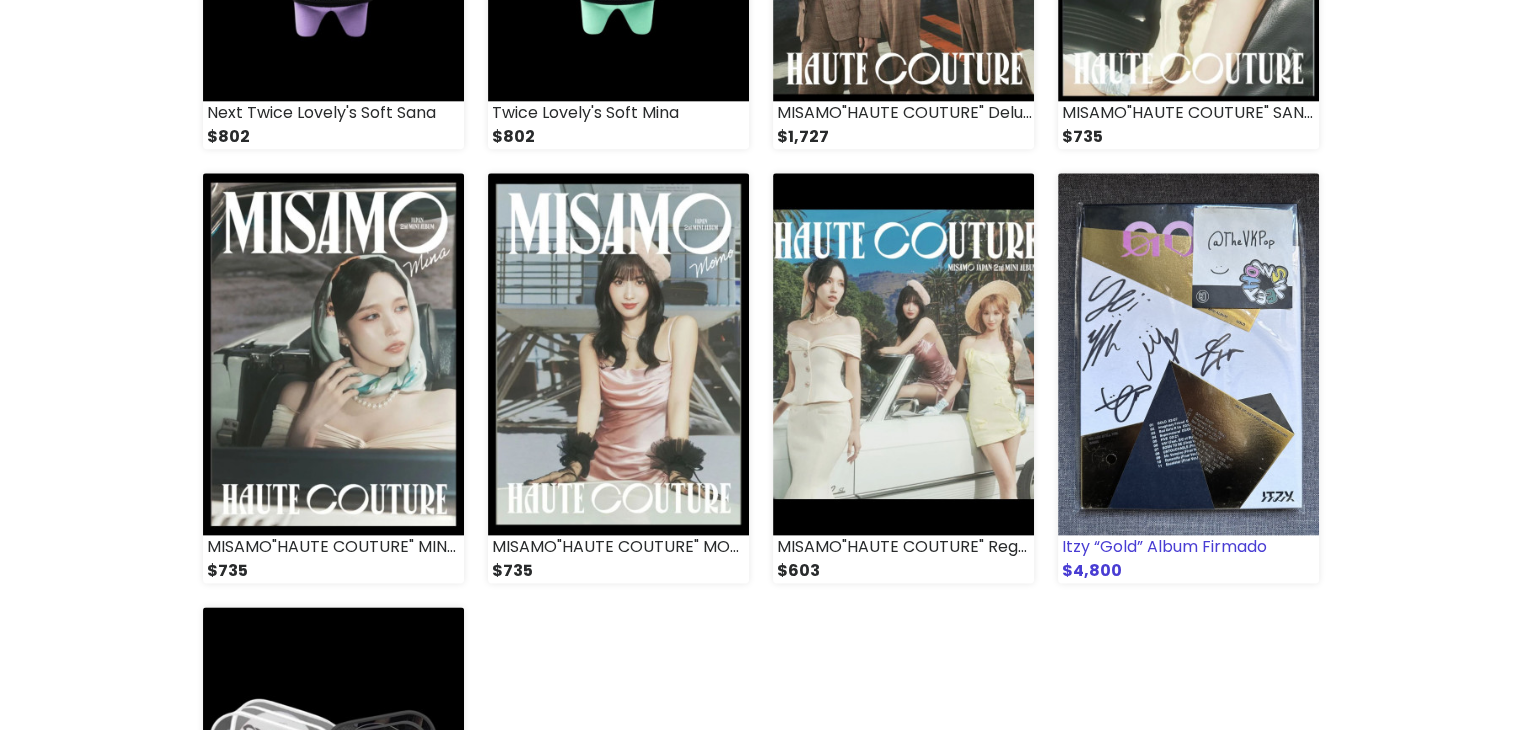 scroll, scrollTop: 2300, scrollLeft: 0, axis: vertical 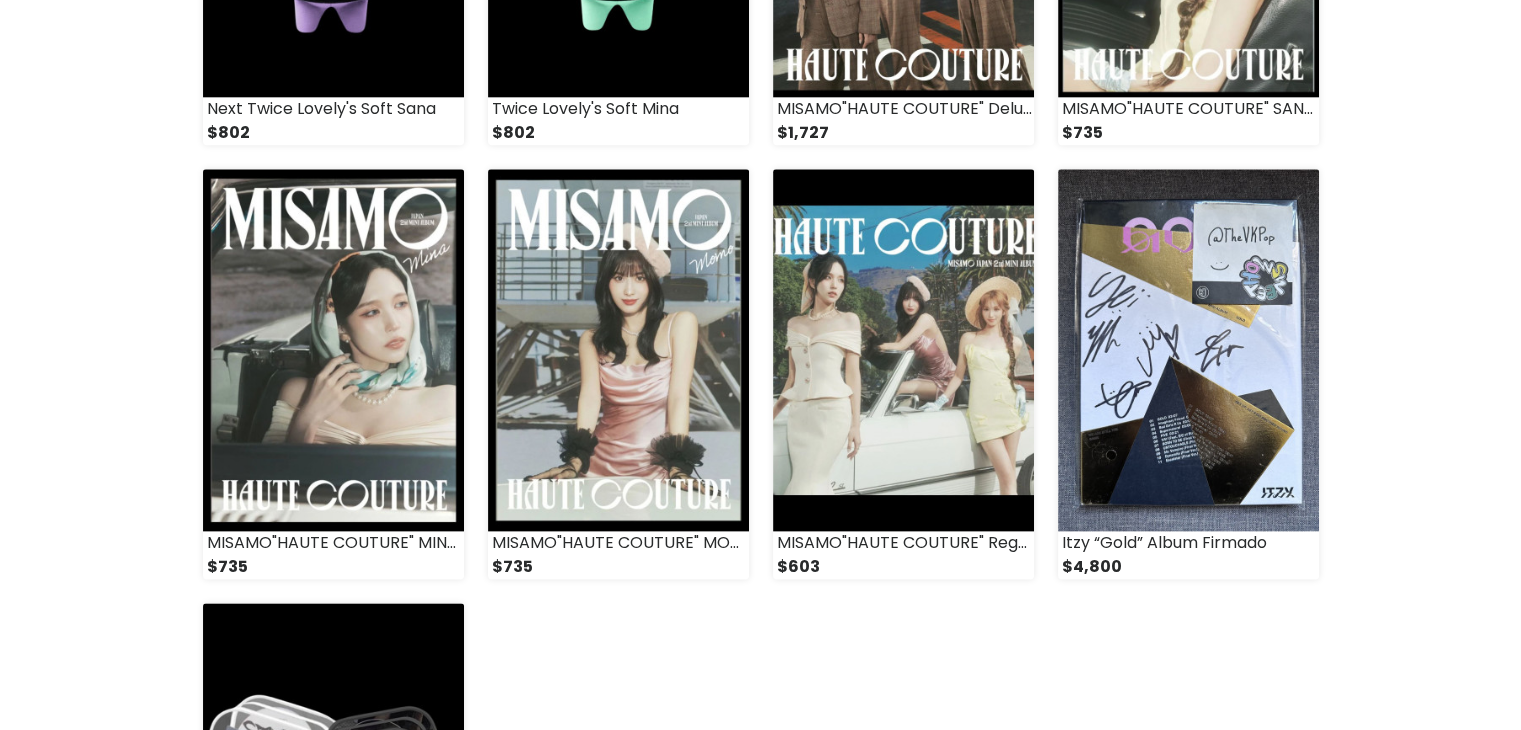 click on "thevkpop
682 ventas
114 reseñas
Álbumes" at bounding box center (760, -535) 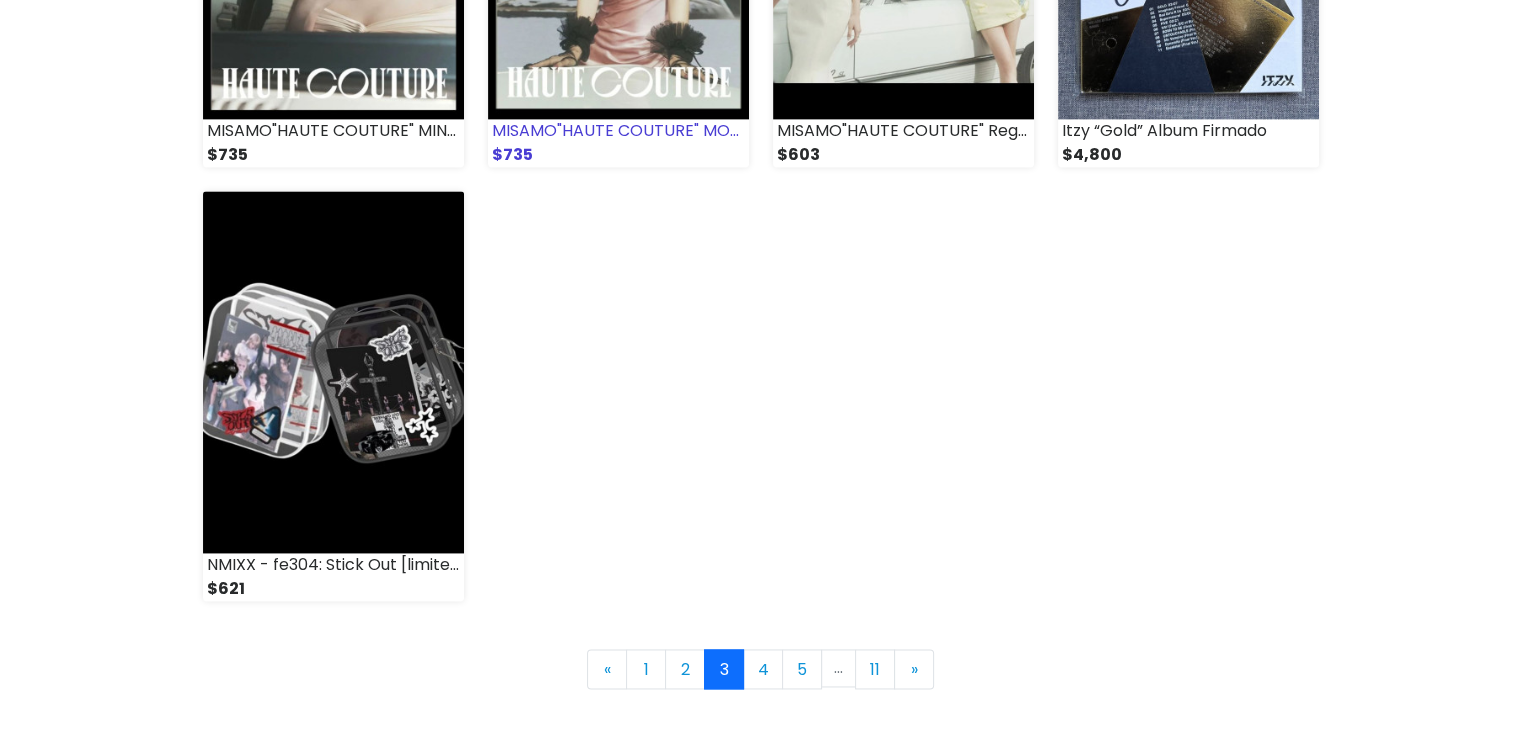 scroll, scrollTop: 2800, scrollLeft: 0, axis: vertical 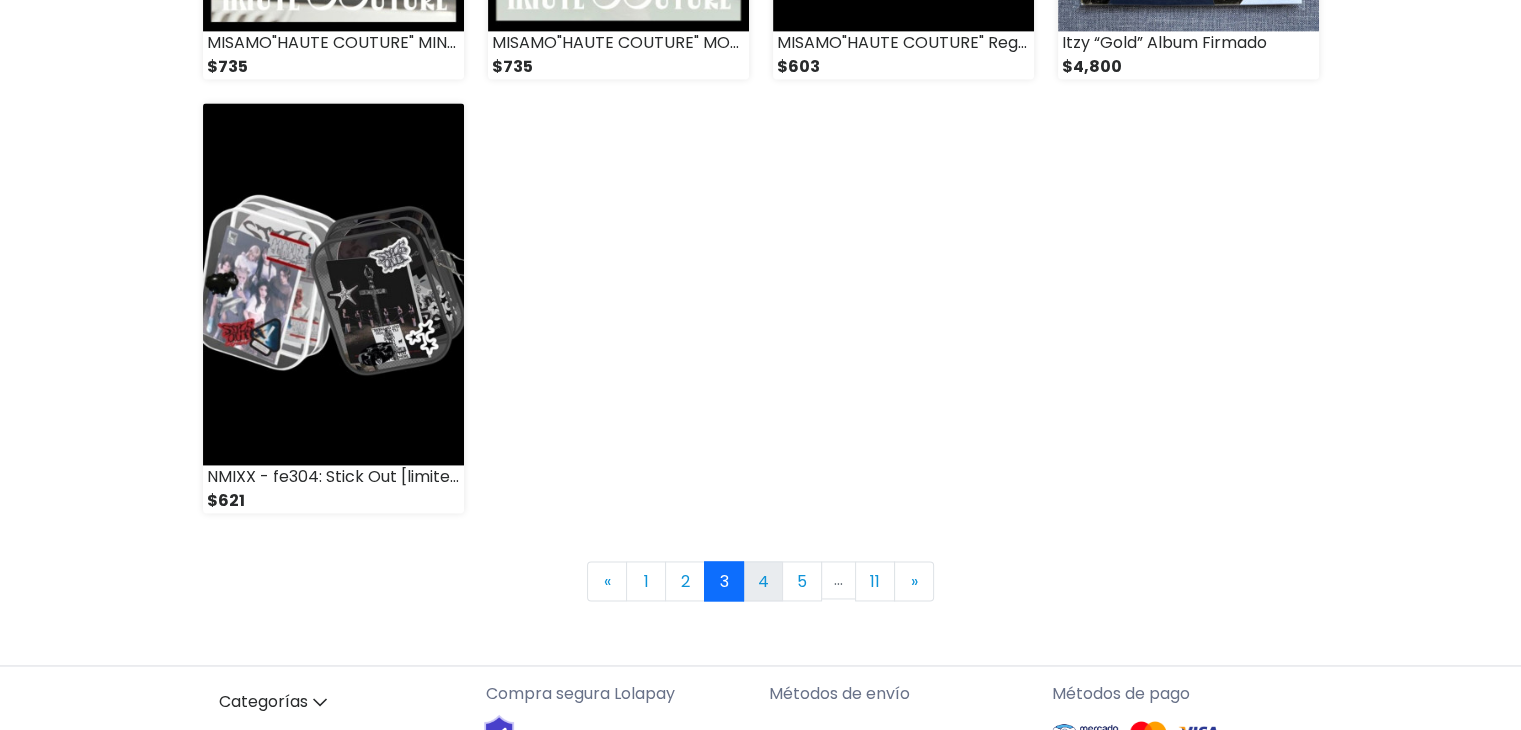 click on "4" at bounding box center (763, 581) 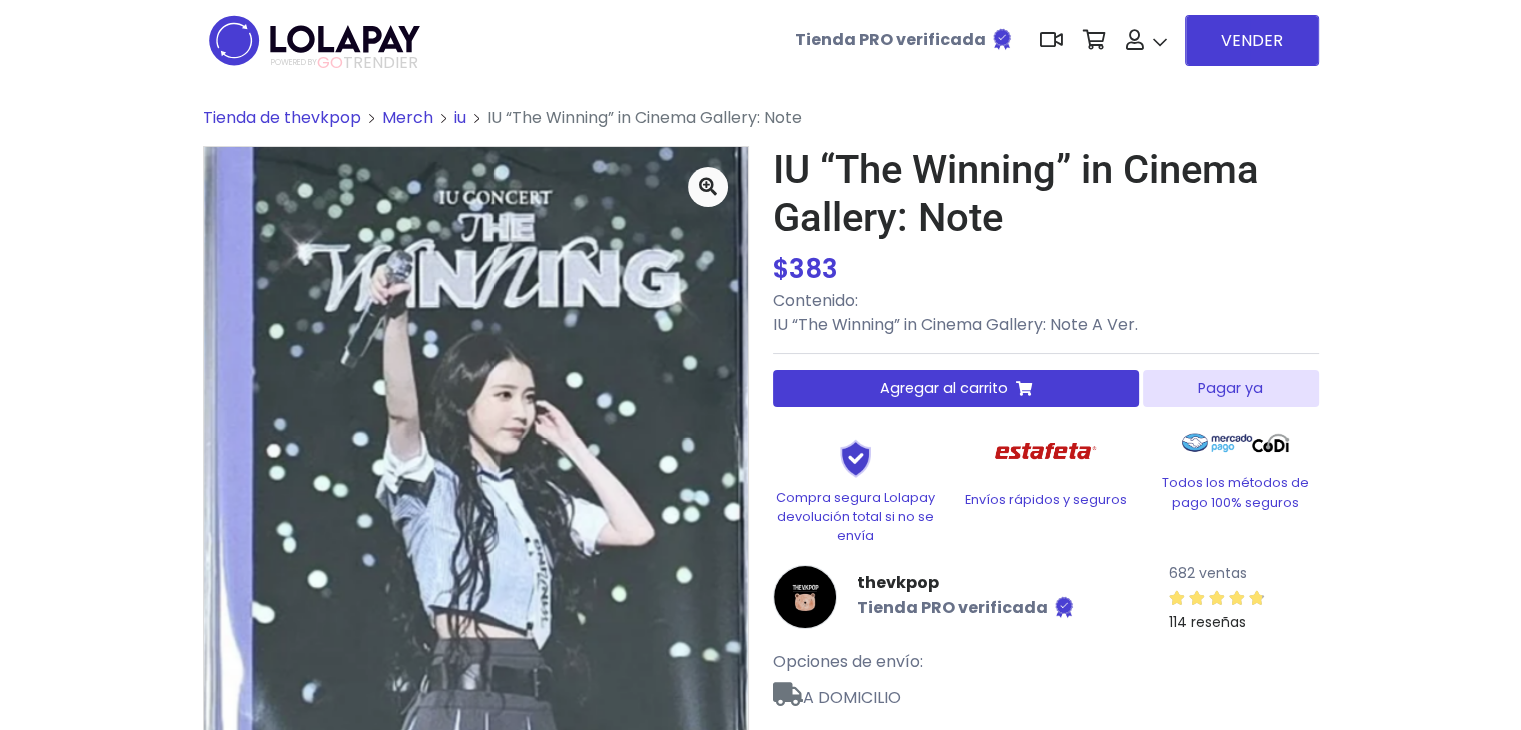 scroll, scrollTop: 0, scrollLeft: 0, axis: both 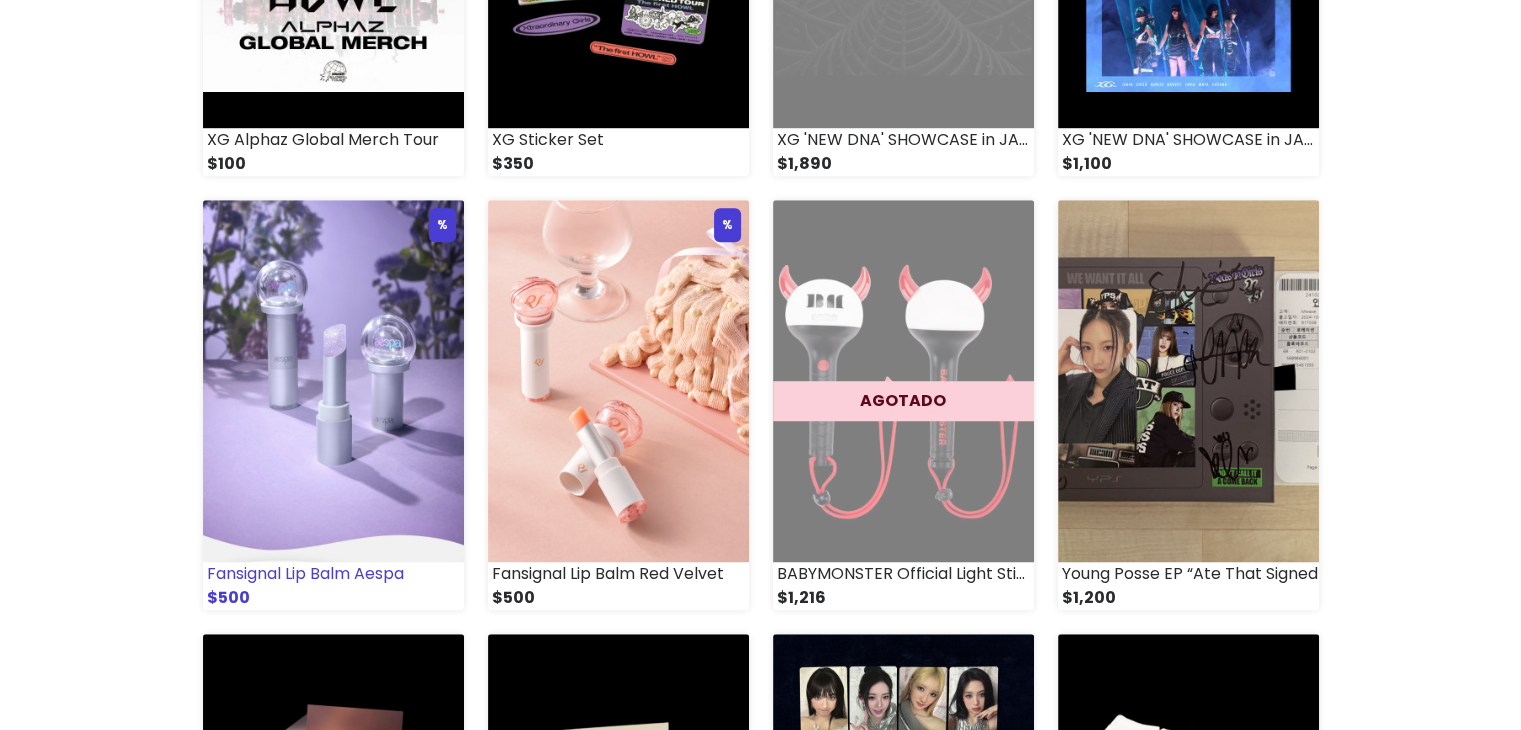 click on "Fansignal Lip Balm Aespa" at bounding box center (333, 574) 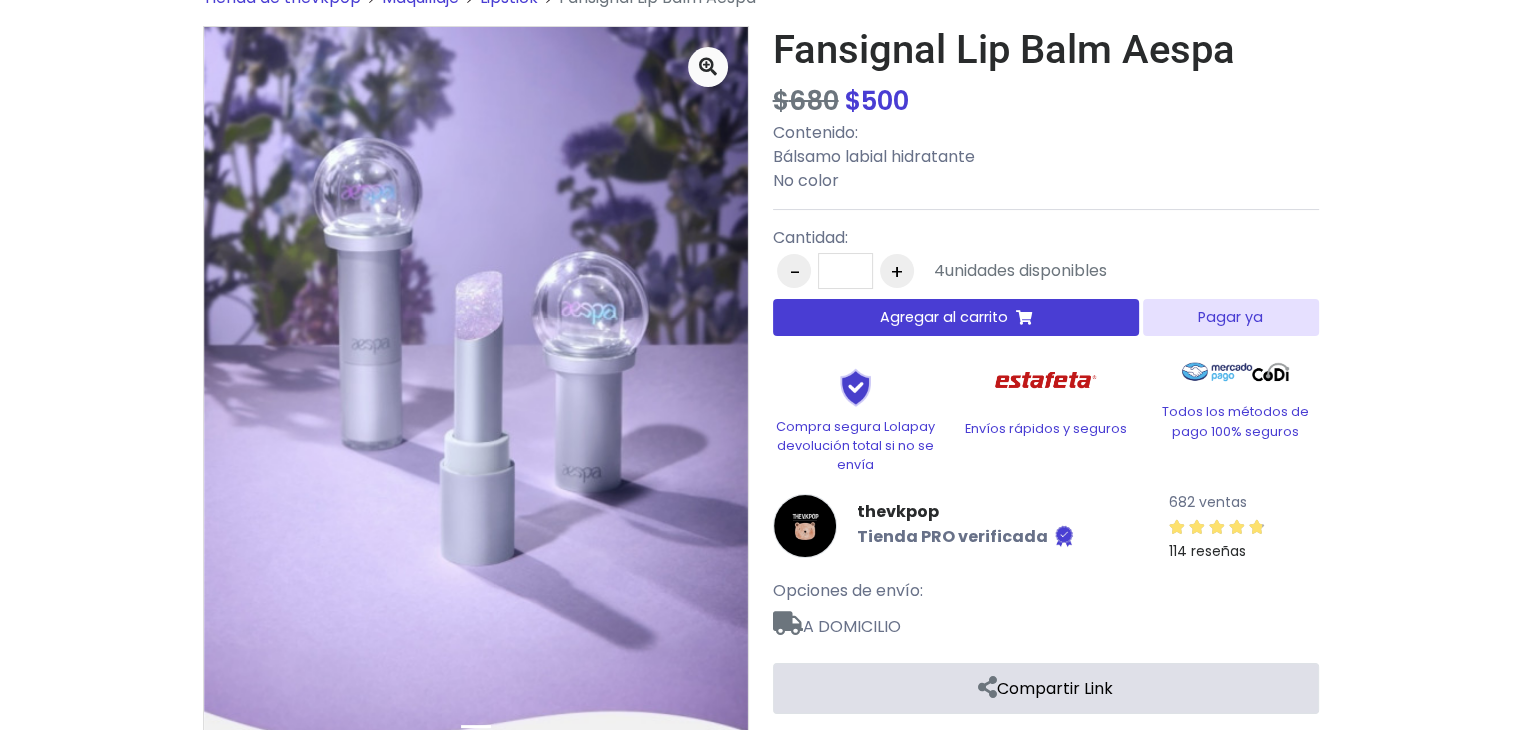 scroll, scrollTop: 100, scrollLeft: 0, axis: vertical 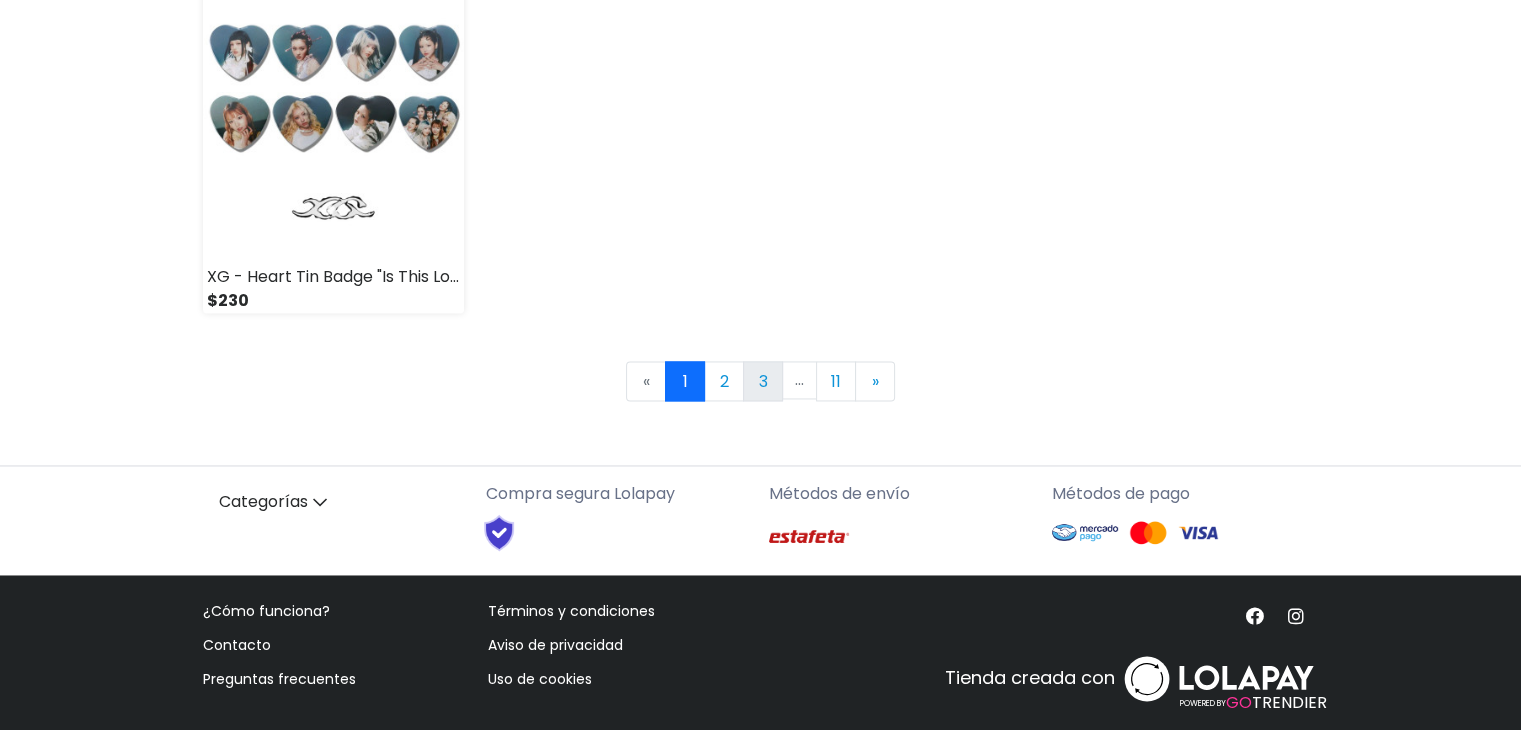 click on "3" at bounding box center (763, 381) 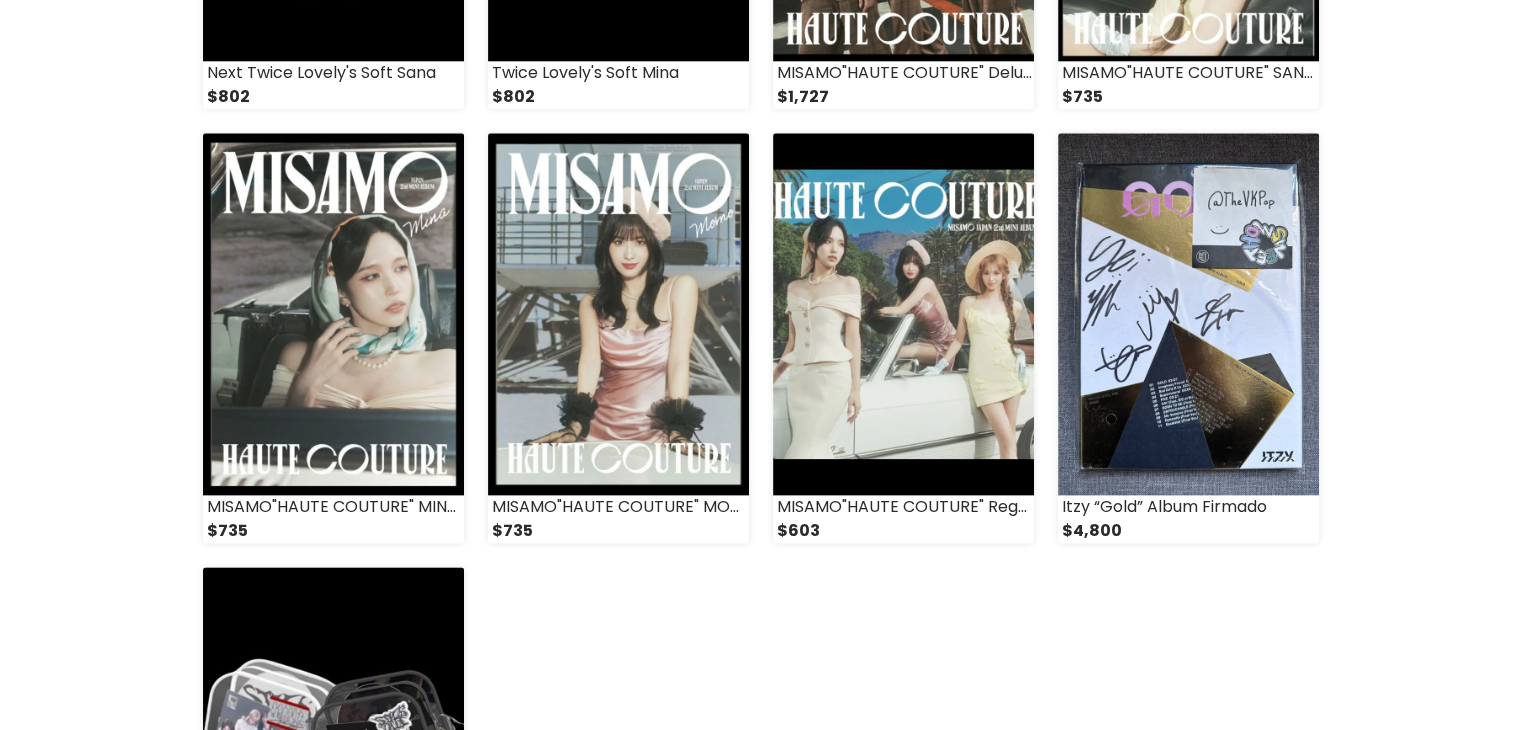 scroll, scrollTop: 2700, scrollLeft: 0, axis: vertical 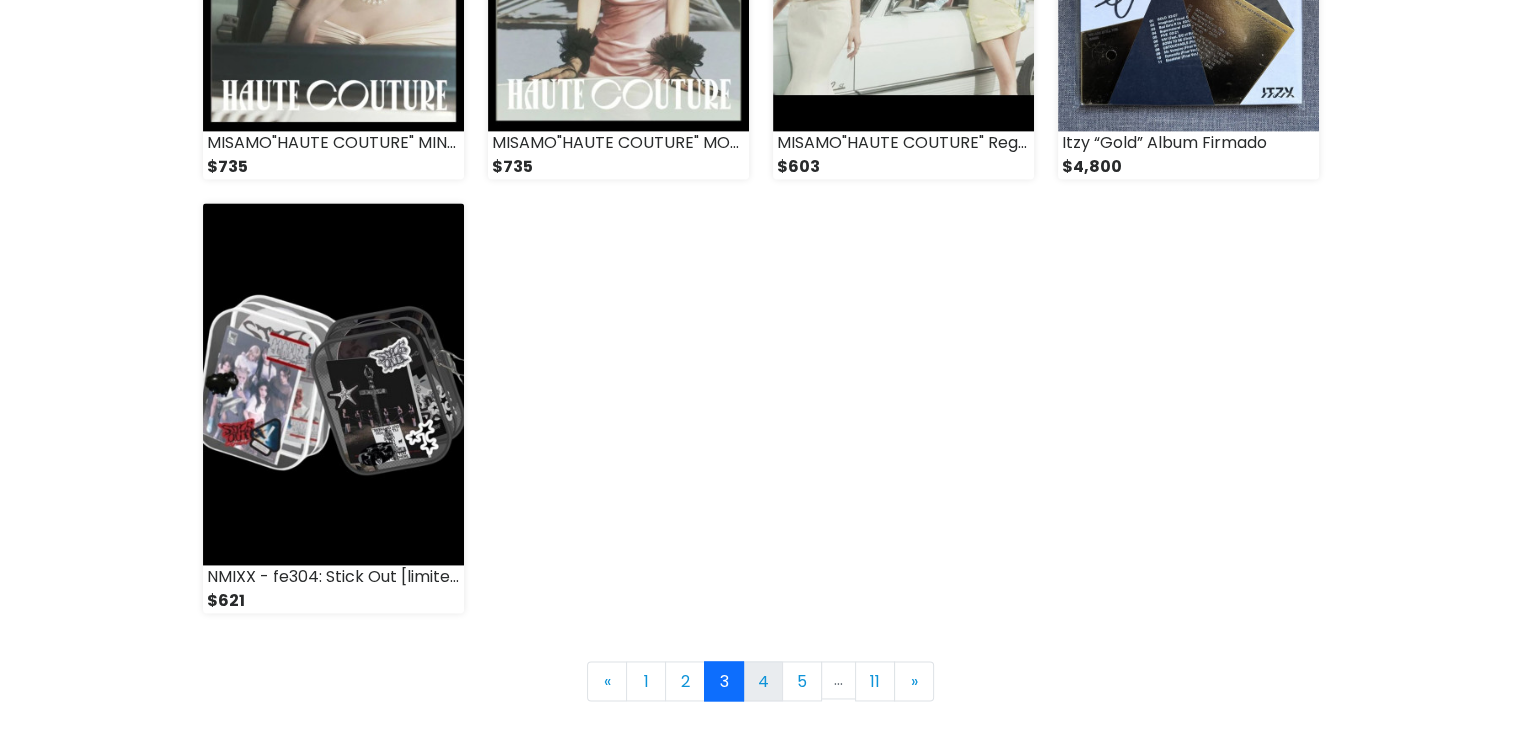 click on "4" at bounding box center (763, 681) 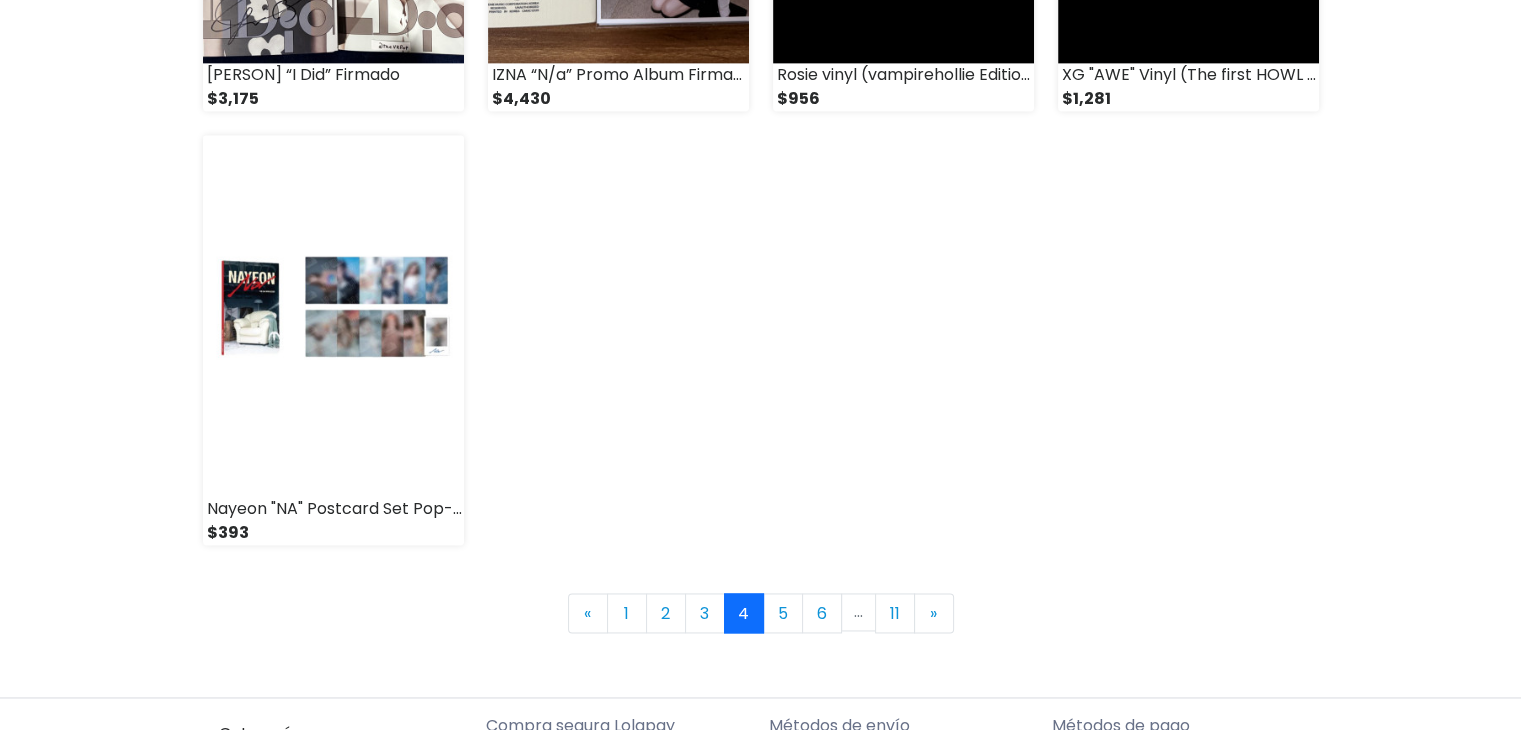 scroll, scrollTop: 2800, scrollLeft: 0, axis: vertical 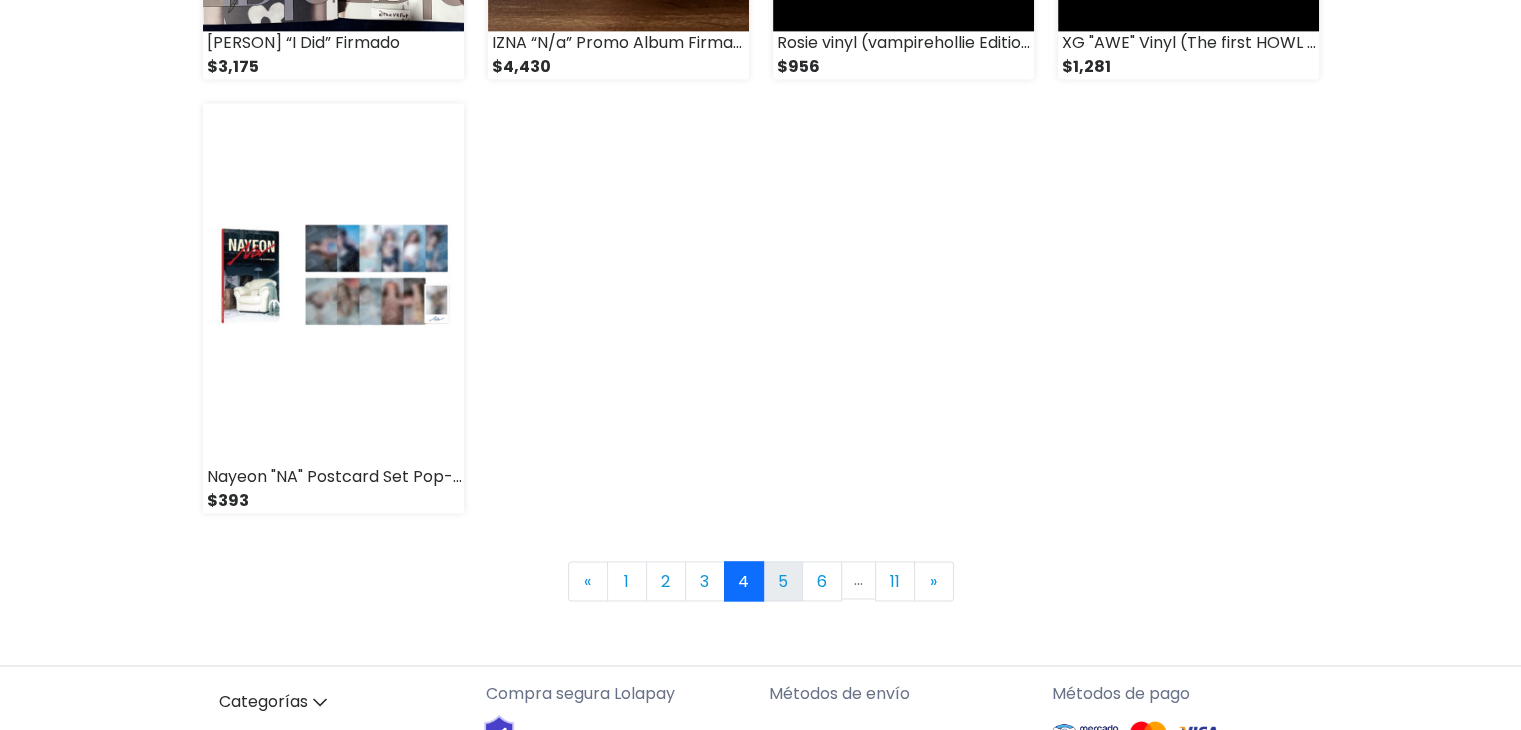 click on "5" at bounding box center (783, 581) 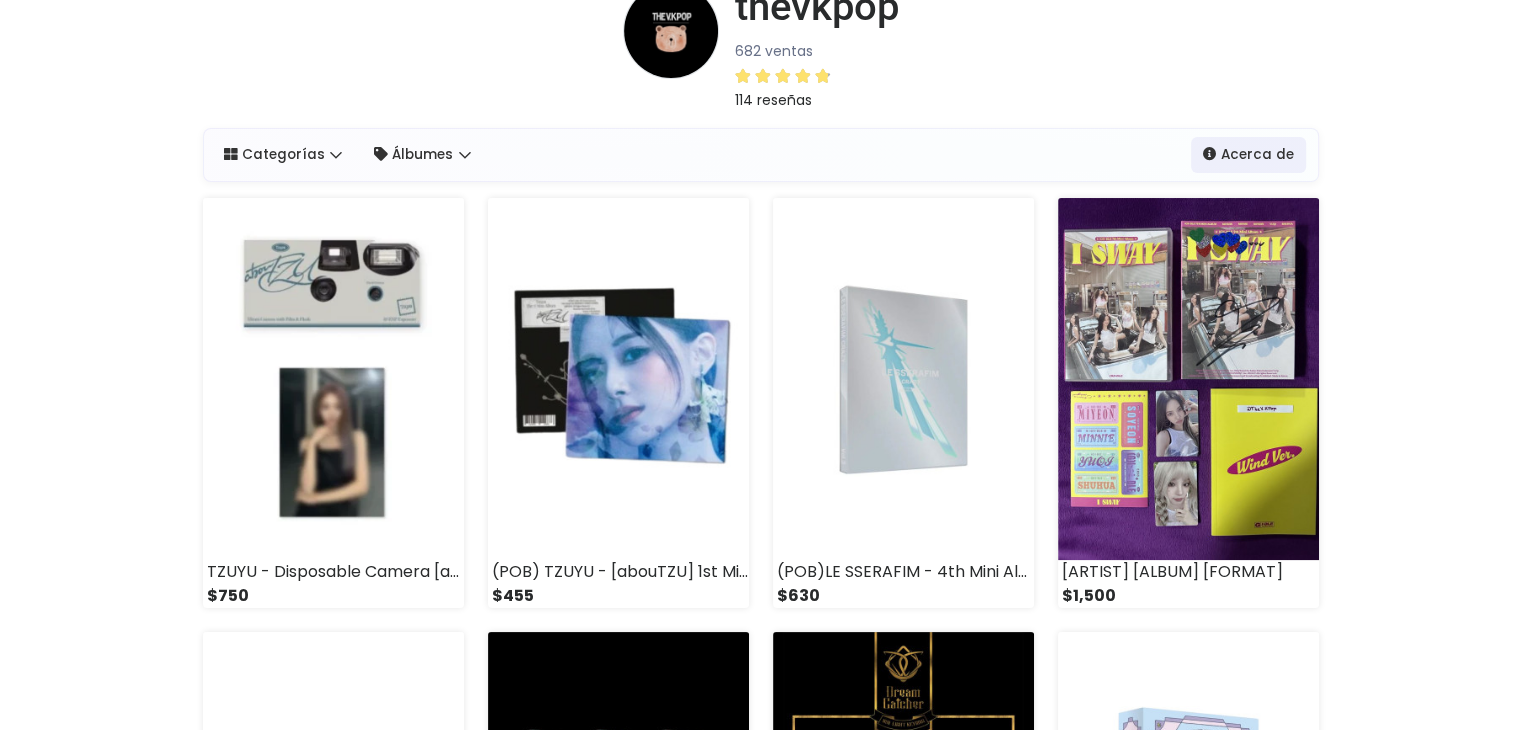 scroll, scrollTop: 200, scrollLeft: 0, axis: vertical 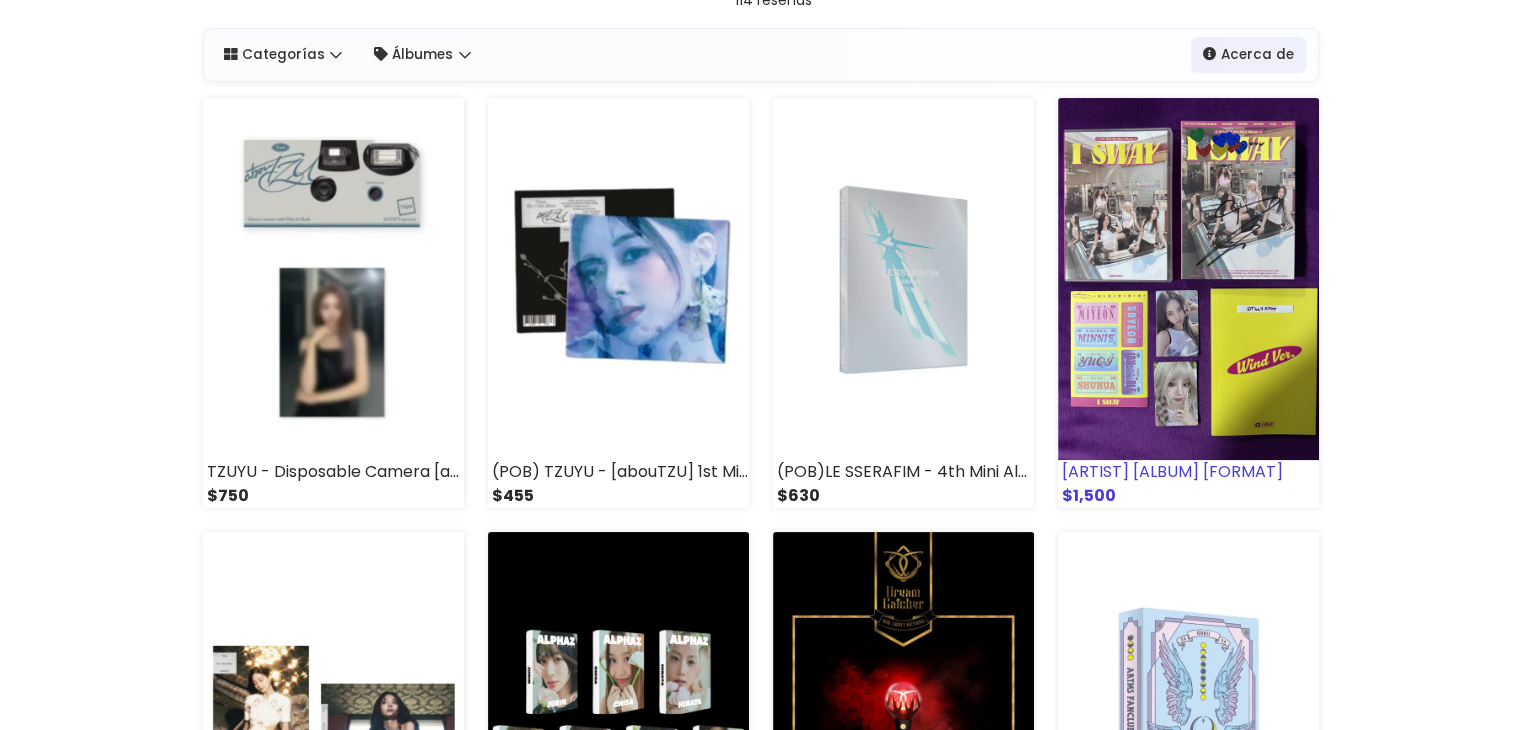 click on "(G)I-DLE "I Sway"Promo Album firmado -> Yuqi" at bounding box center [1188, 472] 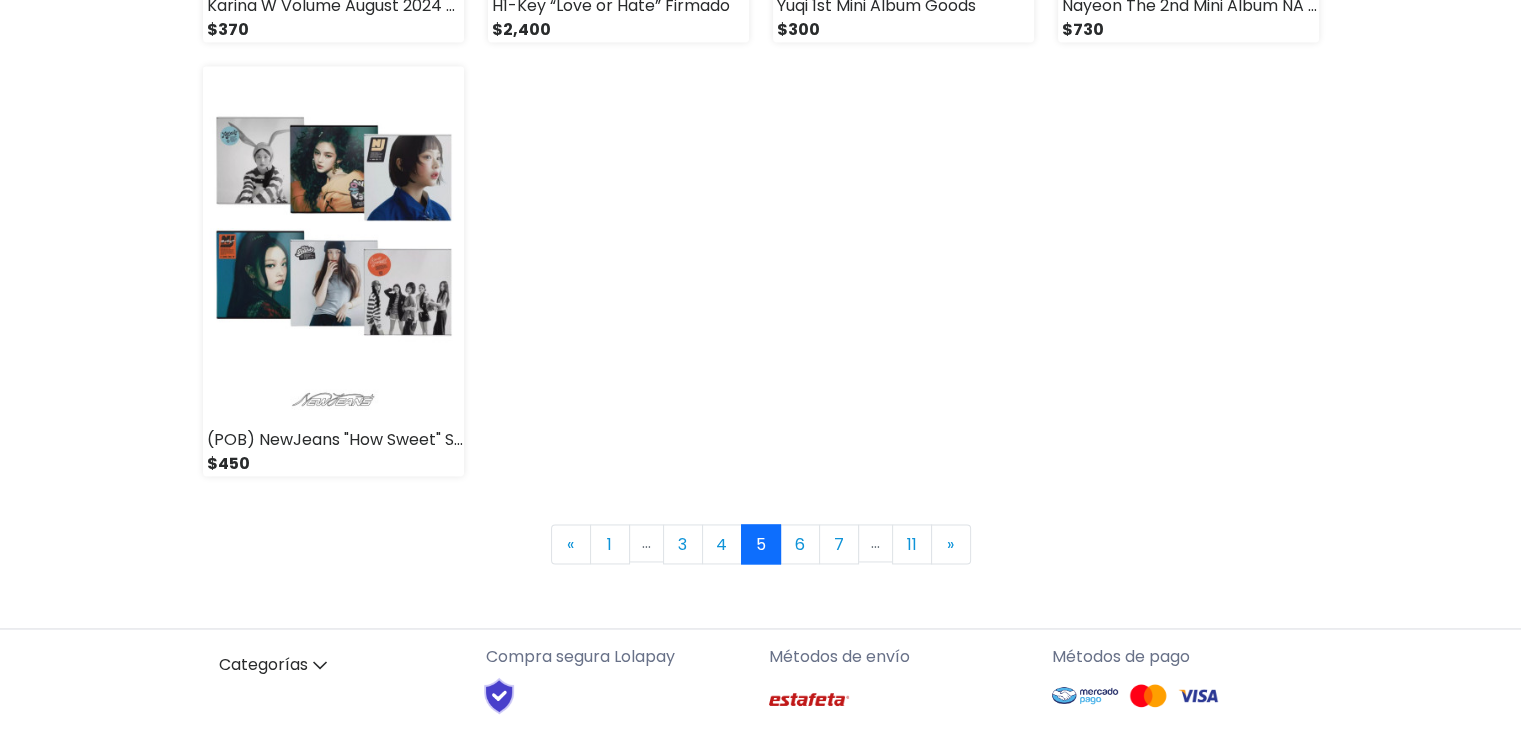 scroll, scrollTop: 2900, scrollLeft: 0, axis: vertical 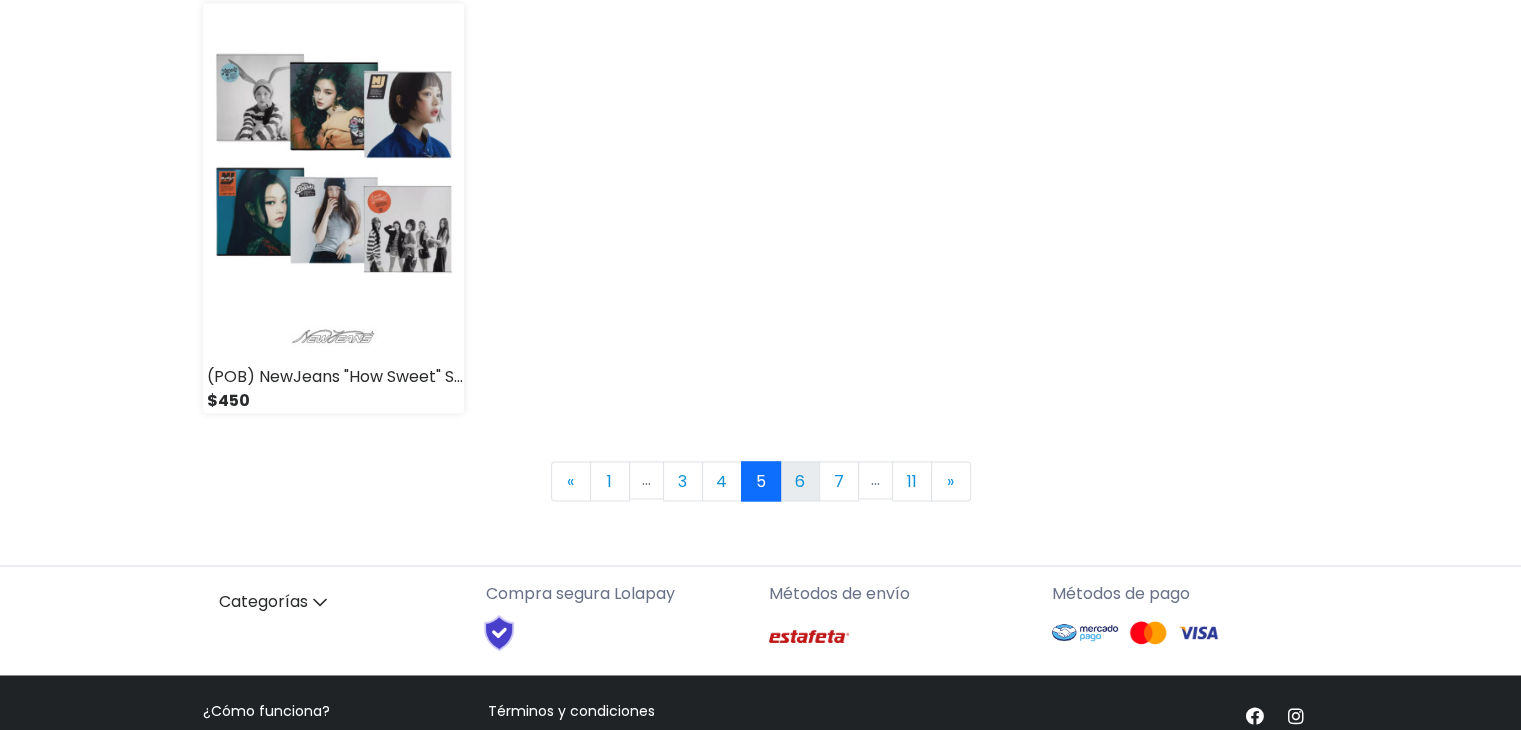 click on "6" at bounding box center [800, 481] 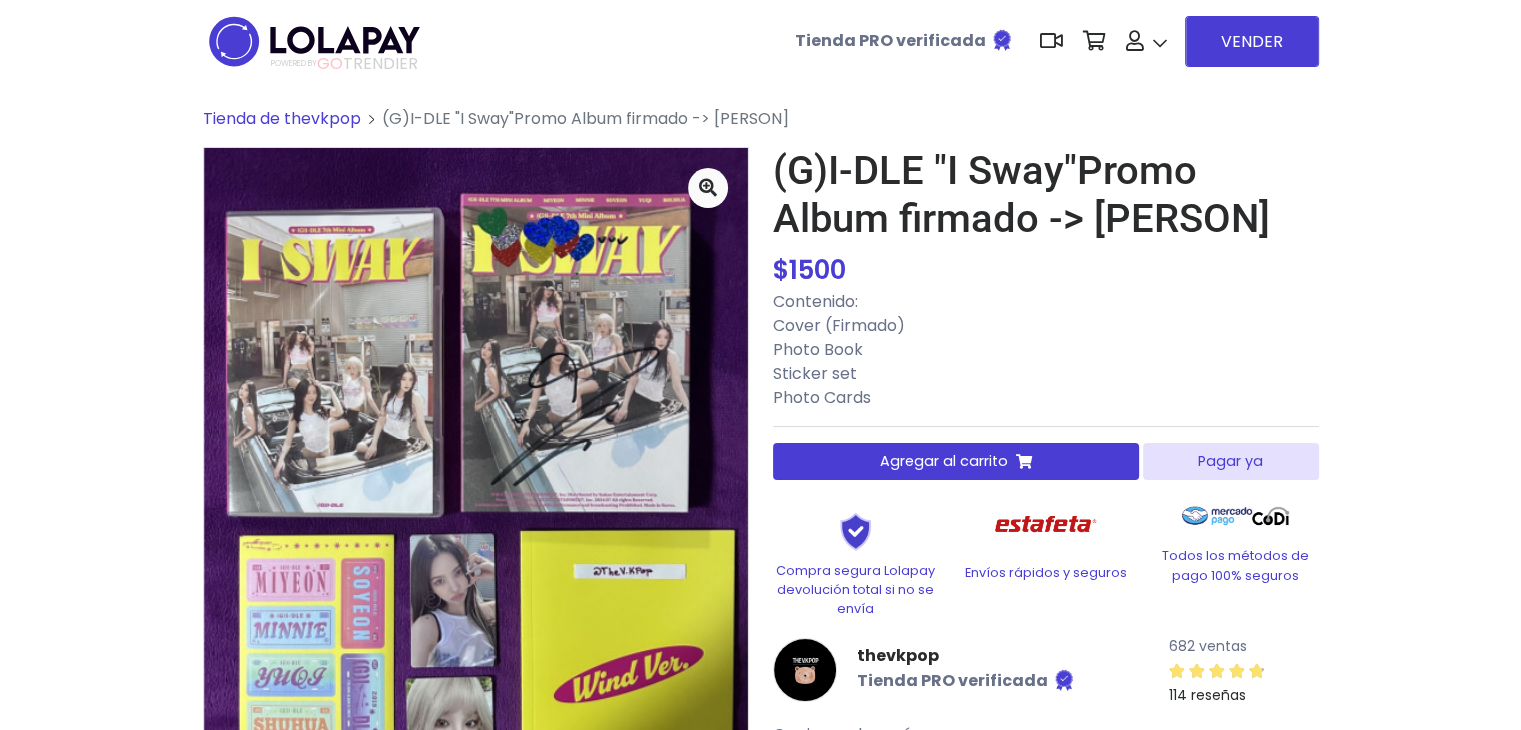 scroll, scrollTop: 0, scrollLeft: 0, axis: both 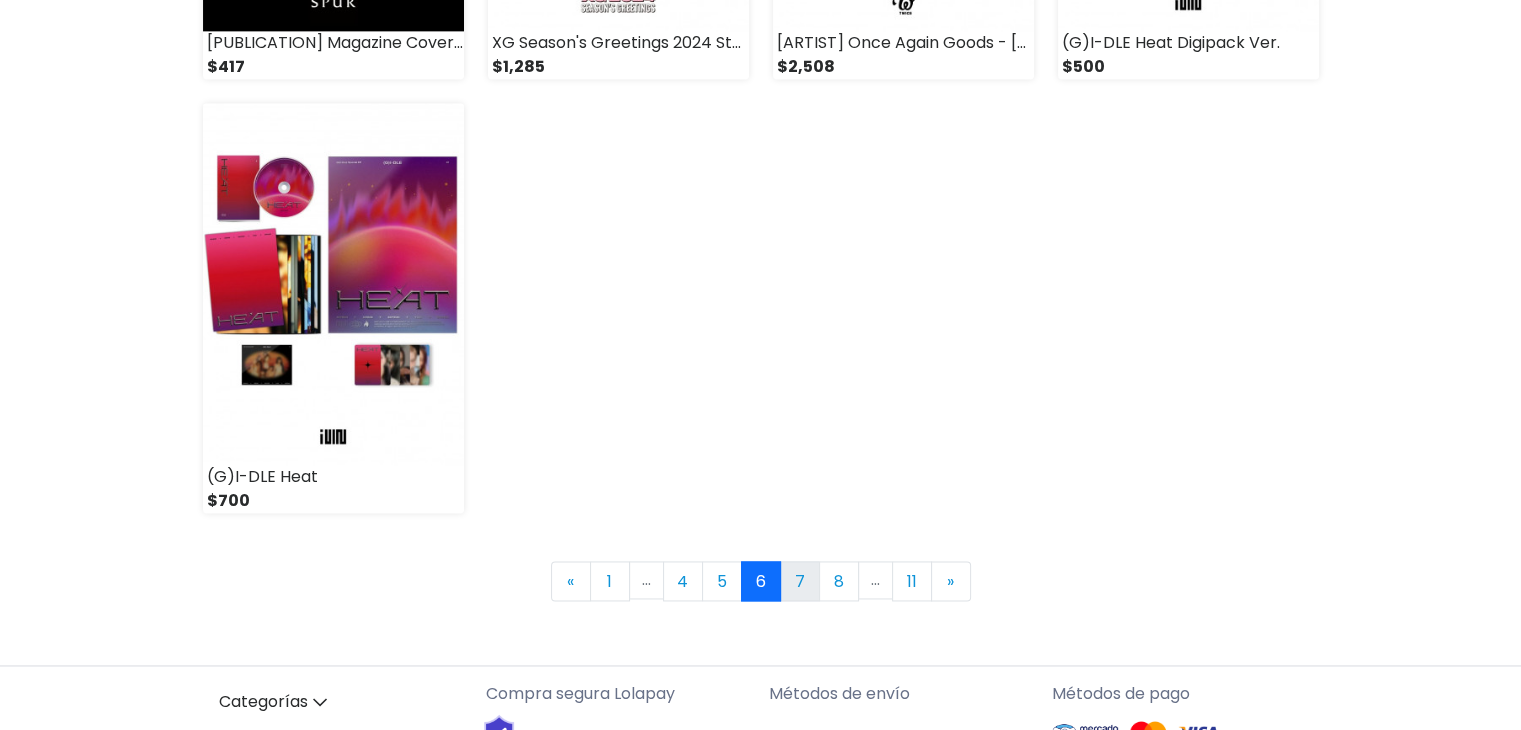 click on "7" at bounding box center (800, 581) 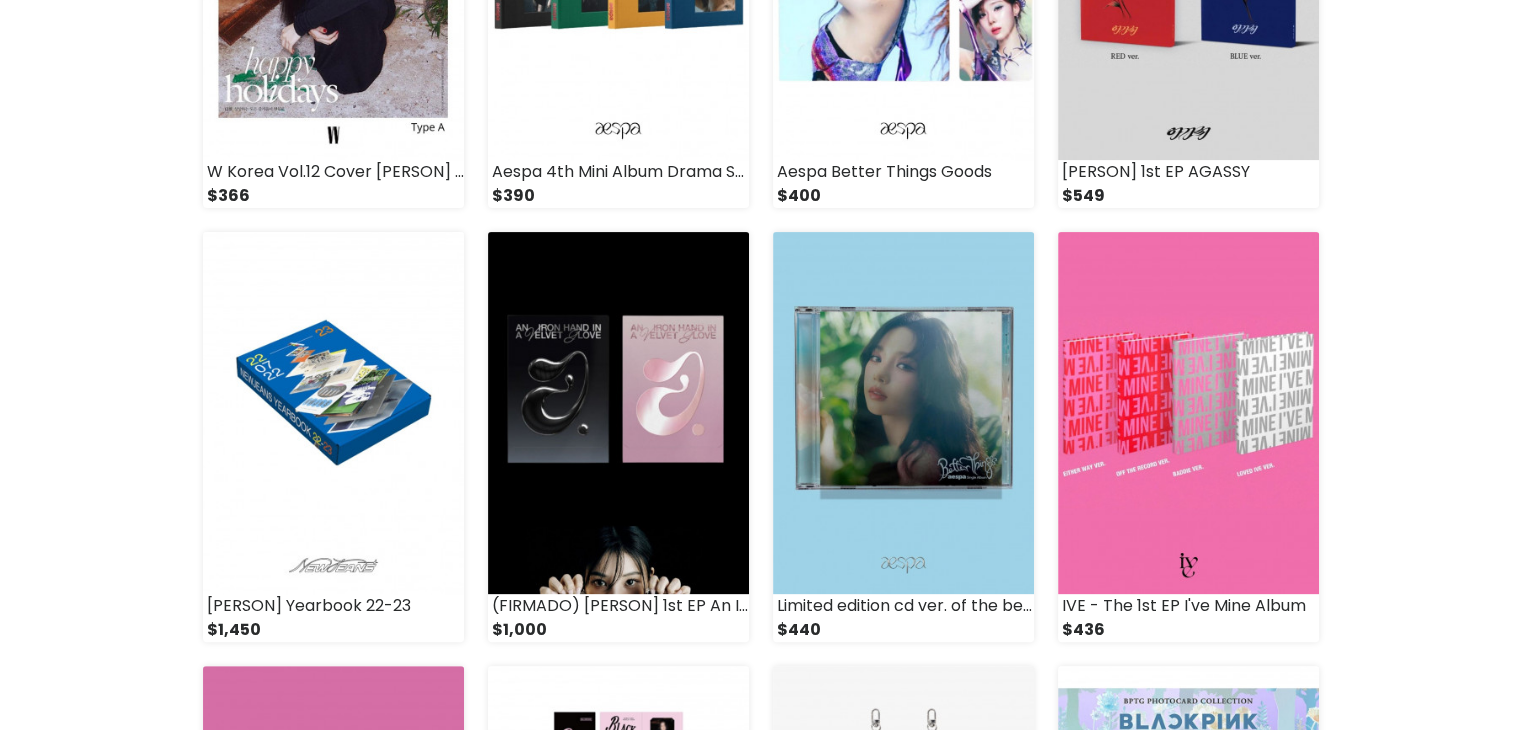 scroll, scrollTop: 600, scrollLeft: 0, axis: vertical 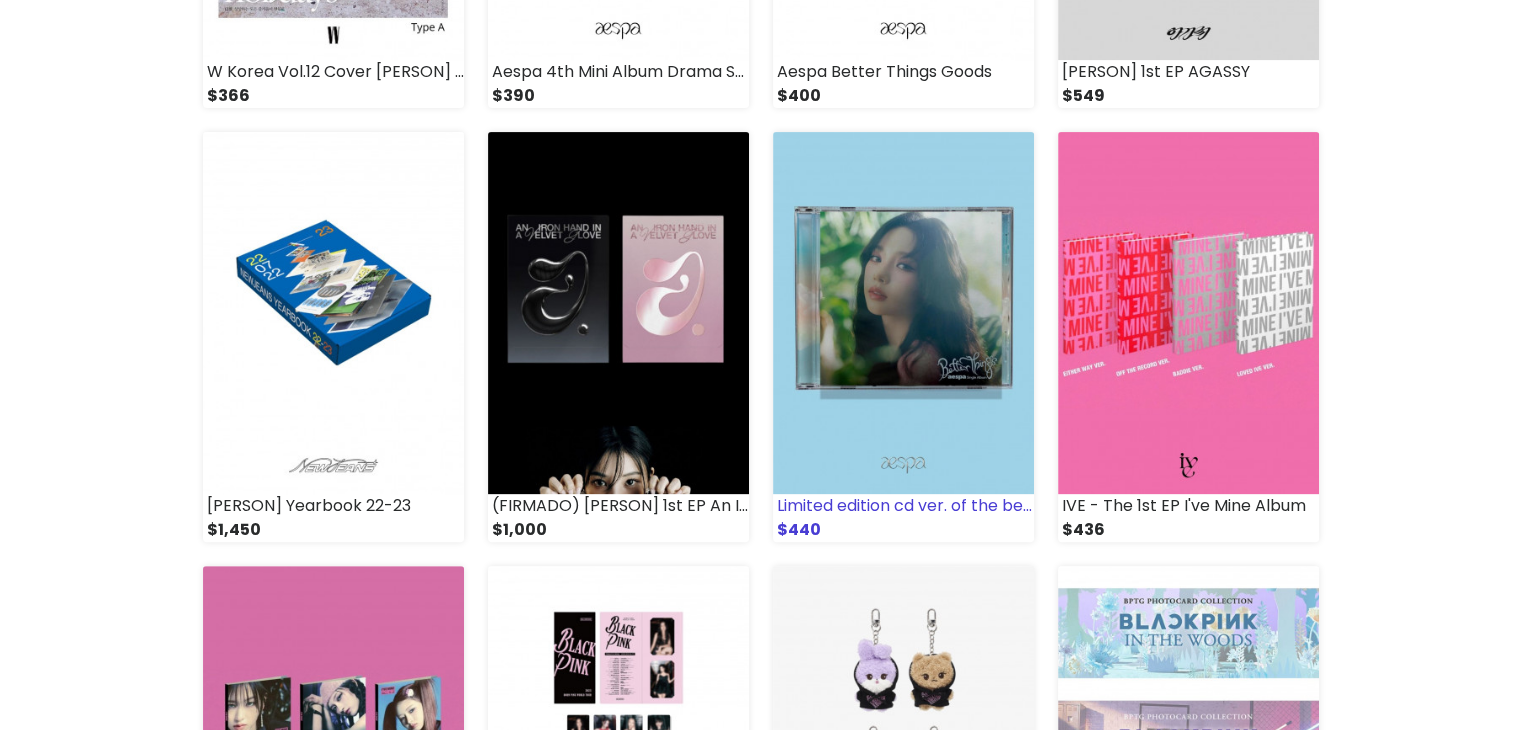 click on "Limited edition cd ver. of the better things physical single only US" at bounding box center [903, 506] 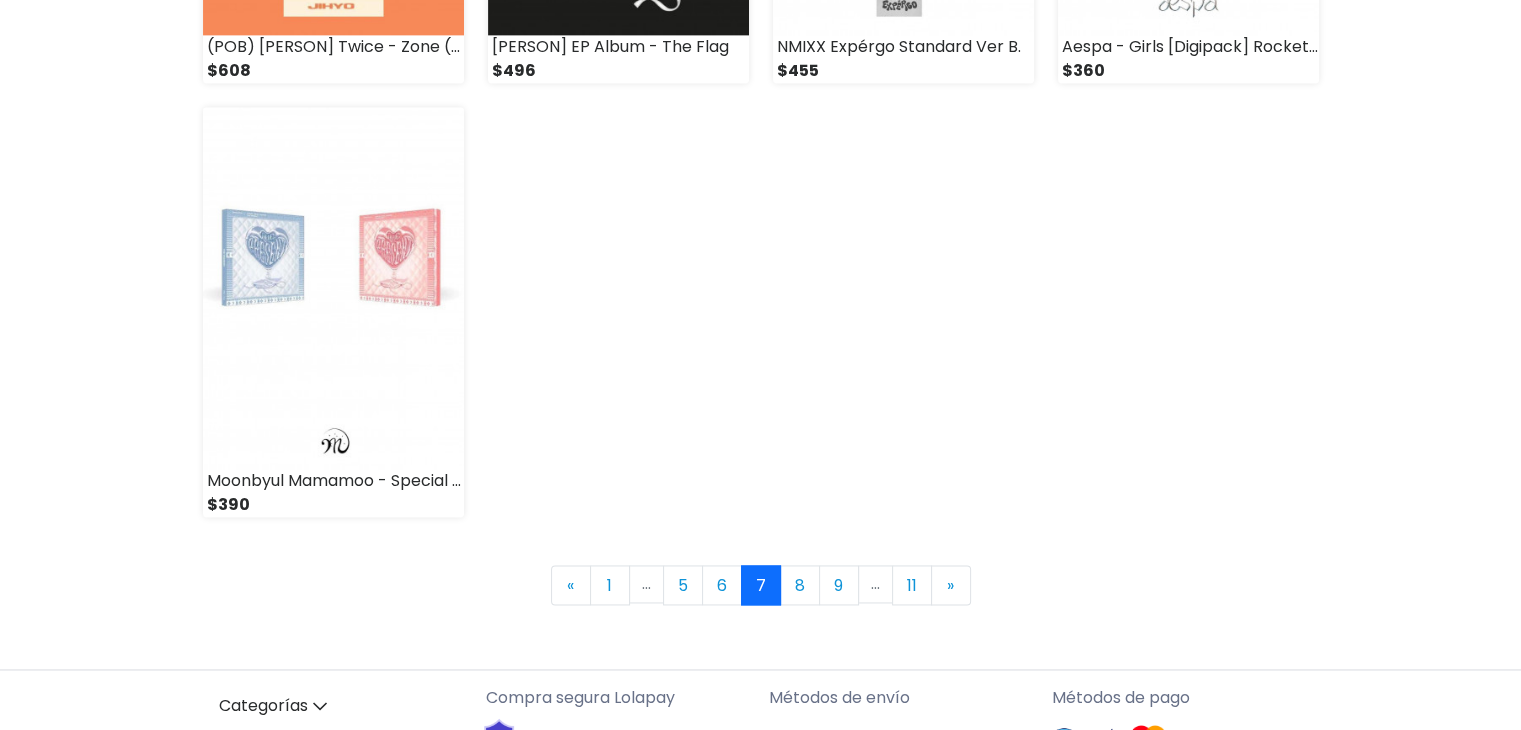 scroll, scrollTop: 2800, scrollLeft: 0, axis: vertical 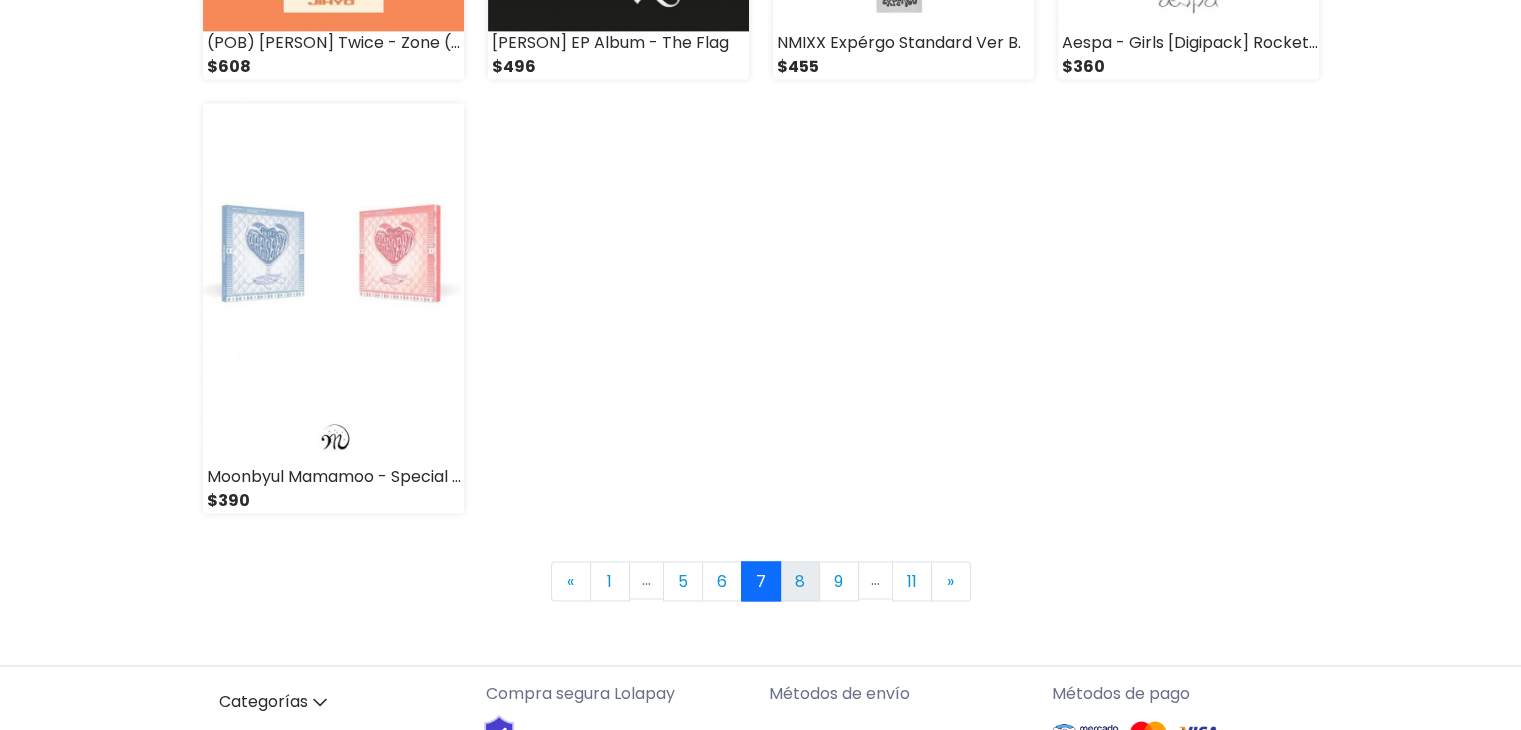 click on "8" at bounding box center (800, 581) 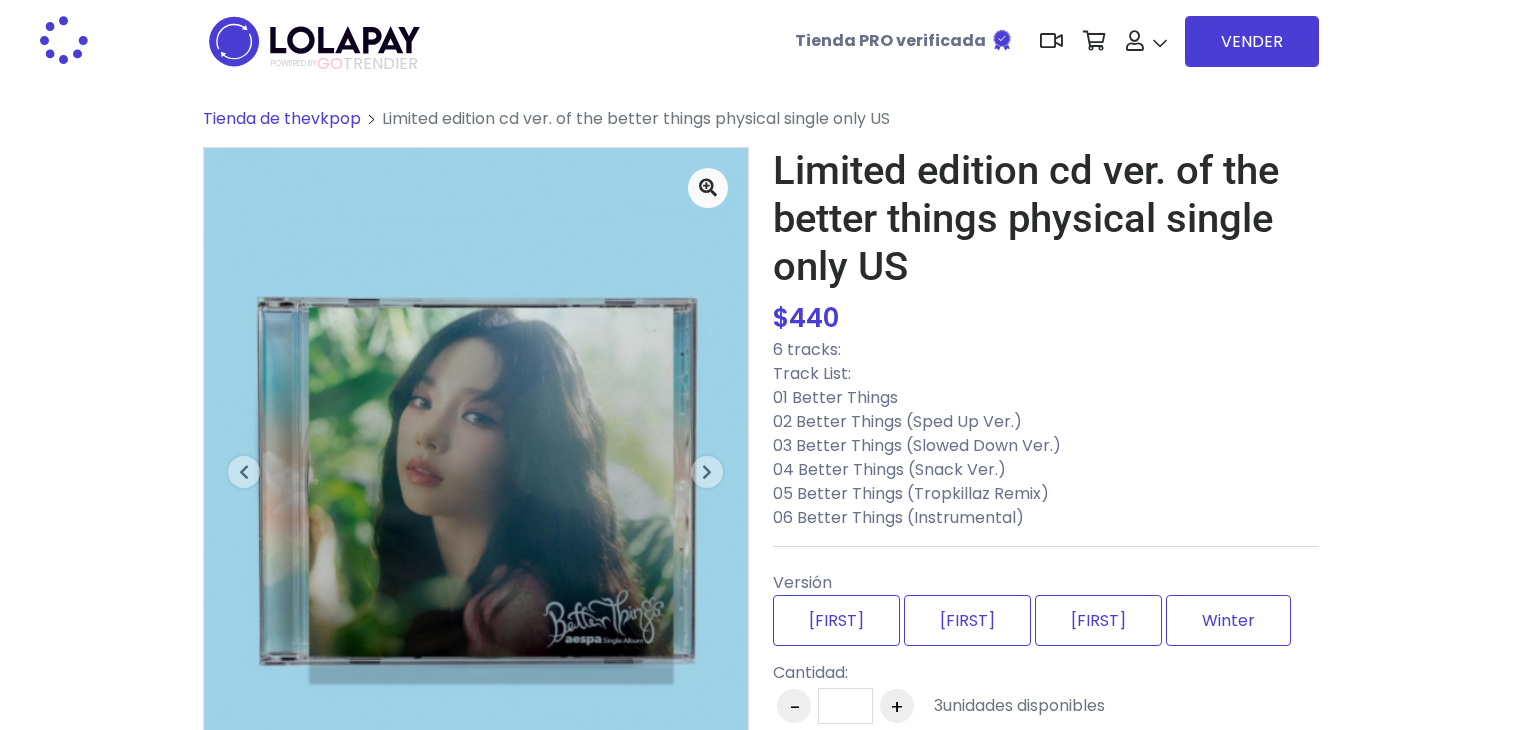 scroll, scrollTop: 0, scrollLeft: 0, axis: both 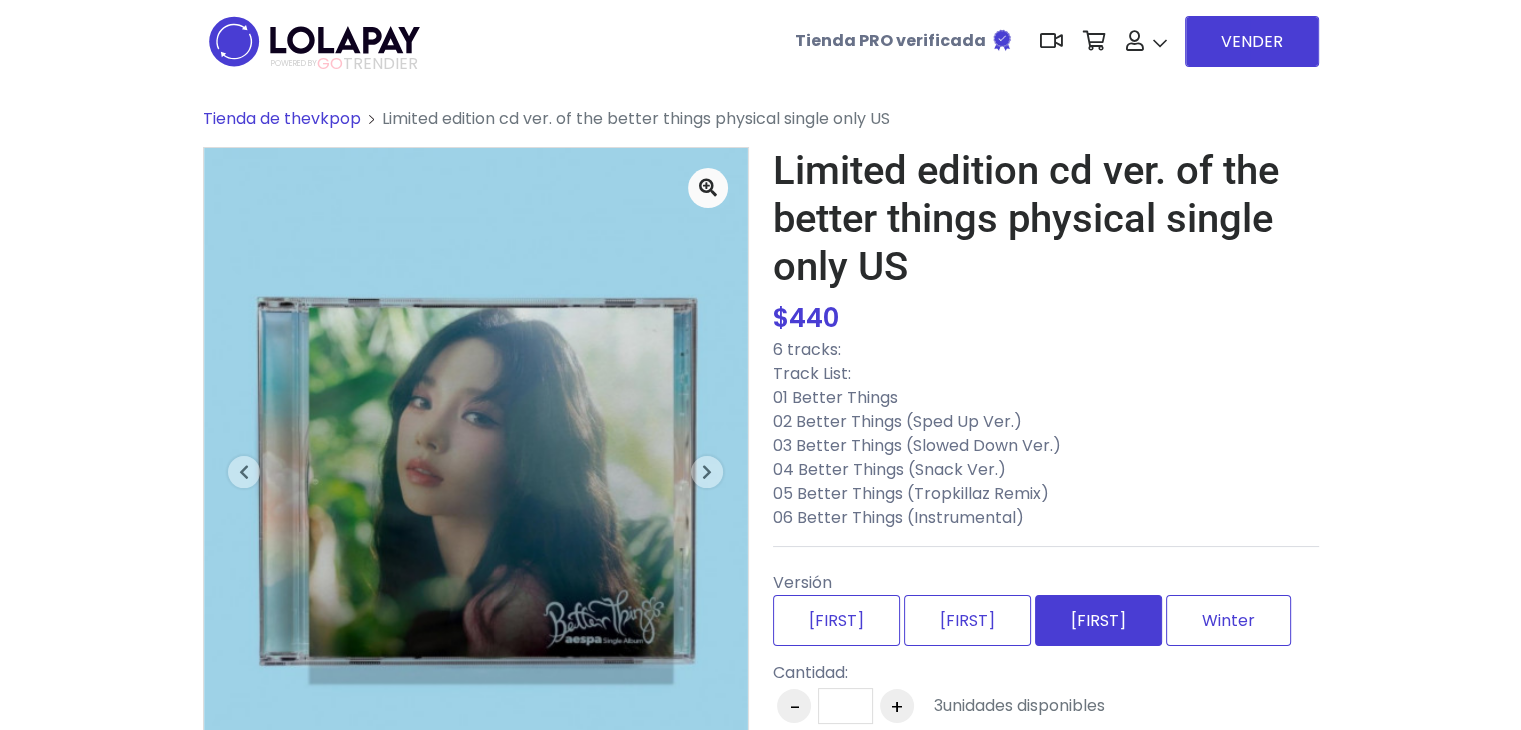 click on "[FIRST]" at bounding box center [1098, 620] 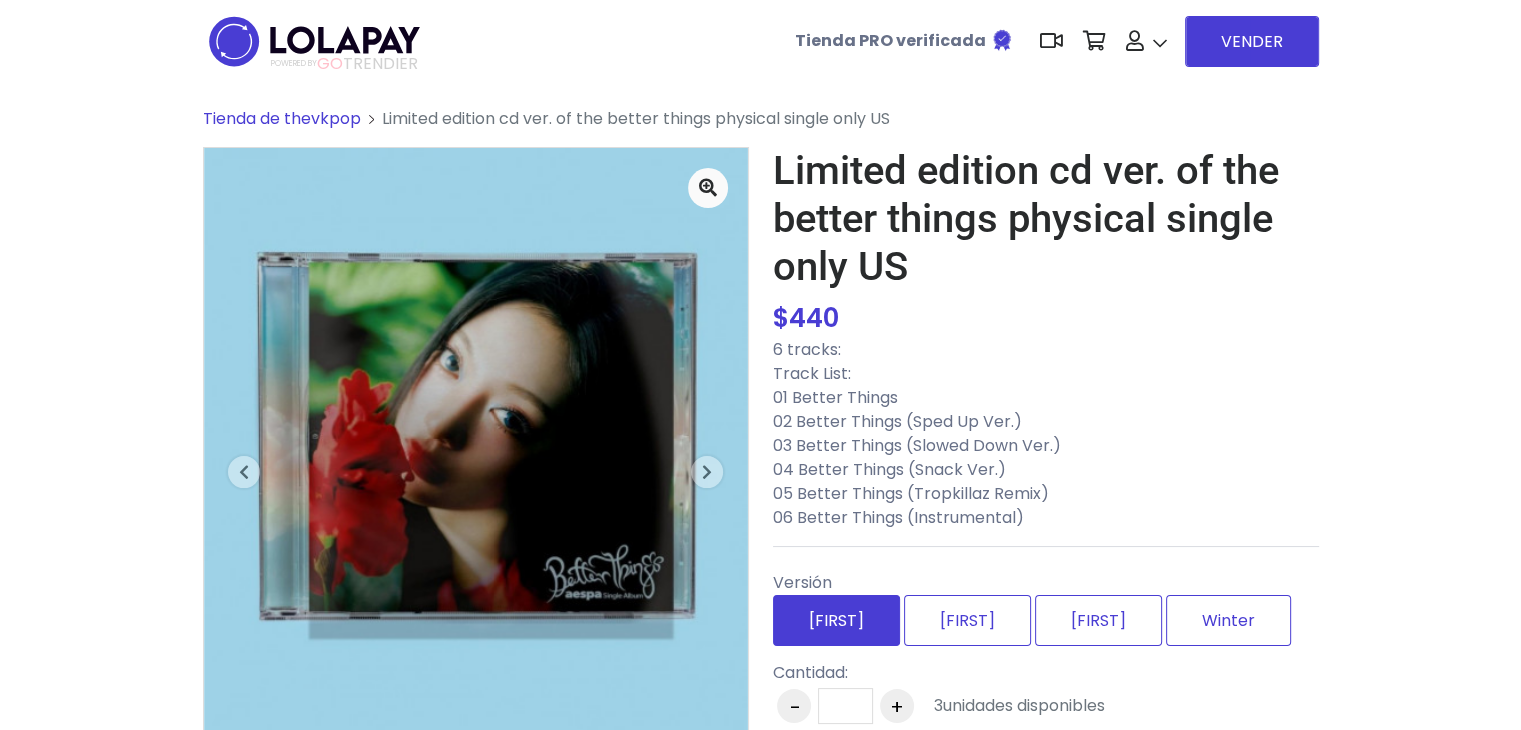 click on "[FIRST]" at bounding box center (836, 620) 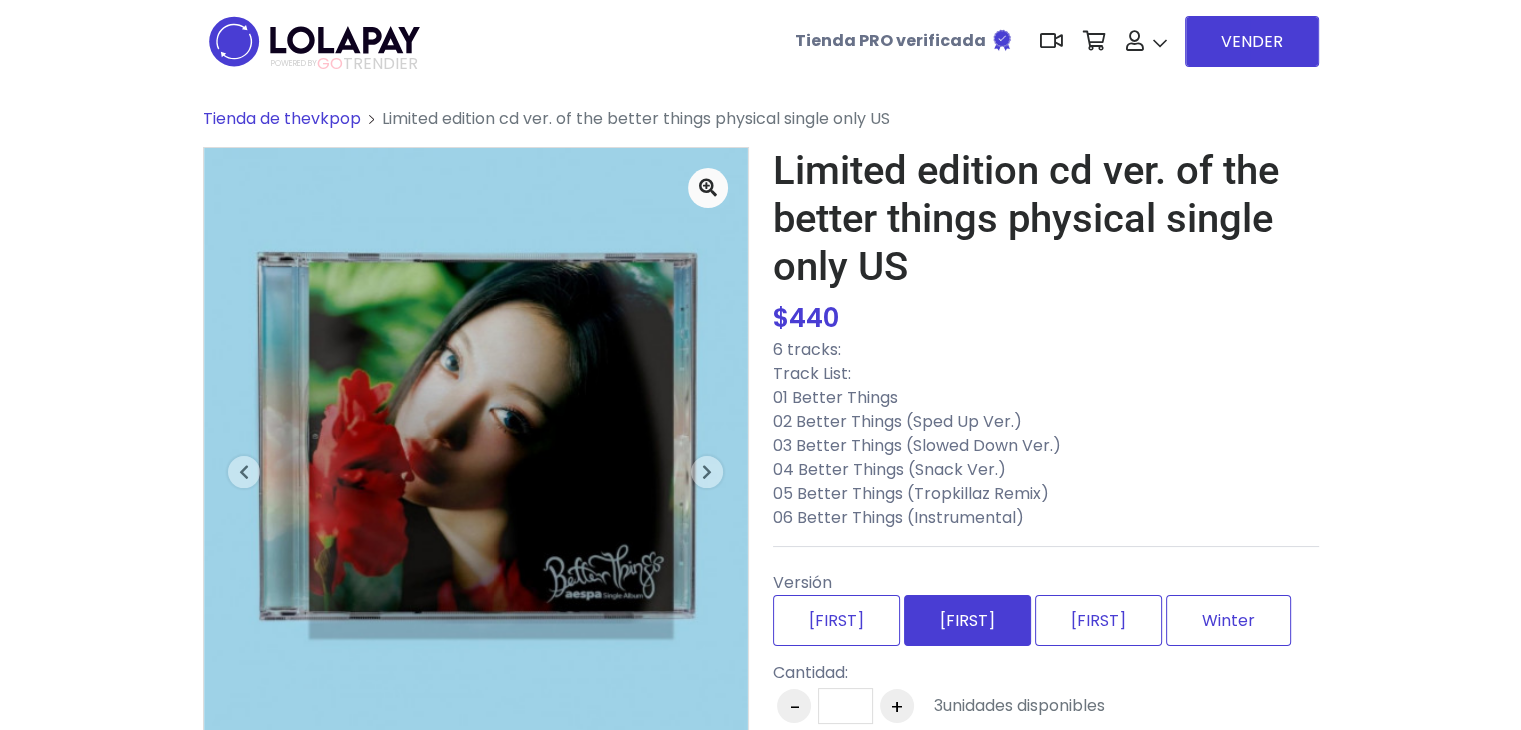 click on "[FIRST]" at bounding box center (967, 620) 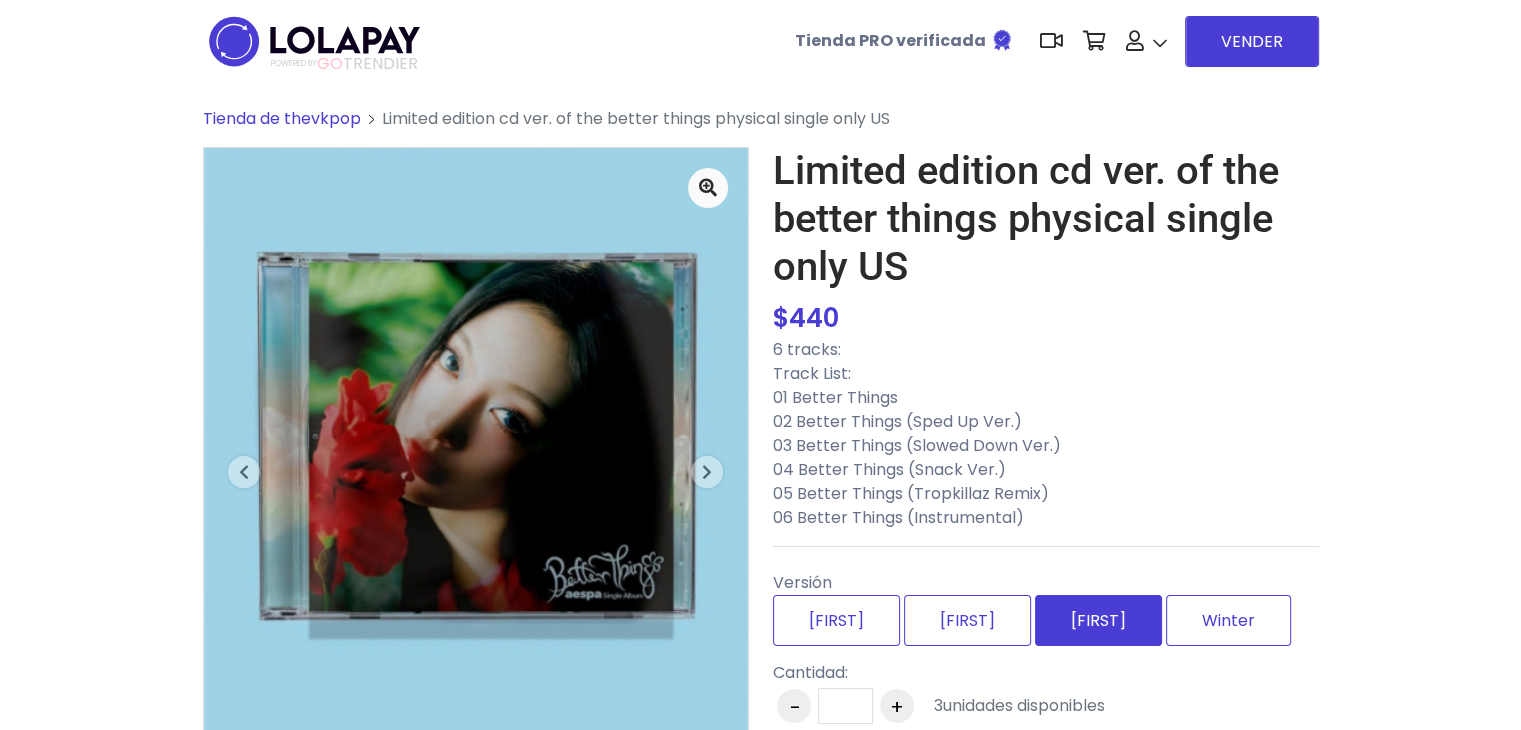 click on "[FIRST]" at bounding box center [1098, 620] 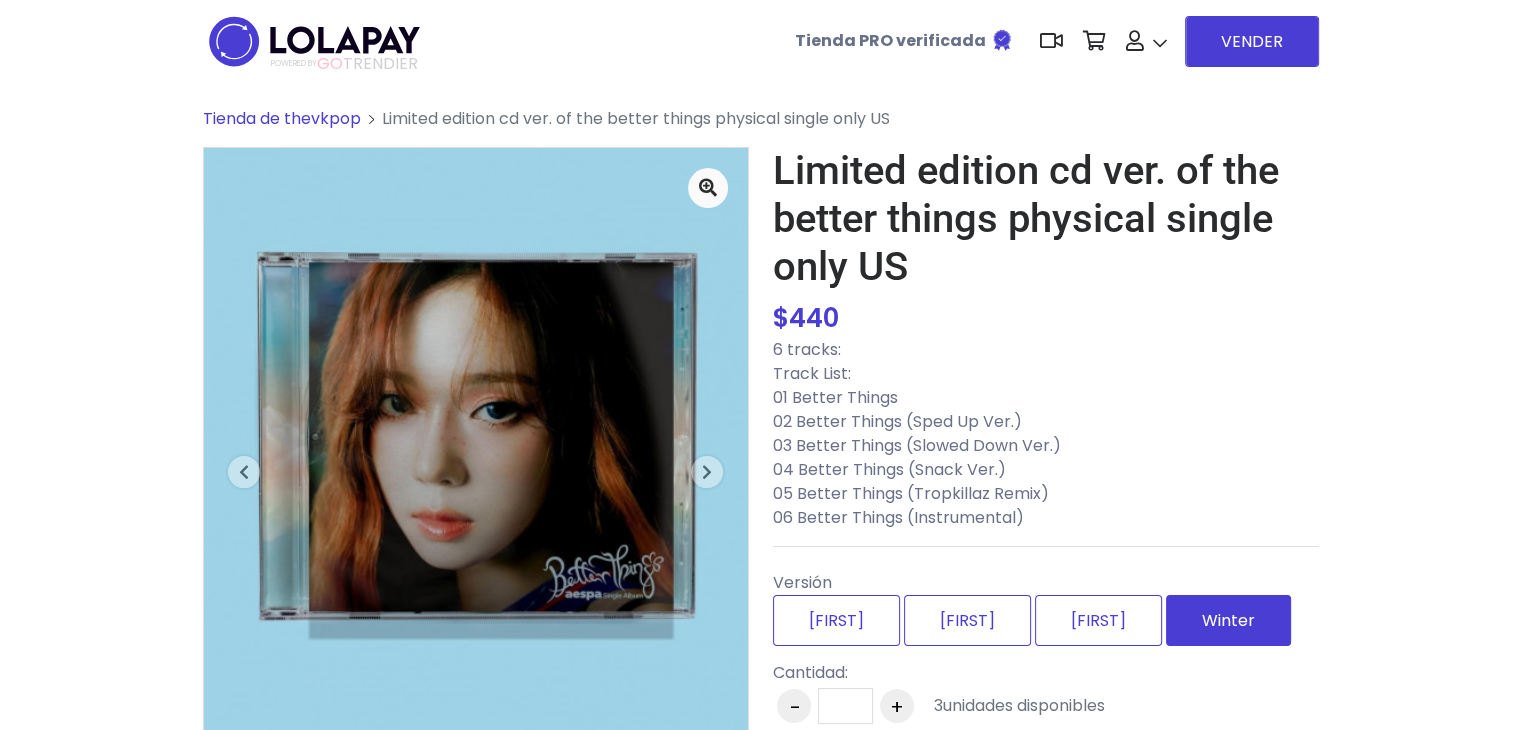 click on "Winter" at bounding box center (1228, 620) 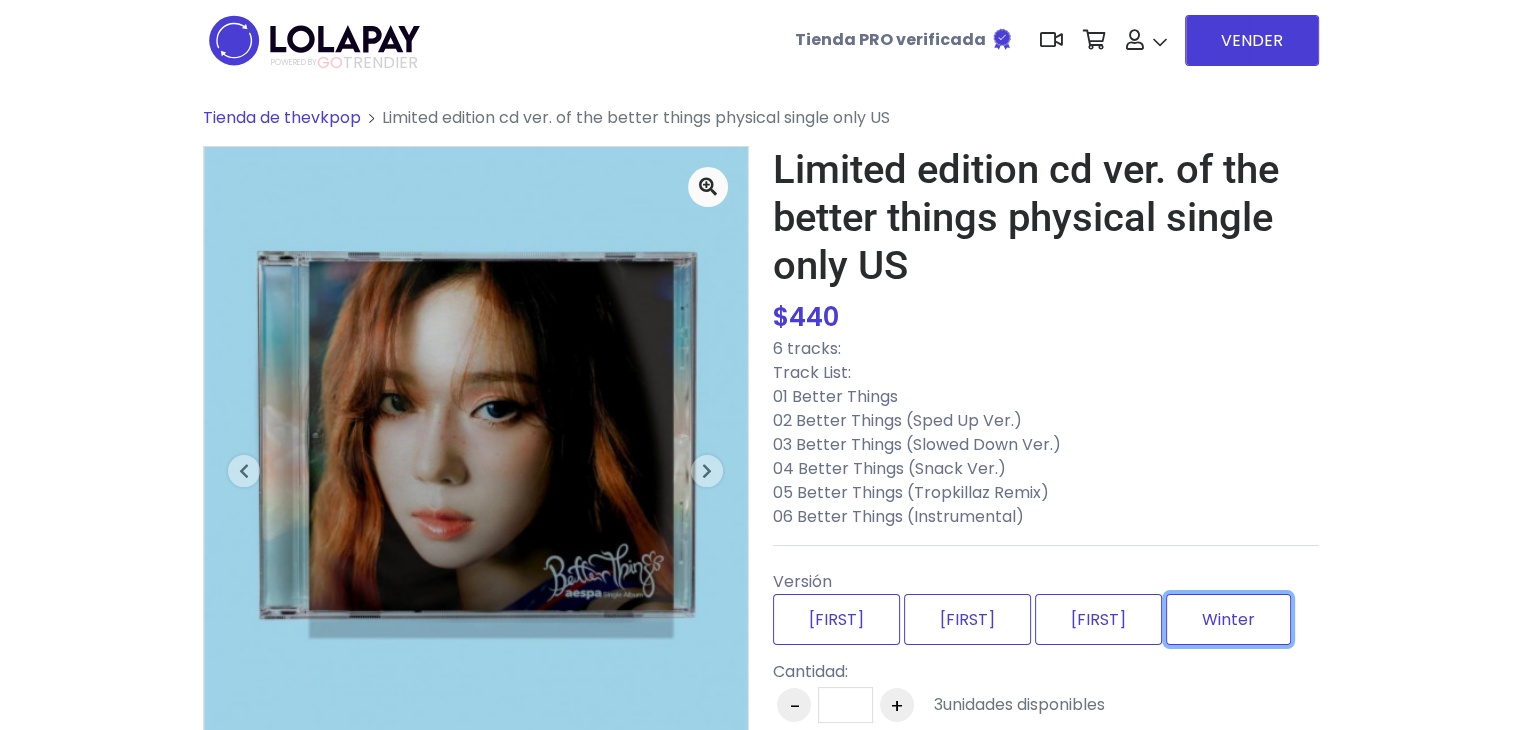scroll, scrollTop: 0, scrollLeft: 0, axis: both 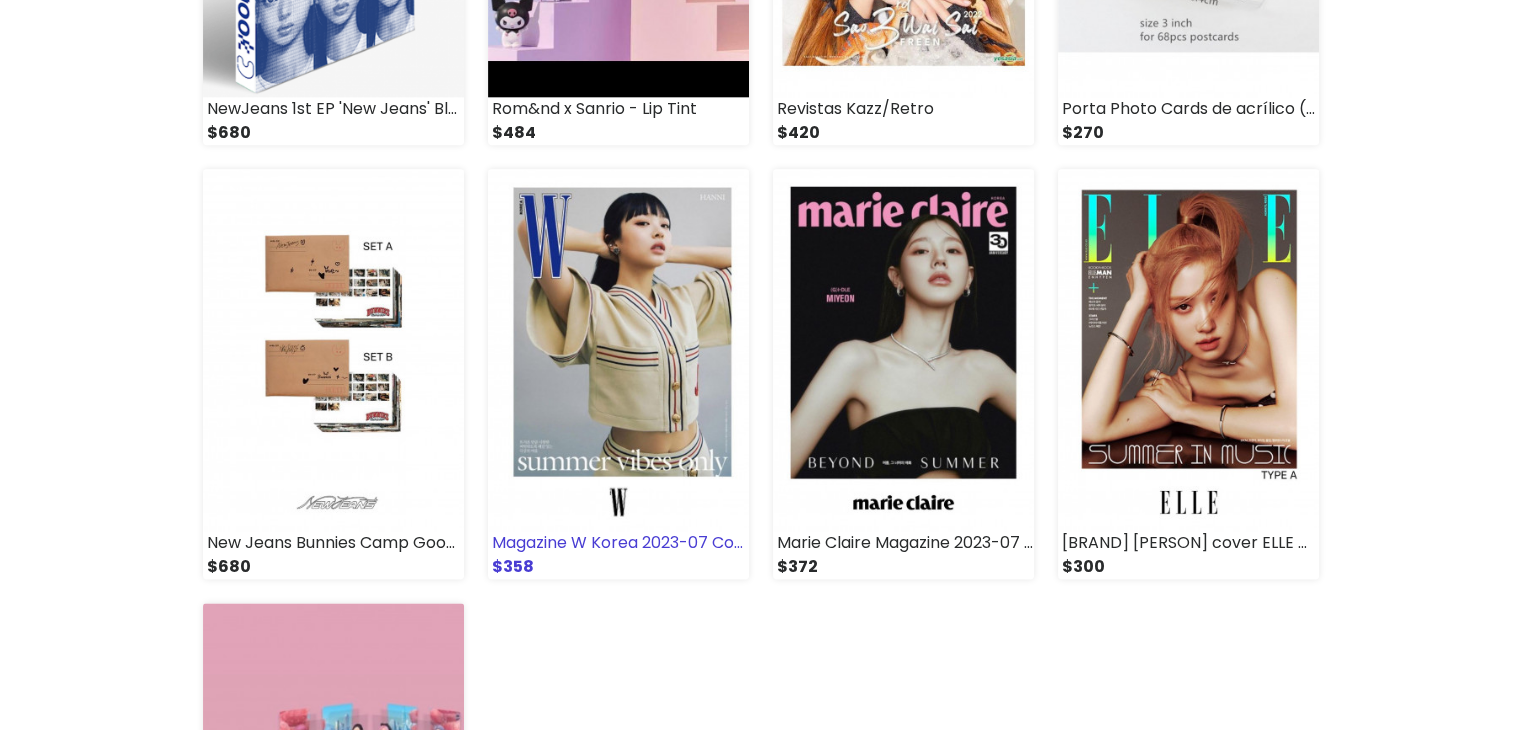 click on "Magazine W Korea 2023-07 Cover Hanni - New Jeans" at bounding box center [618, 543] 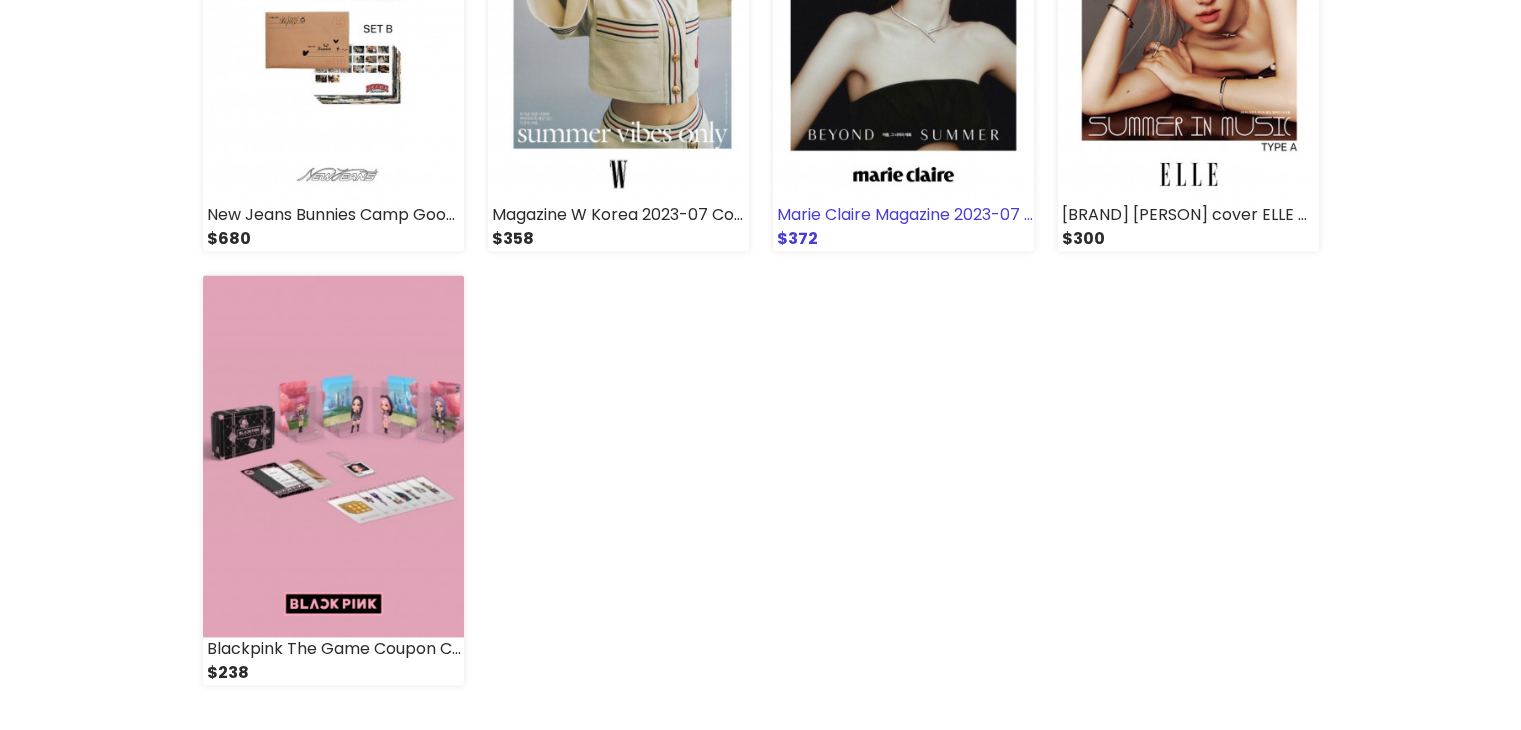 scroll, scrollTop: 2900, scrollLeft: 0, axis: vertical 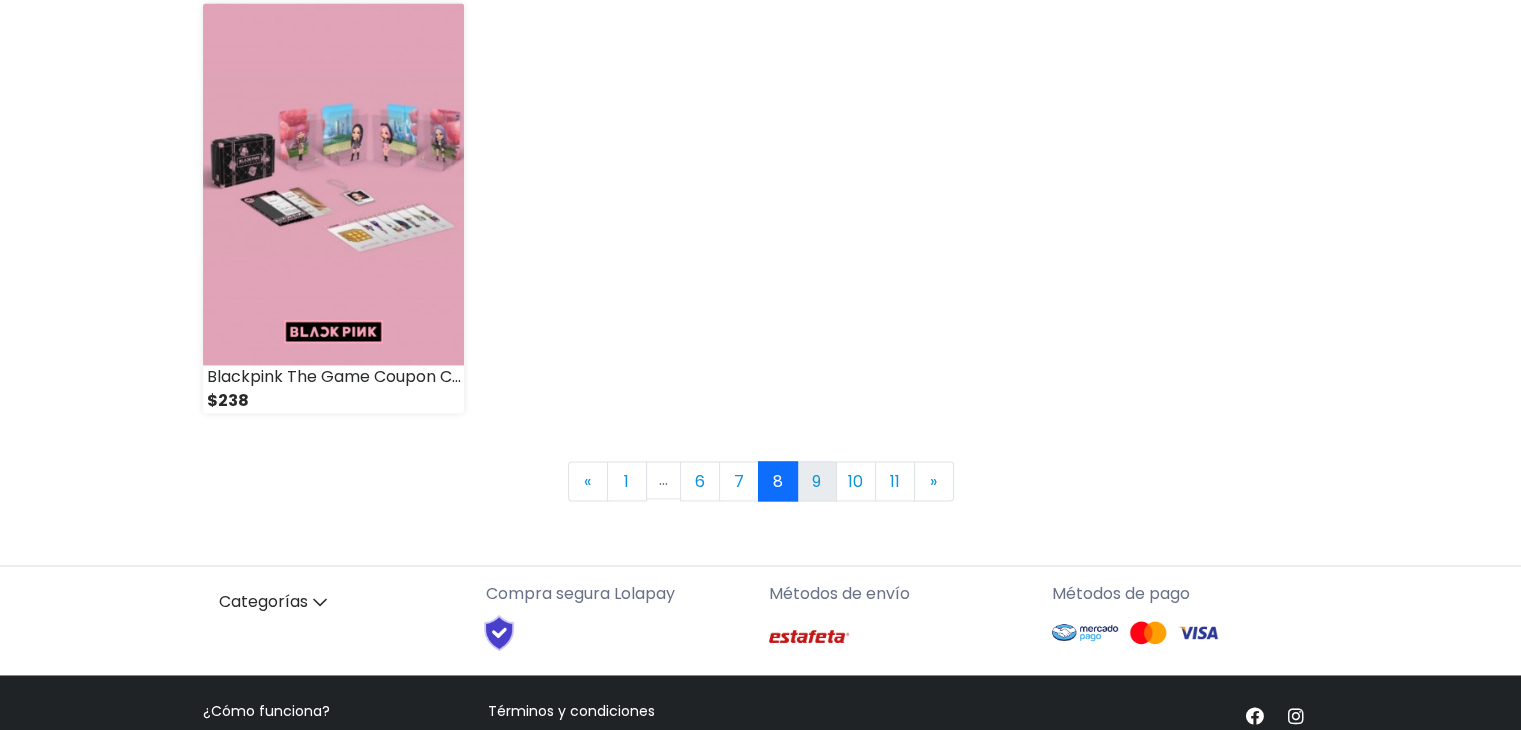 click on "9" at bounding box center (817, 481) 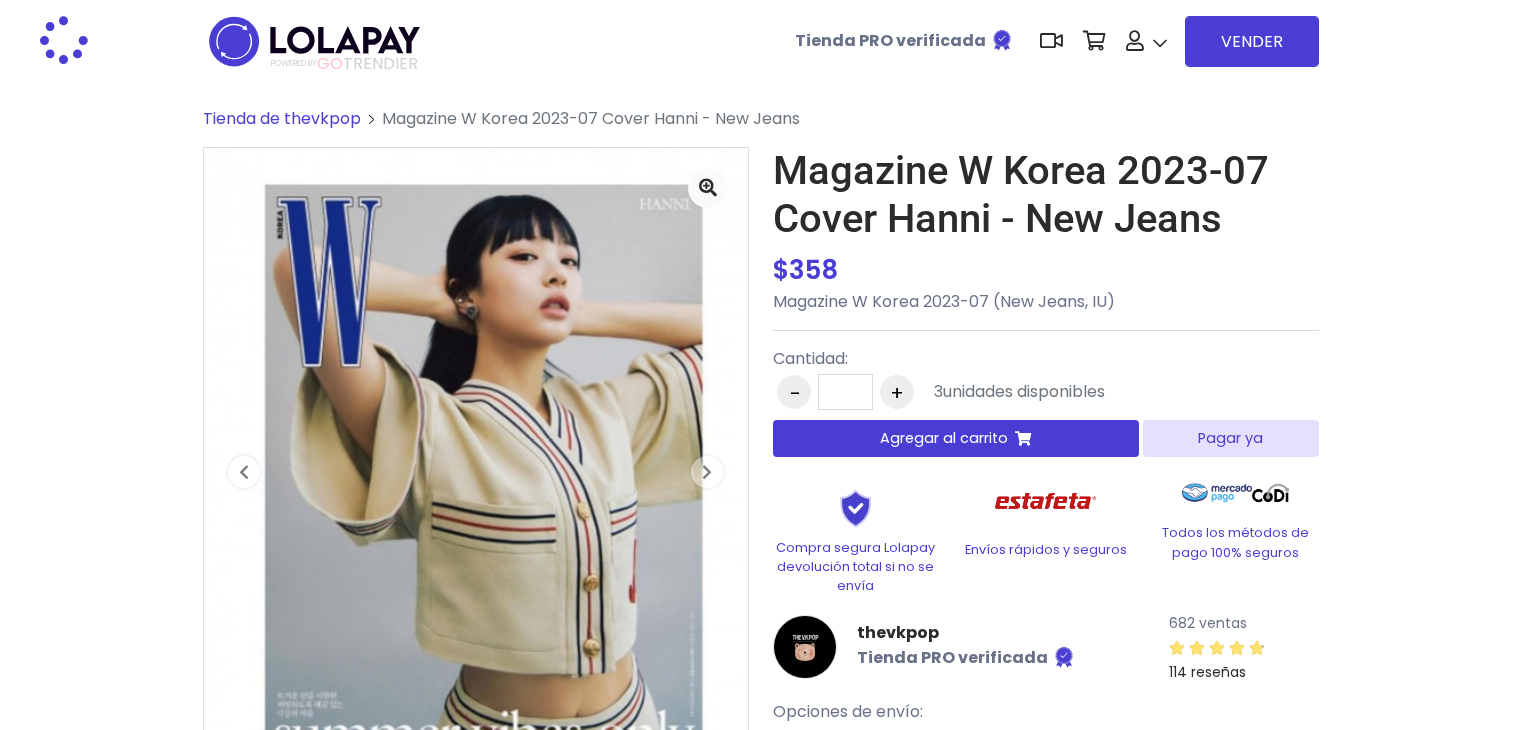 scroll, scrollTop: 0, scrollLeft: 0, axis: both 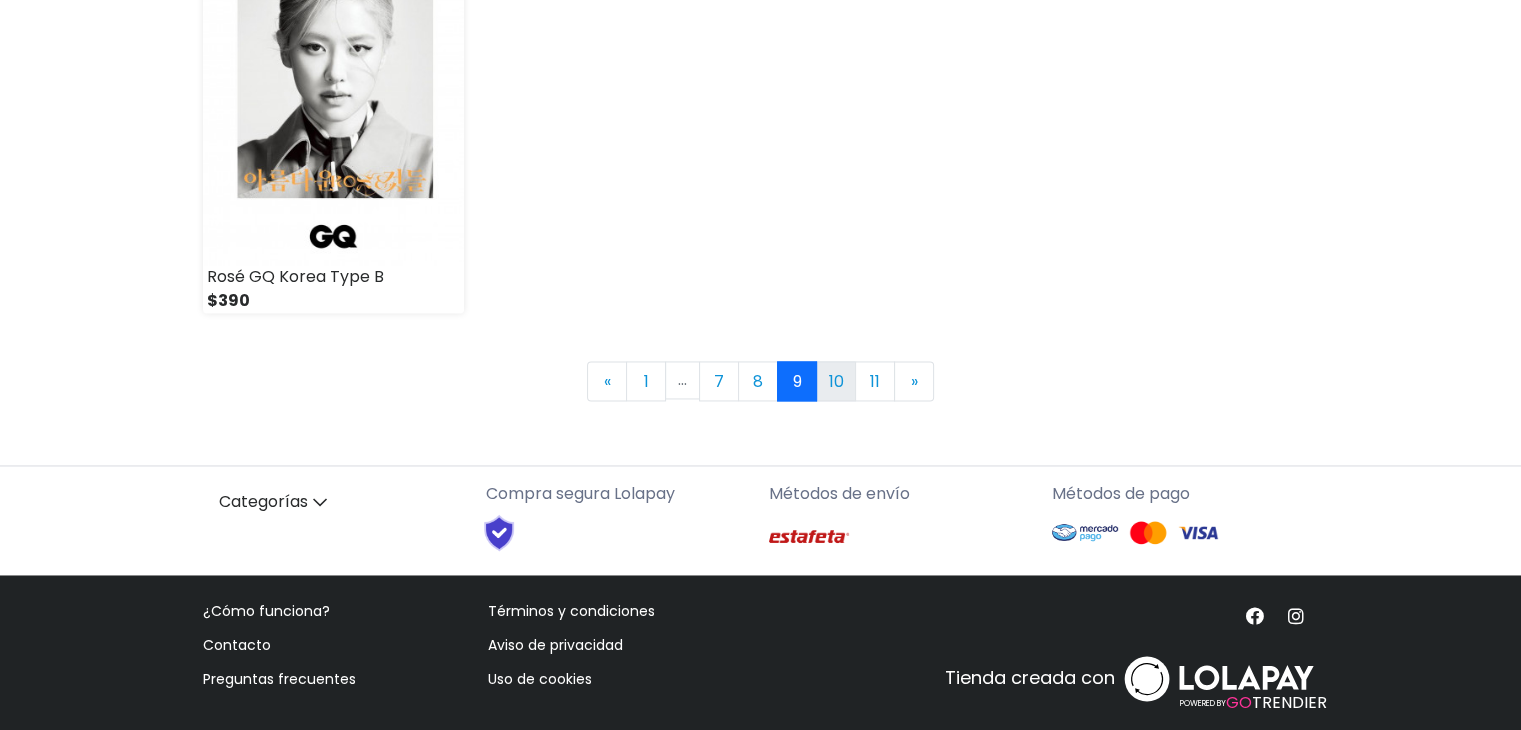 click on "10" at bounding box center [836, 381] 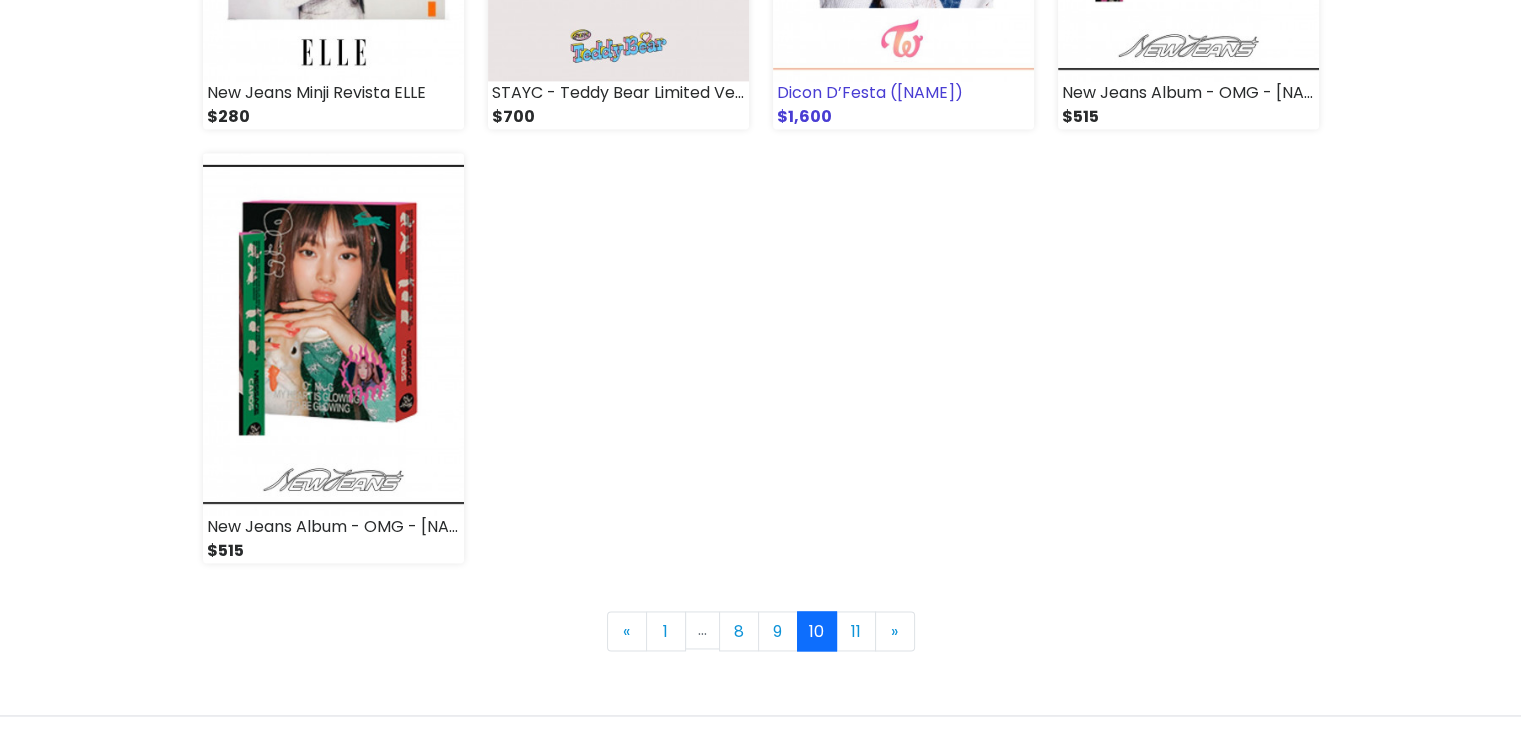 scroll, scrollTop: 2900, scrollLeft: 0, axis: vertical 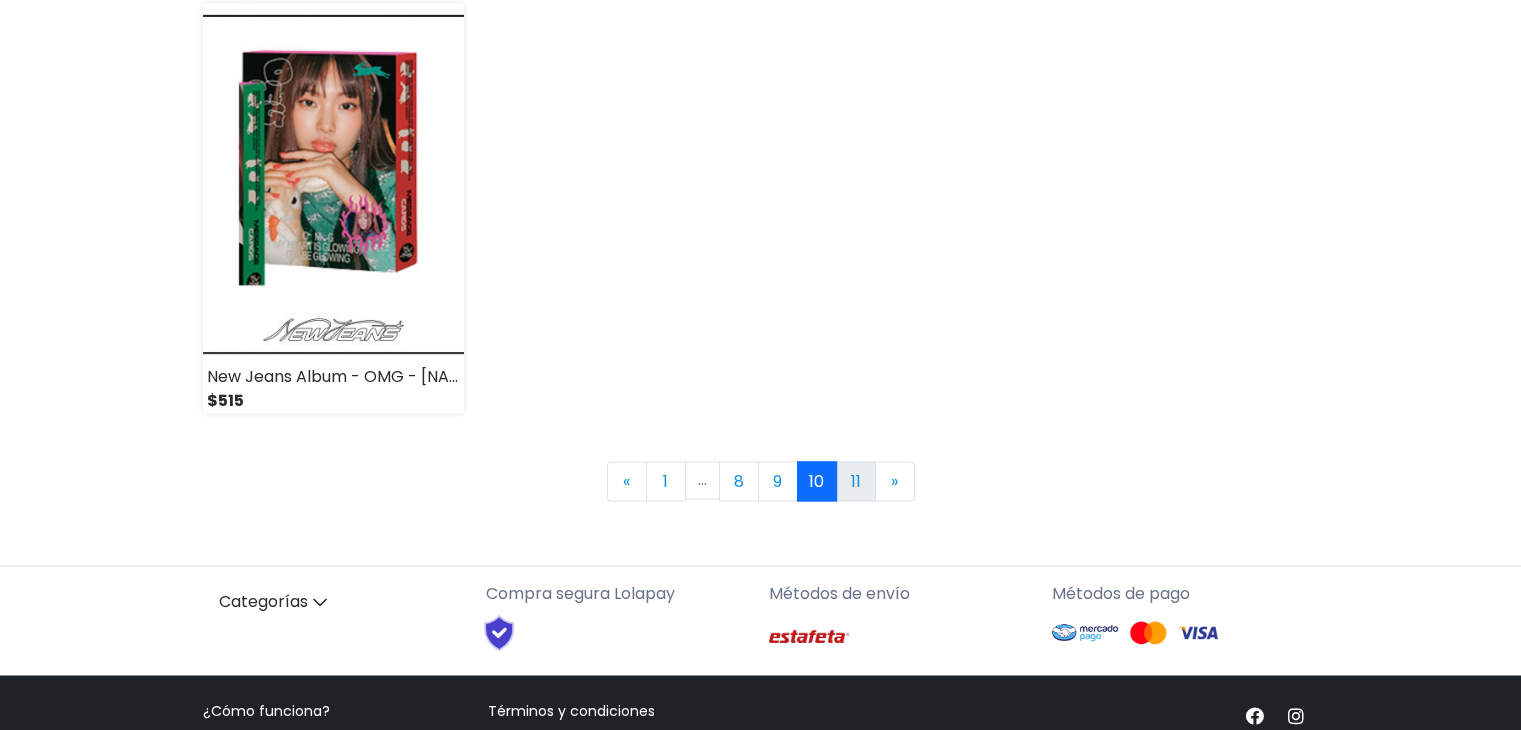 drag, startPoint x: 854, startPoint y: 481, endPoint x: 856, endPoint y: 465, distance: 16.124516 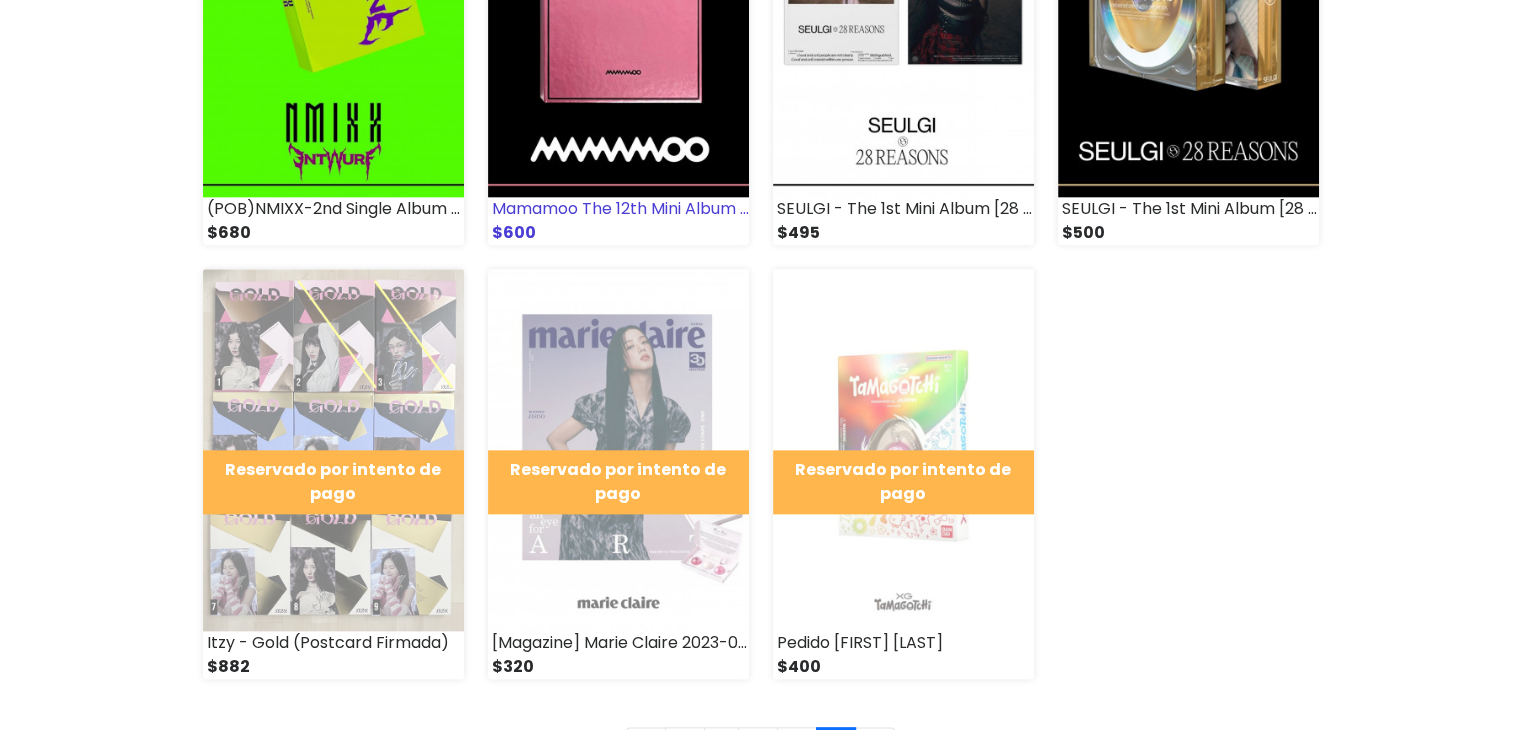 scroll, scrollTop: 2300, scrollLeft: 0, axis: vertical 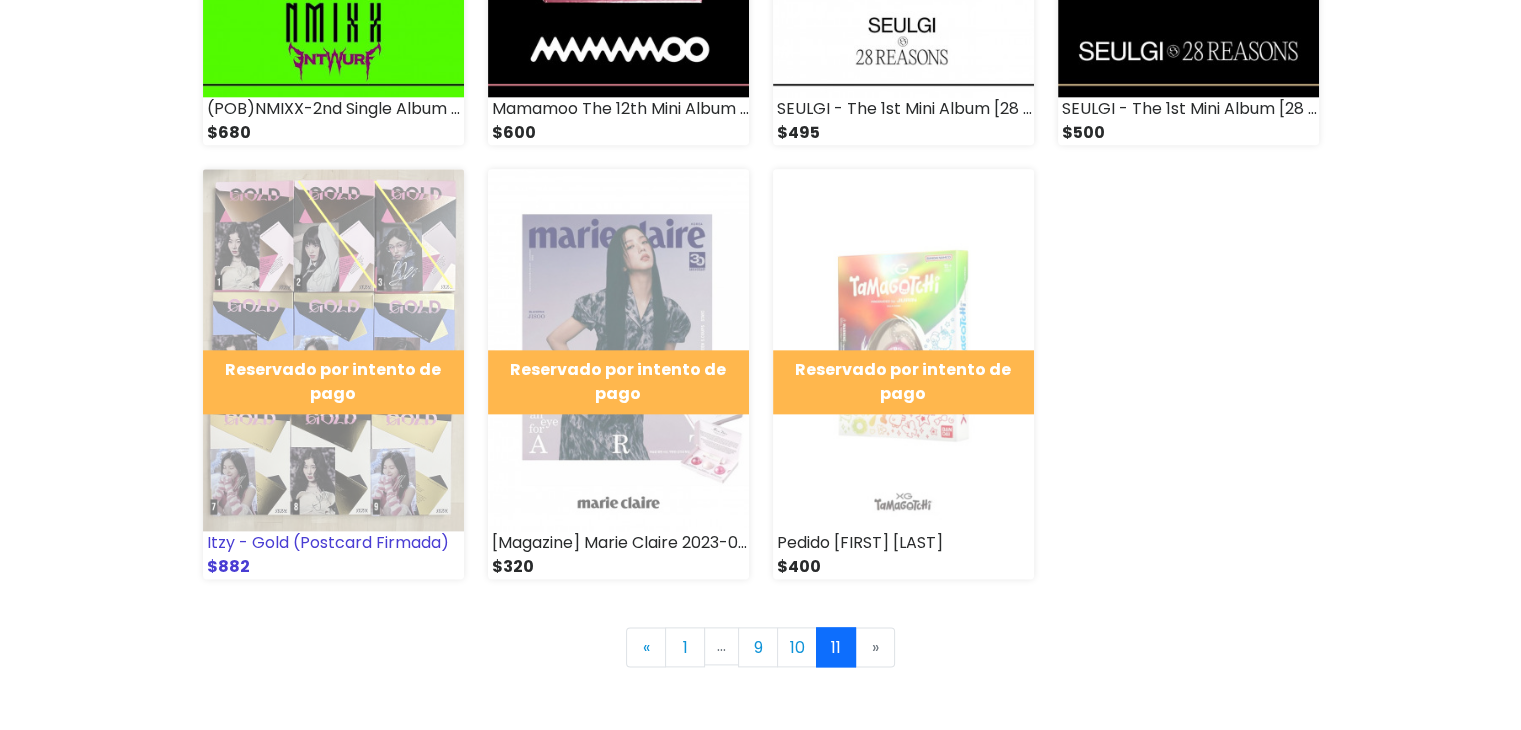 click on "Itzy - Gold (Postcard Firmada)" at bounding box center (333, 543) 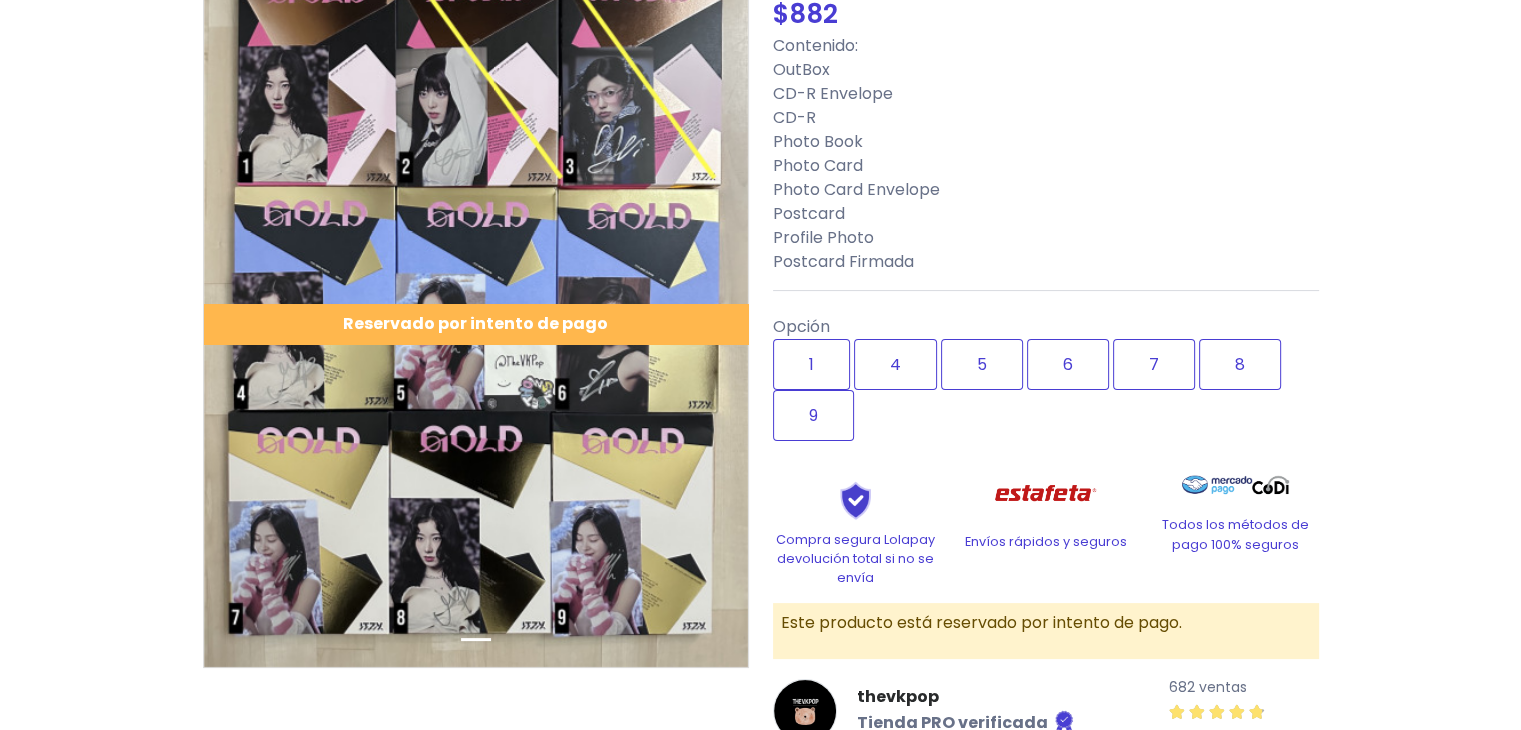 scroll, scrollTop: 100, scrollLeft: 0, axis: vertical 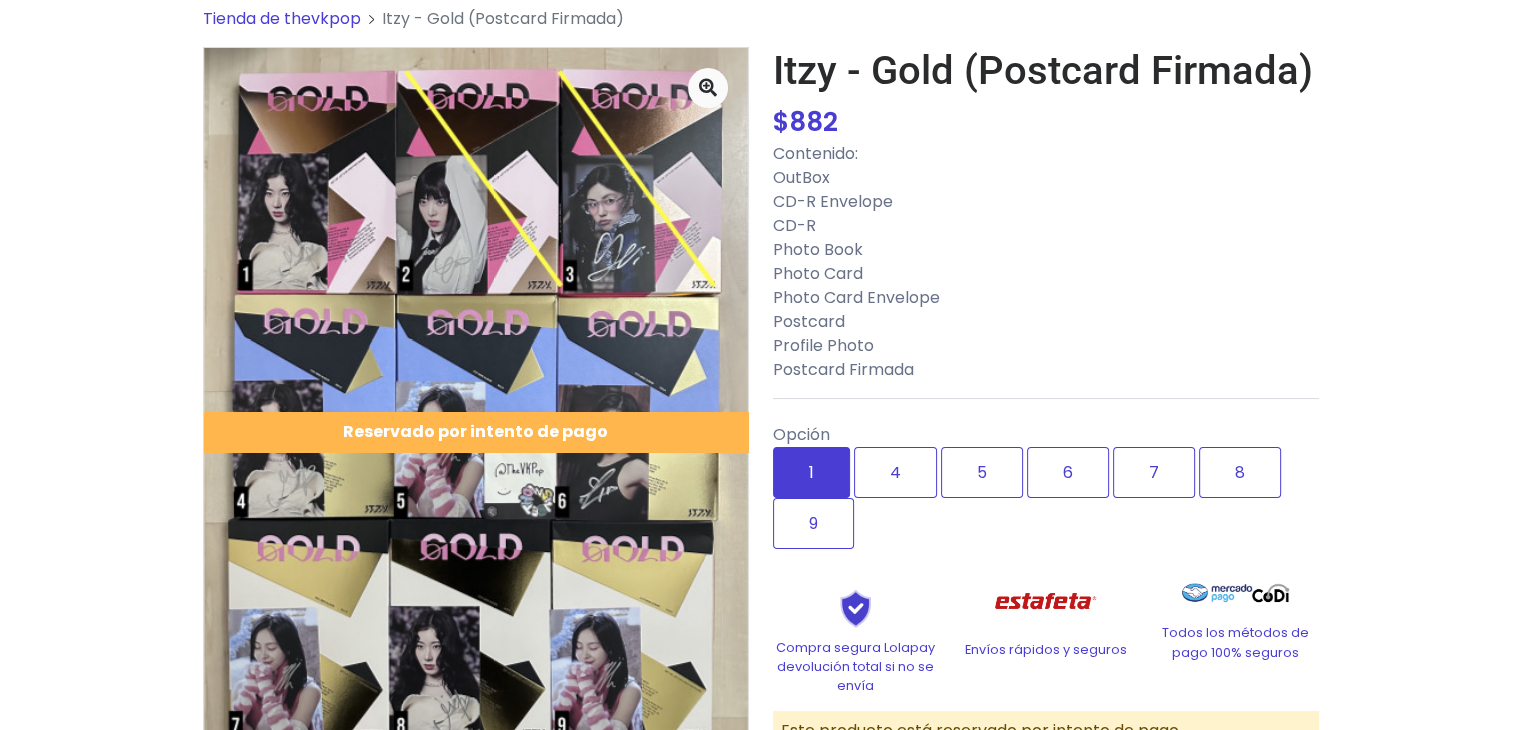 click on "1" at bounding box center [811, 472] 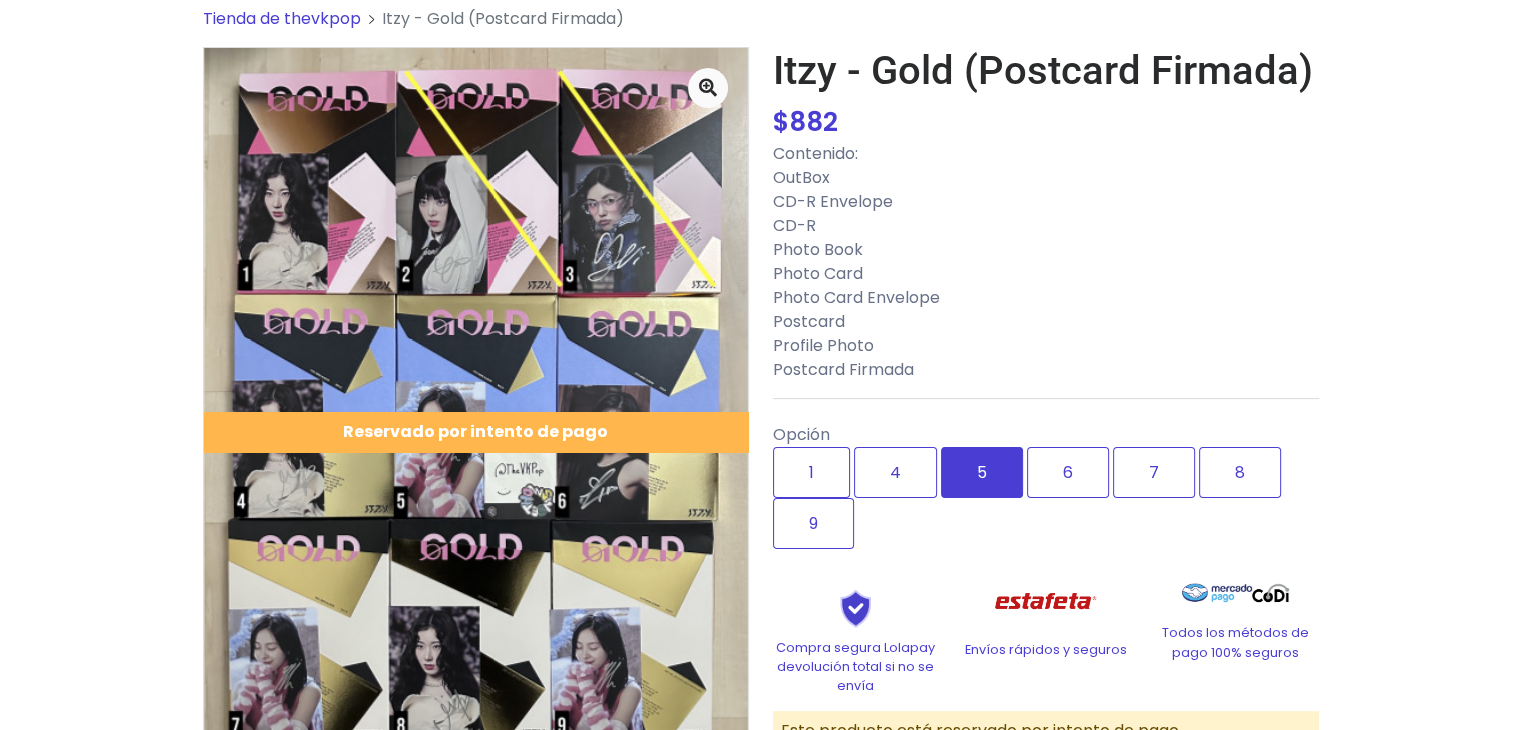 click on "5" at bounding box center [982, 472] 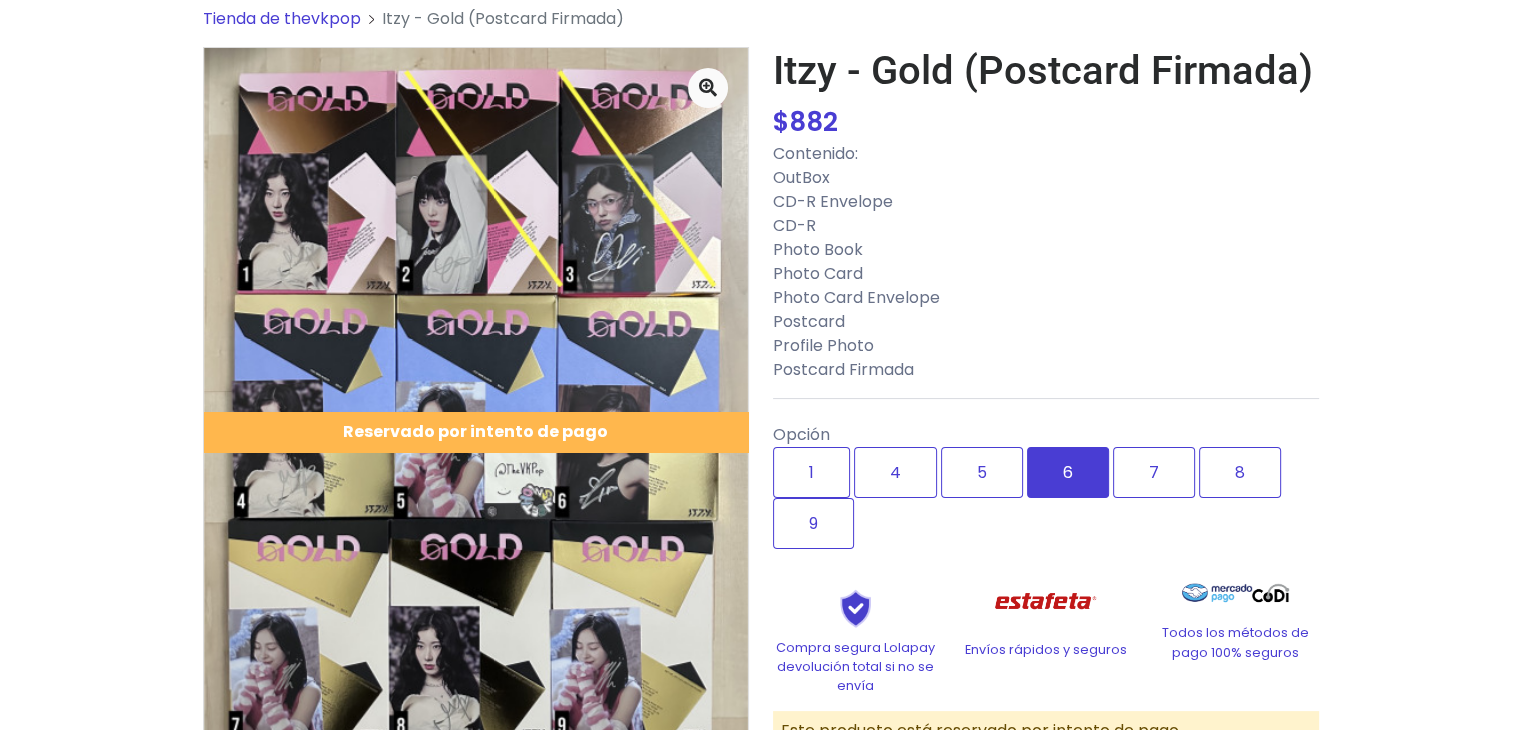 click on "6" at bounding box center (1068, 472) 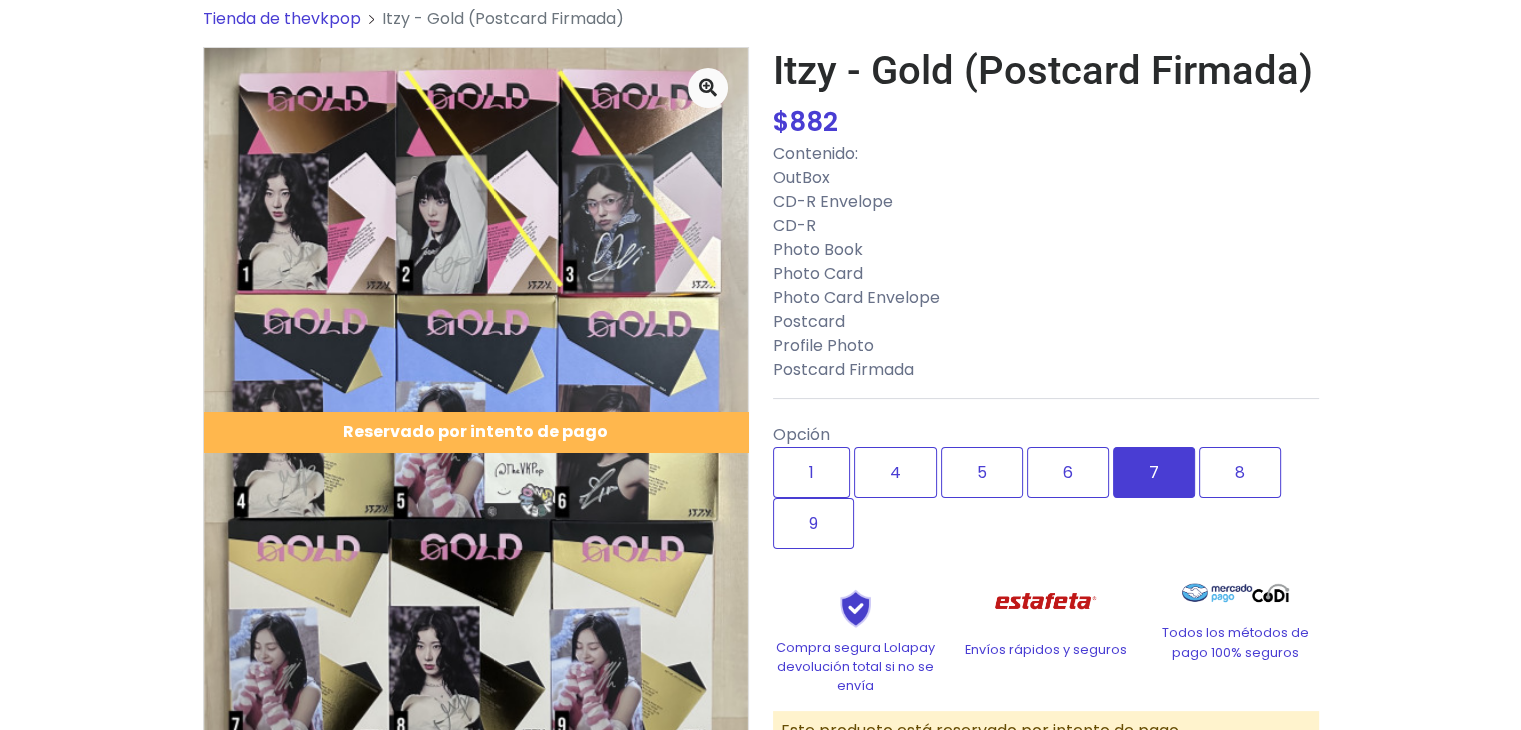 click on "7" at bounding box center (1154, 472) 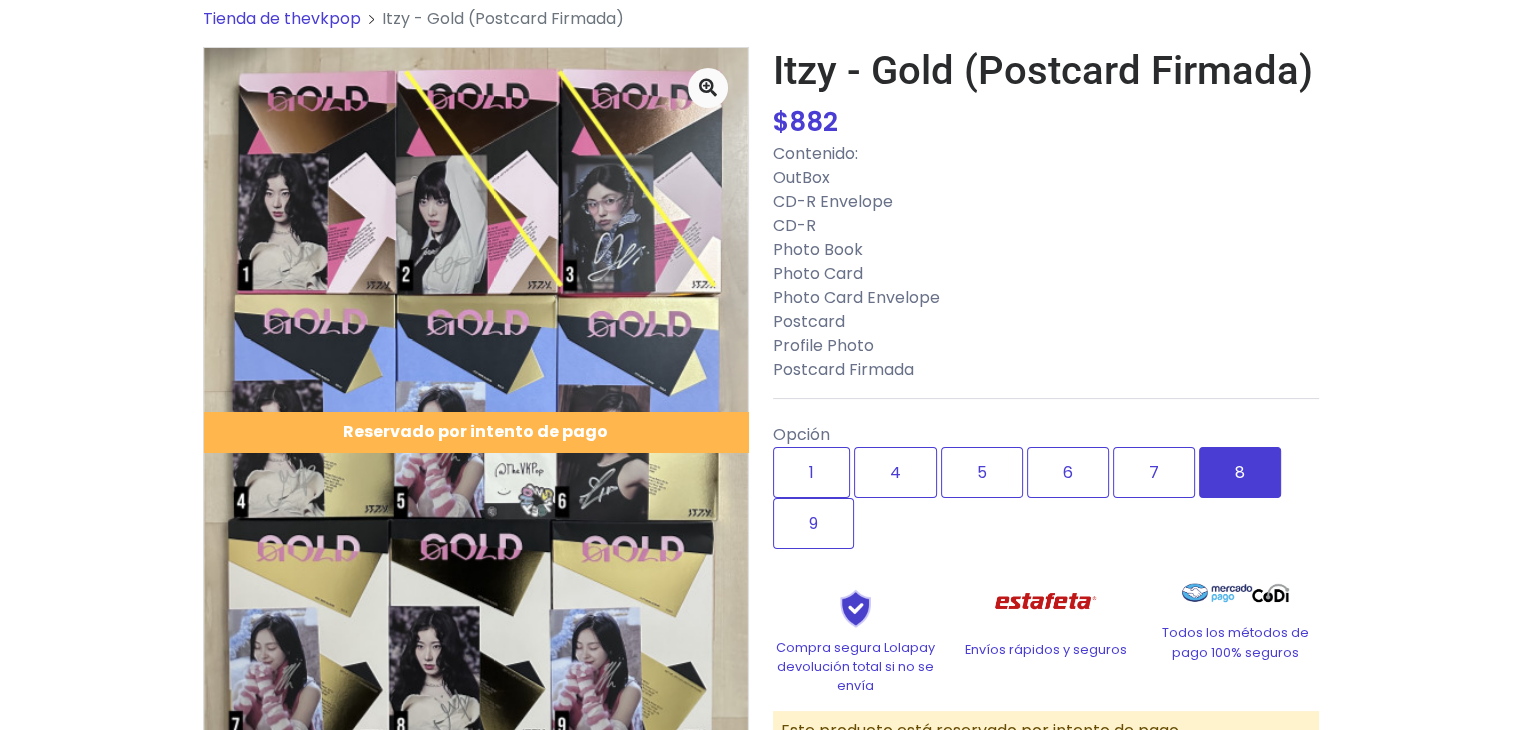 click on "8" at bounding box center [1240, 472] 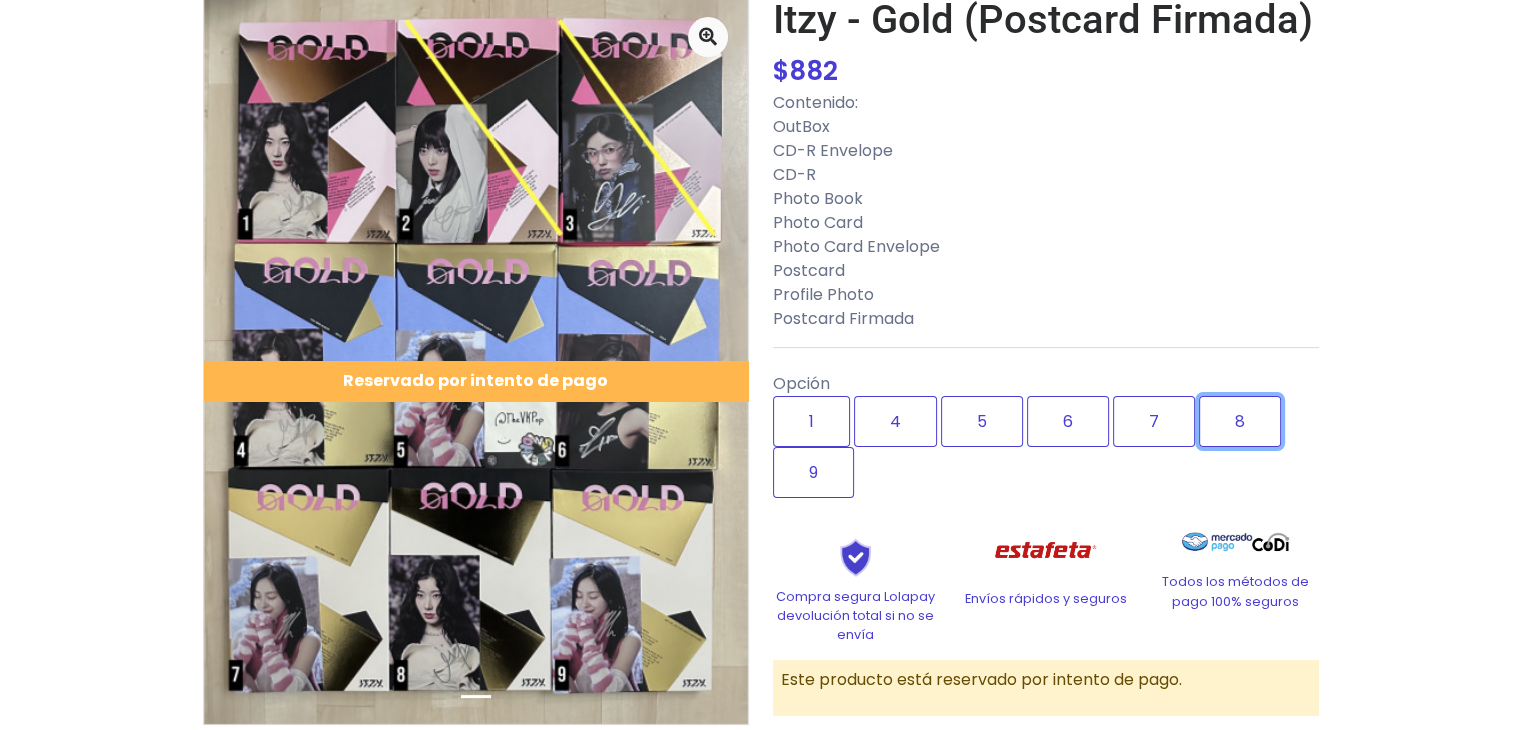 scroll, scrollTop: 200, scrollLeft: 0, axis: vertical 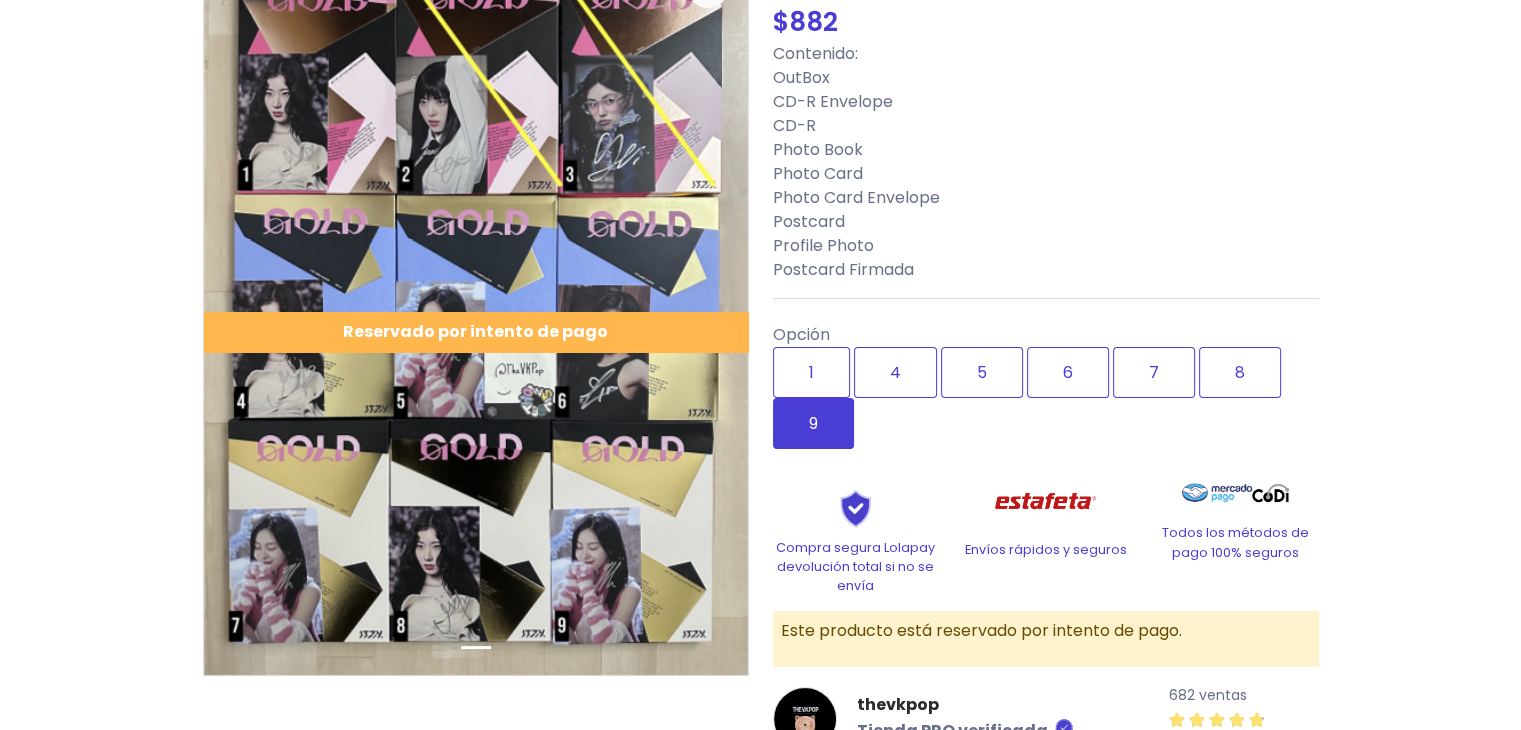 click on "9" at bounding box center [813, 423] 